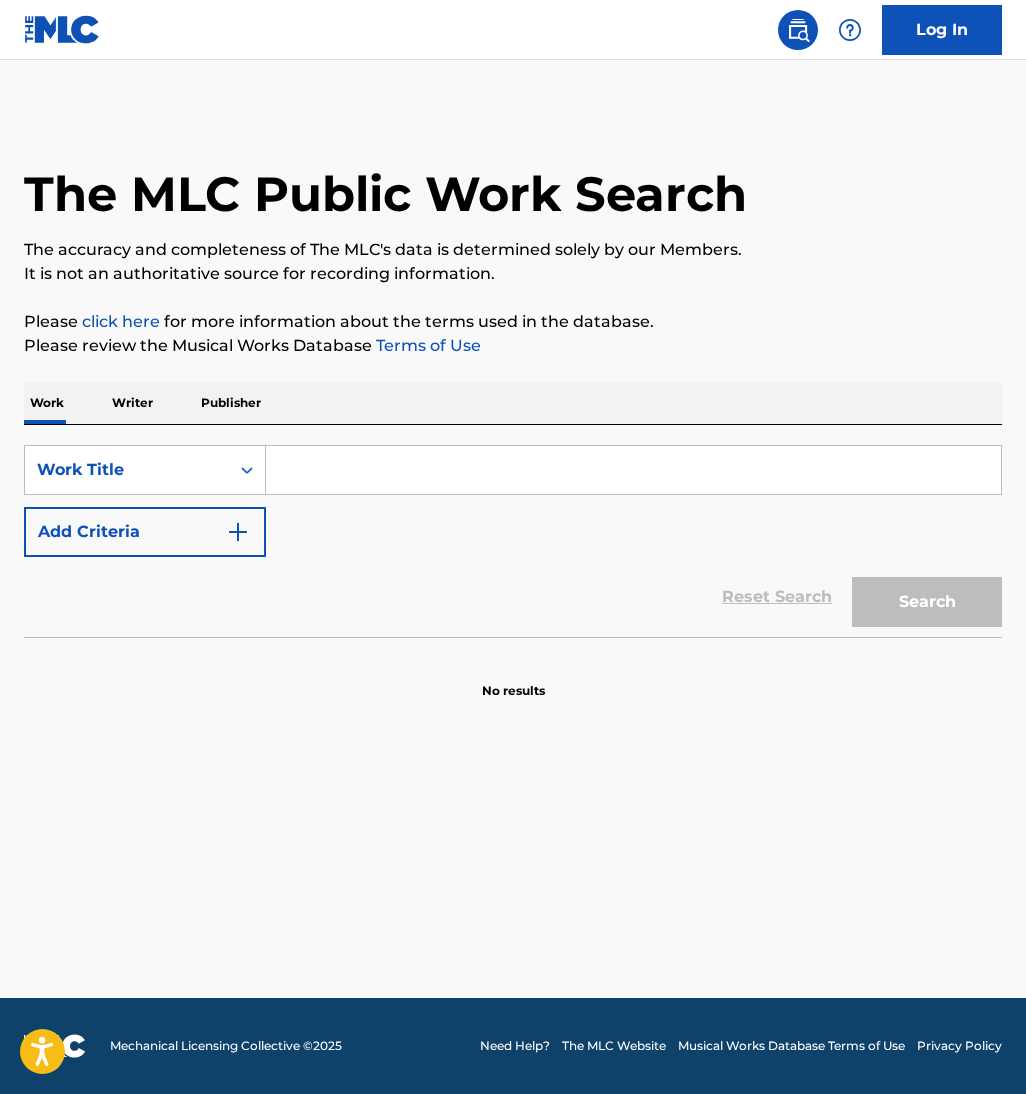 scroll, scrollTop: 0, scrollLeft: 0, axis: both 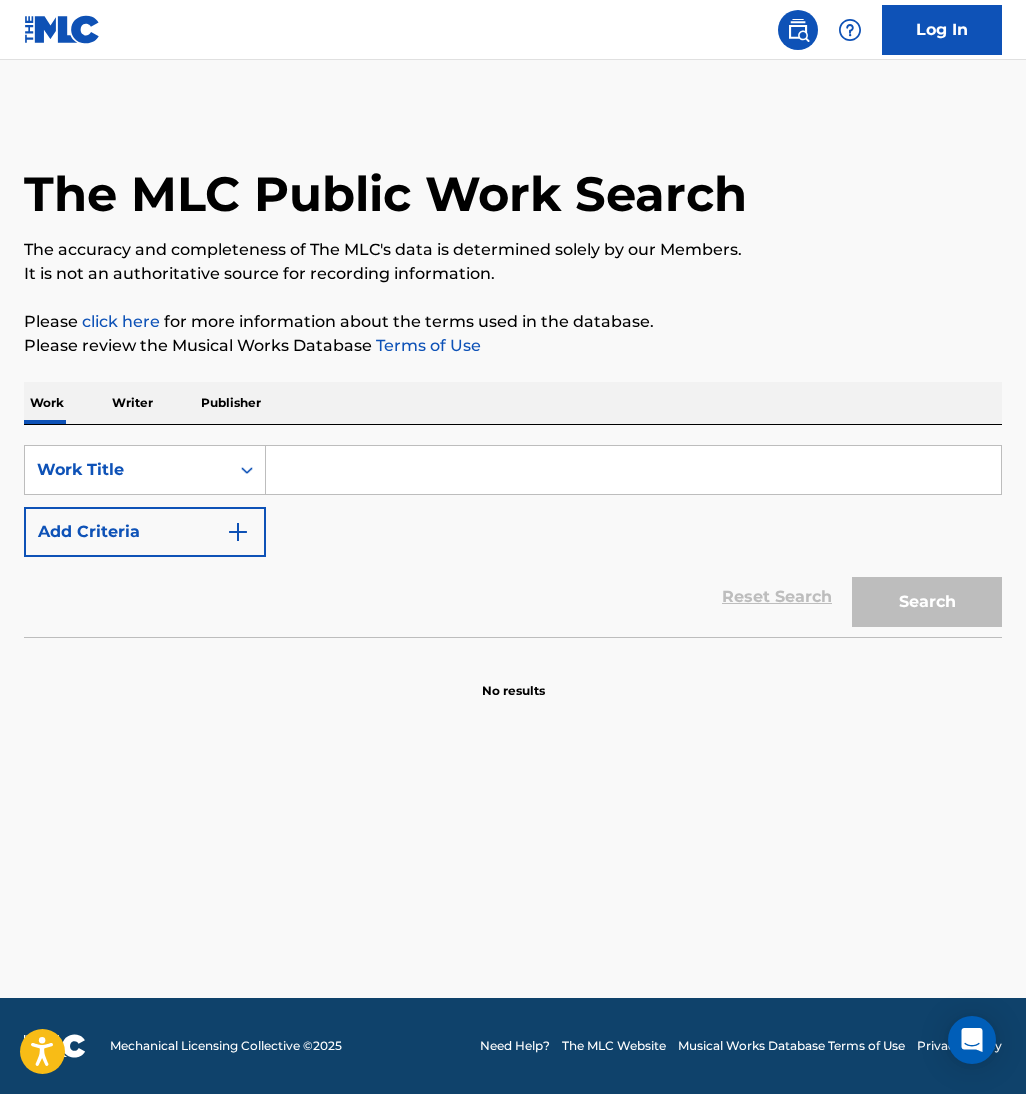 paste on "LET DOWN" 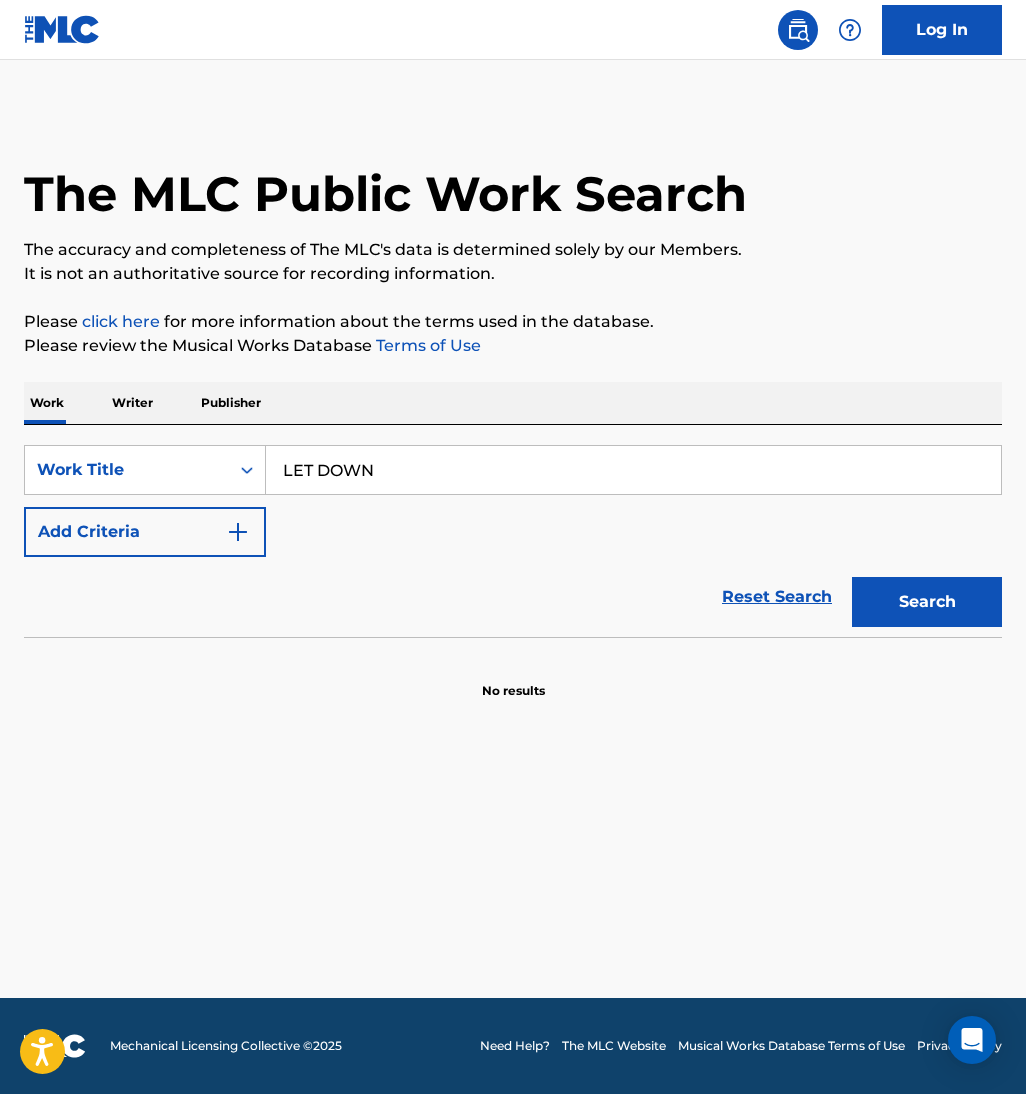 type on "LET DOWN" 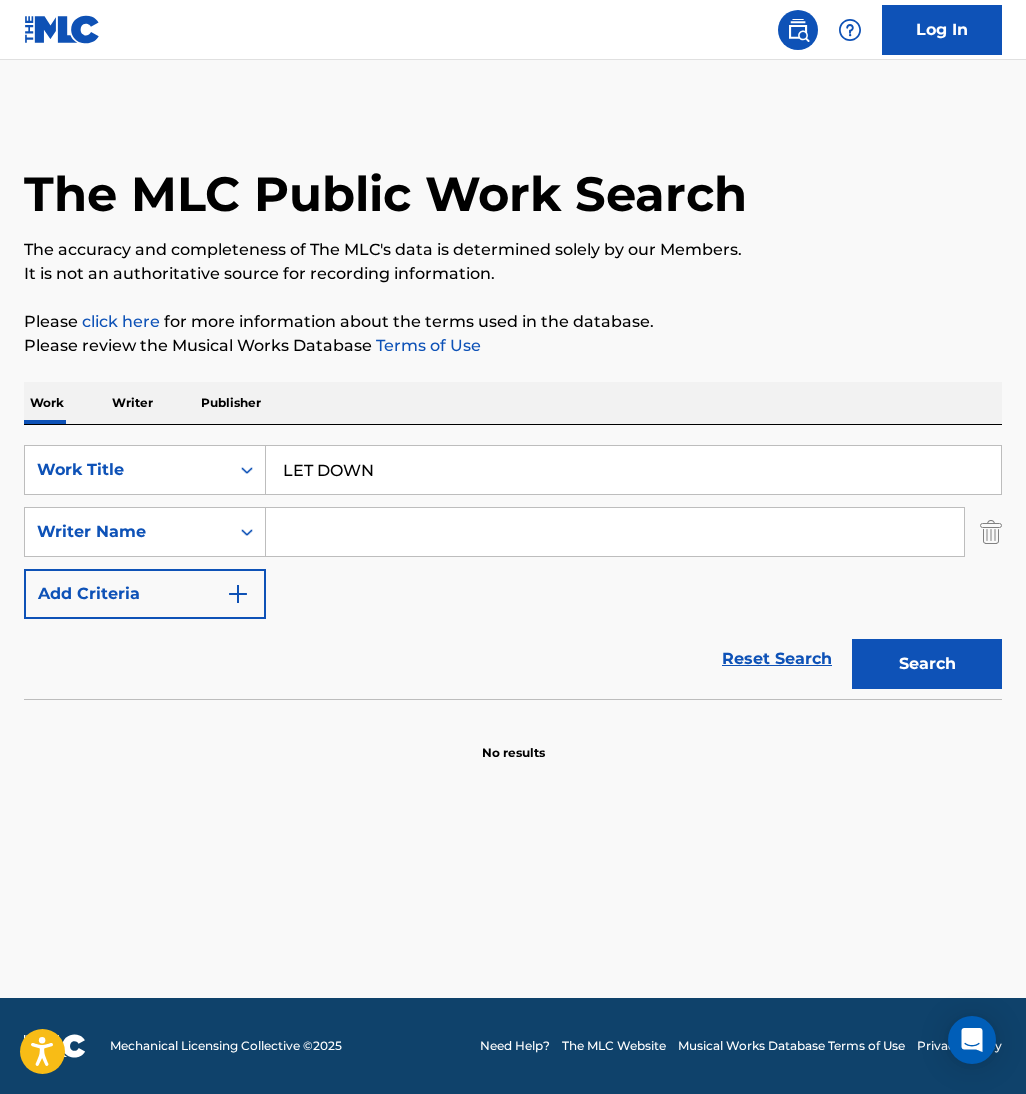 click at bounding box center (615, 532) 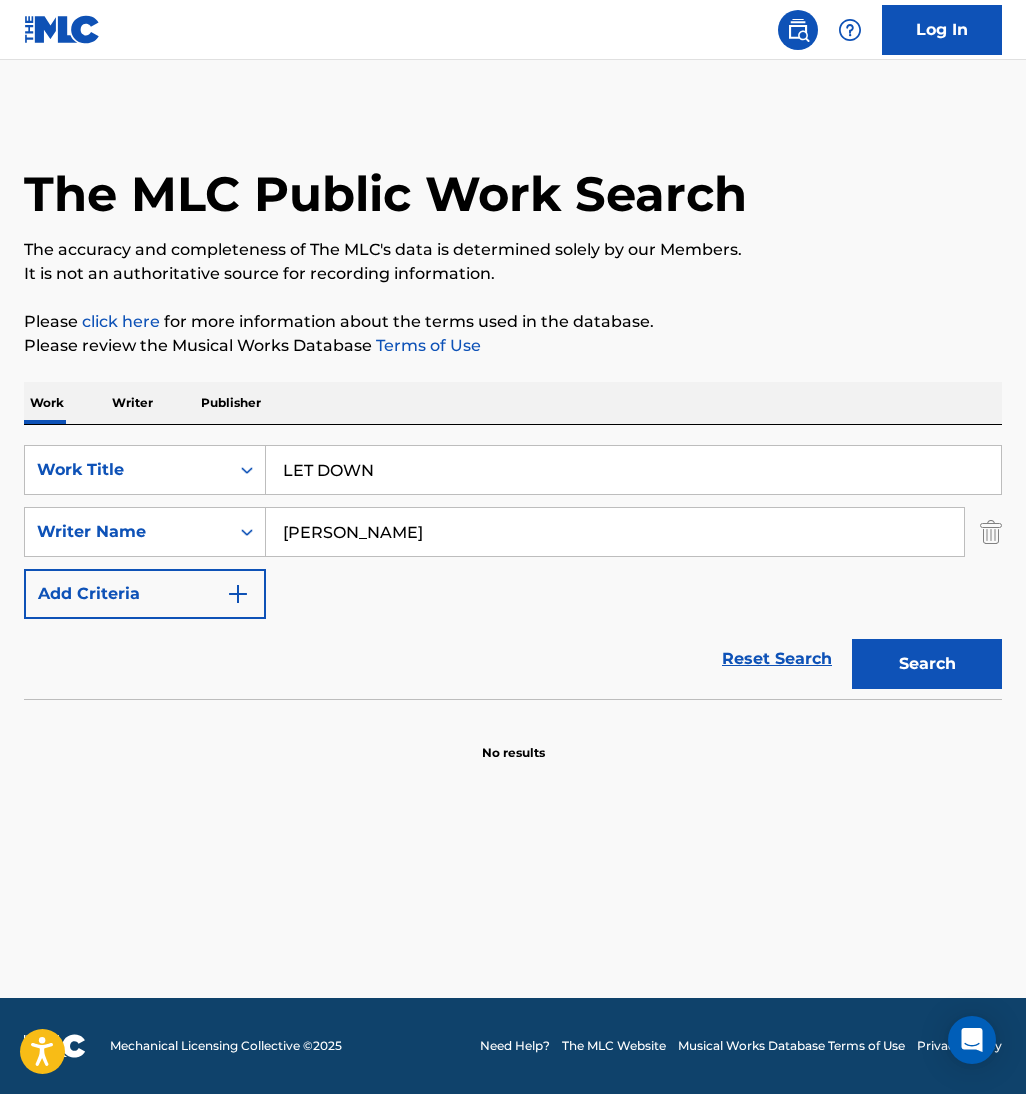 type on "[PERSON_NAME]" 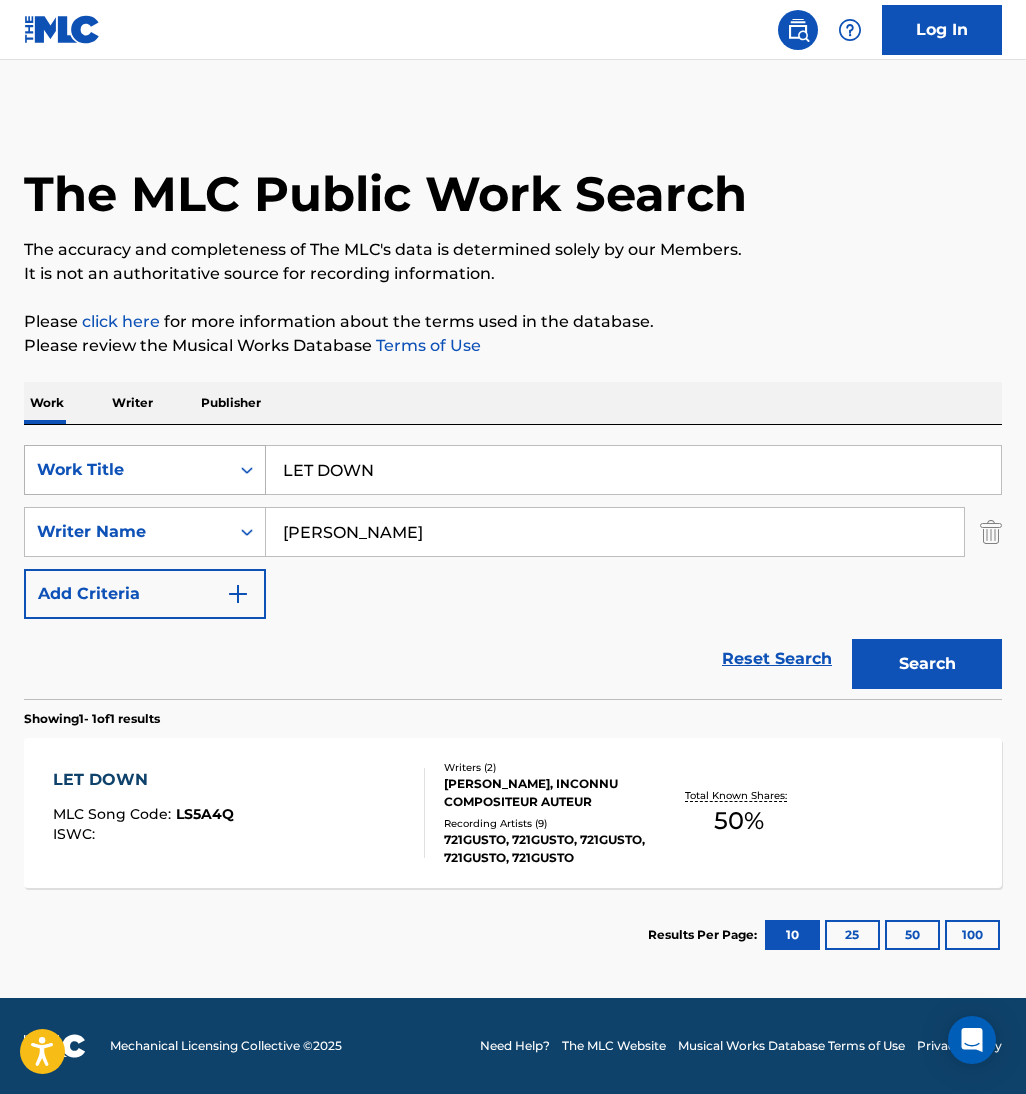 drag, startPoint x: 206, startPoint y: 469, endPoint x: 190, endPoint y: 471, distance: 16.124516 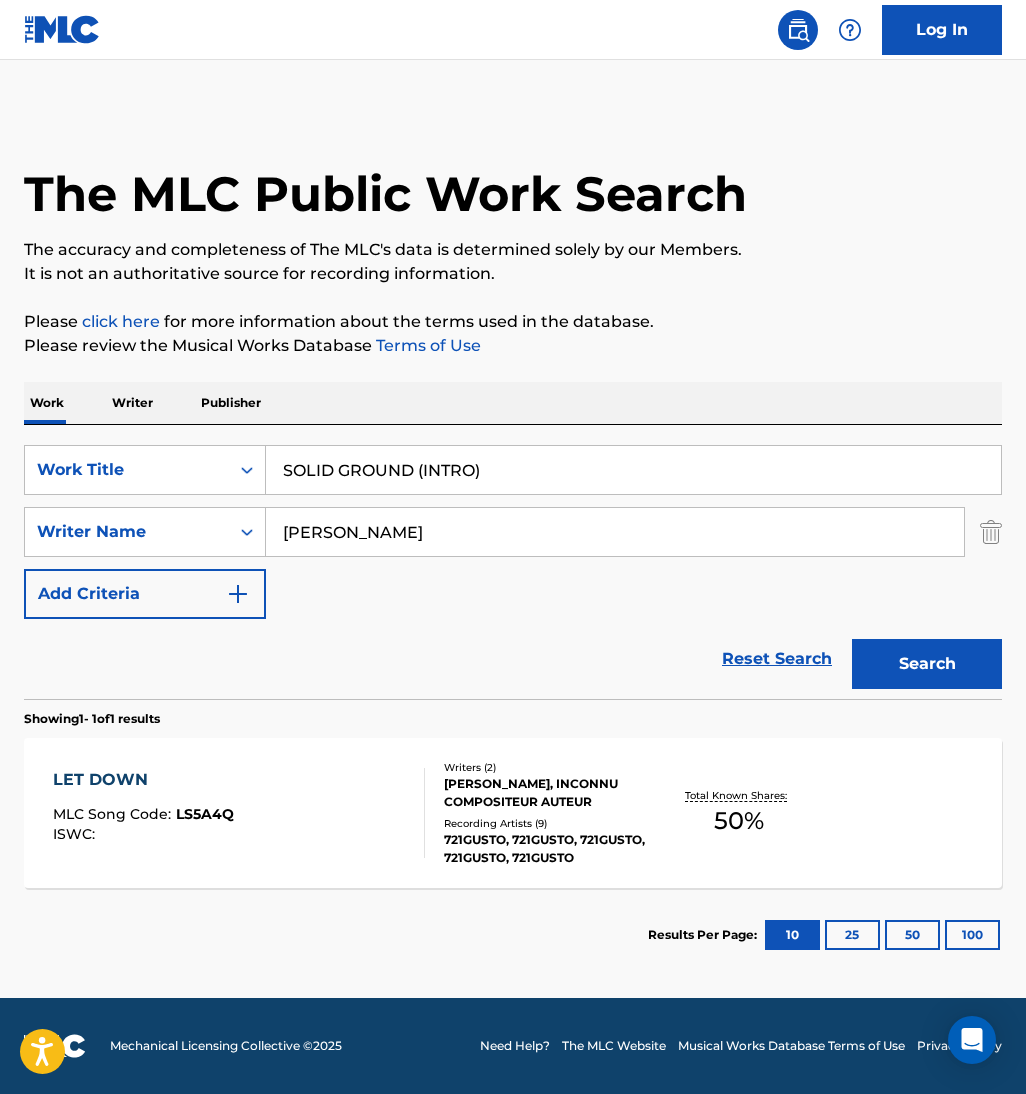 click on "The MLC Public Work Search The accuracy and completeness of The MLC's data is determined solely by our Members. It is not an authoritative source for recording information. Please   click here   for more information about the terms used in the database. Please review the Musical Works Database   Terms of Use Work Writer Publisher SearchWithCriteria175ec7b3-f42c-42ab-a88f-5b7bede134ae Work Title SOLID GROUND (INTRO) SearchWithCriteriaeac2c74e-021c-4915-b79a-56d061eca5ba Writer Name [PERSON_NAME] Add Criteria Reset Search Search Showing  1  -   1  of  1   results   LET DOWN MLC Song Code : LS5A4Q ISWC : Writers ( 2 ) [PERSON_NAME], INCONNU COMPOSITEUR AUTEUR Recording Artists ( 9 ) 721GUSTO, 721GUSTO, 721GUSTO, 721GUSTO, 721GUSTO Total Known Shares: 50 % Results Per Page: 10 25 50 100" at bounding box center [513, 546] 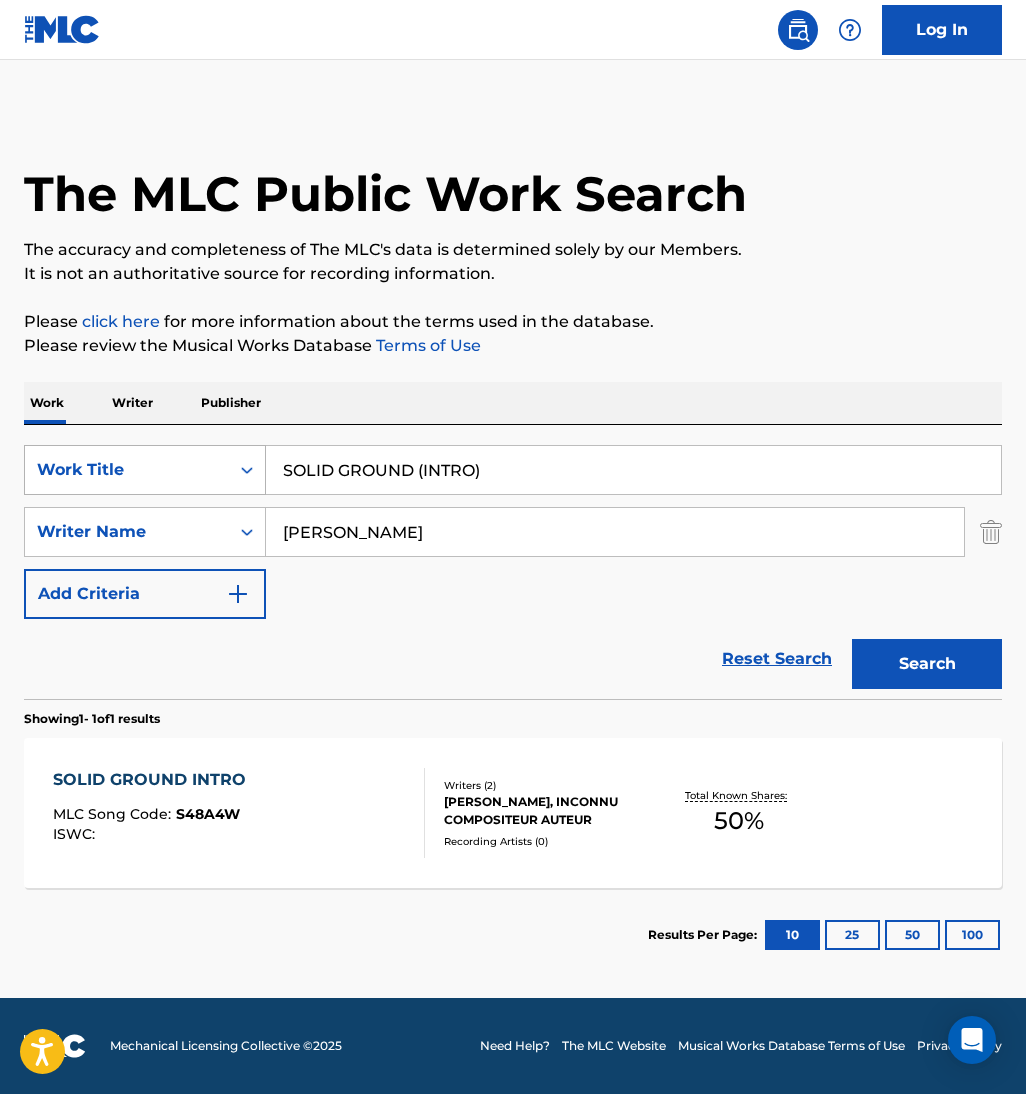 click on "SearchWithCriteria175ec7b3-f42c-42ab-a88f-5b7bede134ae Work Title SOLID GROUND (INTRO)" at bounding box center [513, 470] 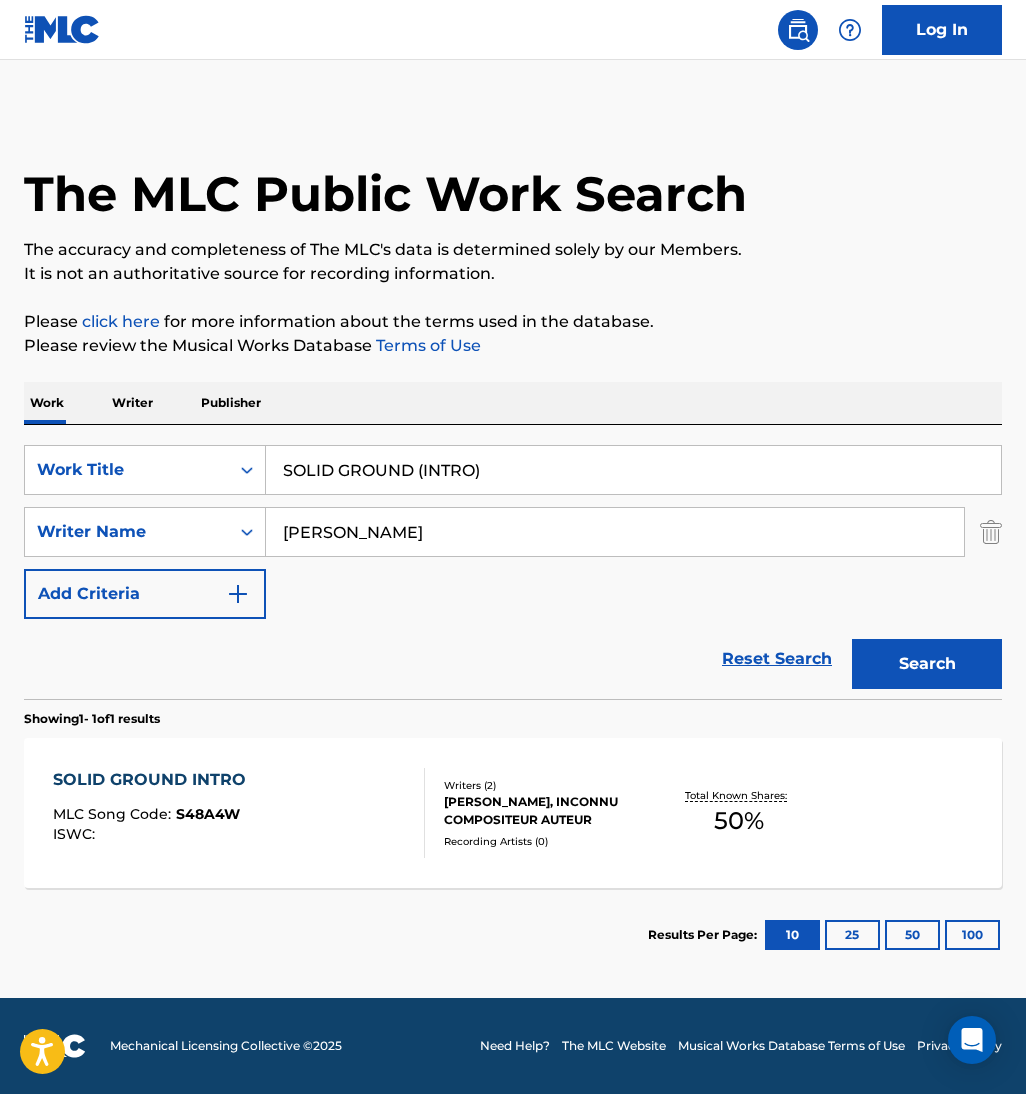 paste on "exodus" 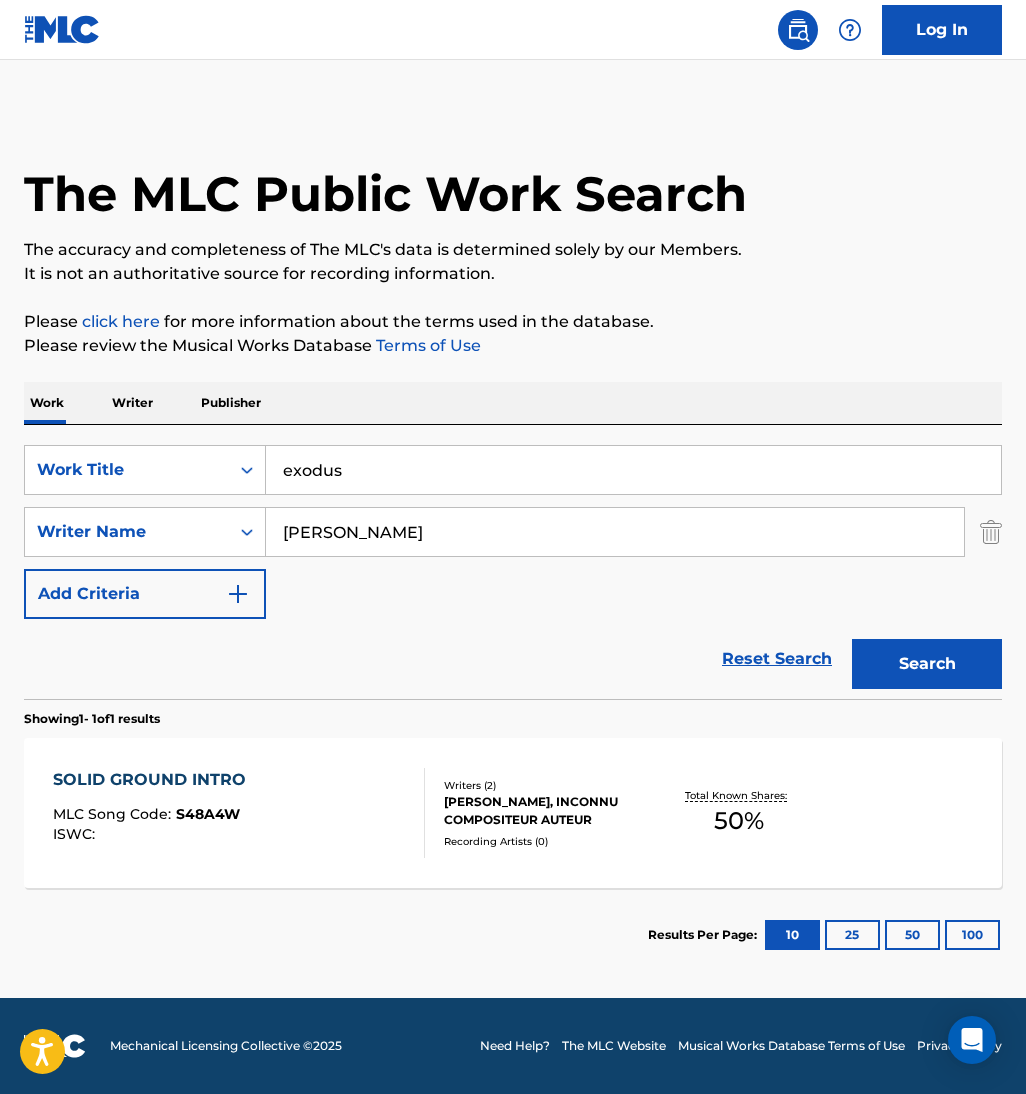 click on "The MLC Public Work Search The accuracy and completeness of The MLC's data is determined solely by our Members. It is not an authoritative source for recording information. Please   click here   for more information about the terms used in the database. Please review the Musical Works Database   Terms of Use Work Writer Publisher SearchWithCriteria175ec7b3-f42c-42ab-a88f-5b7bede134ae Work Title exodus SearchWithCriteriaeac2c74e-021c-4915-b79a-56d061eca5ba Writer Name [PERSON_NAME] Add Criteria Reset Search Search Showing  1  -   1  of  1   results   SOLID GROUND INTRO MLC Song Code : S48A4W ISWC : Writers ( 2 ) [PERSON_NAME], INCONNU COMPOSITEUR AUTEUR Recording Artists ( 0 ) Total Known Shares: 50 % Results Per Page: 10 25 50 100" at bounding box center [513, 546] 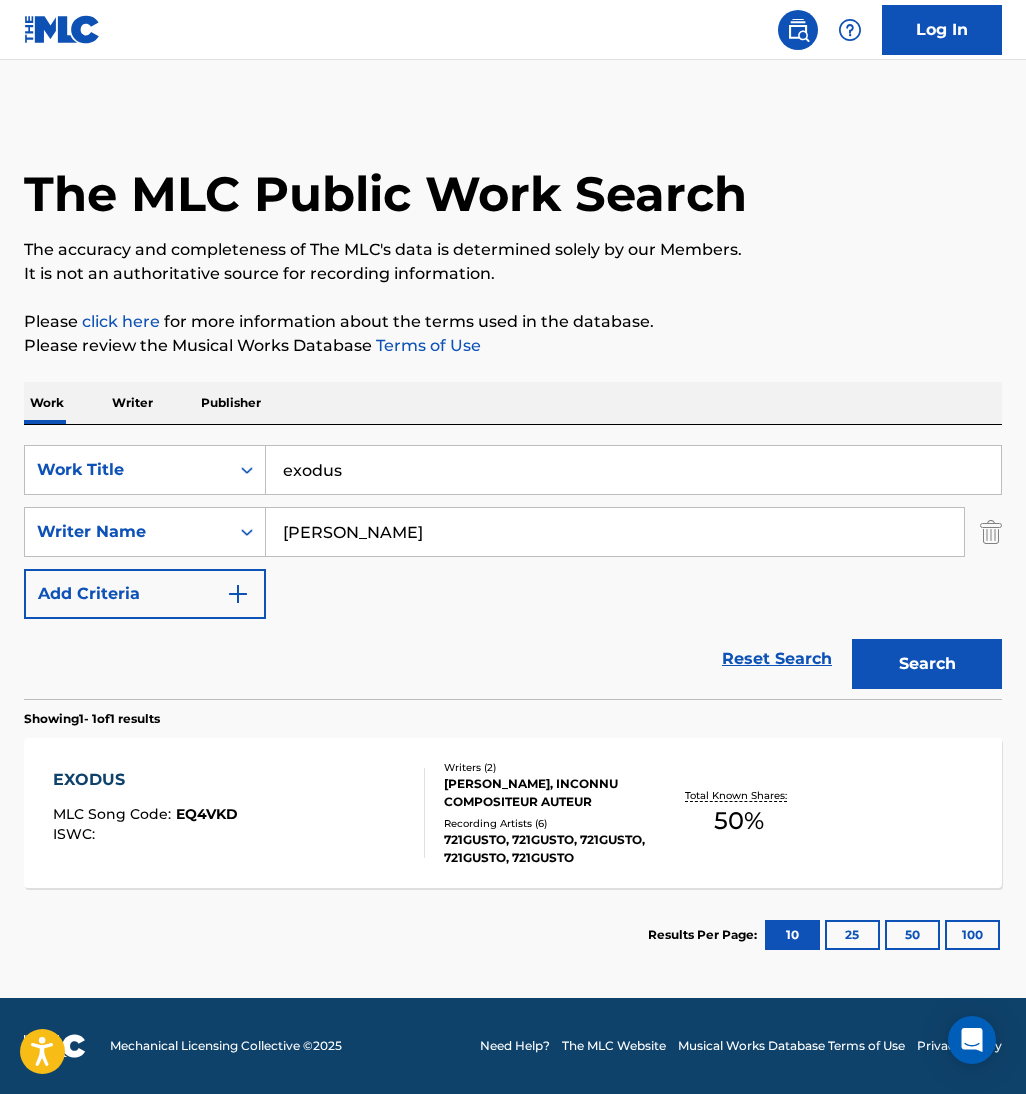 drag, startPoint x: 443, startPoint y: 455, endPoint x: 952, endPoint y: 609, distance: 531.7866 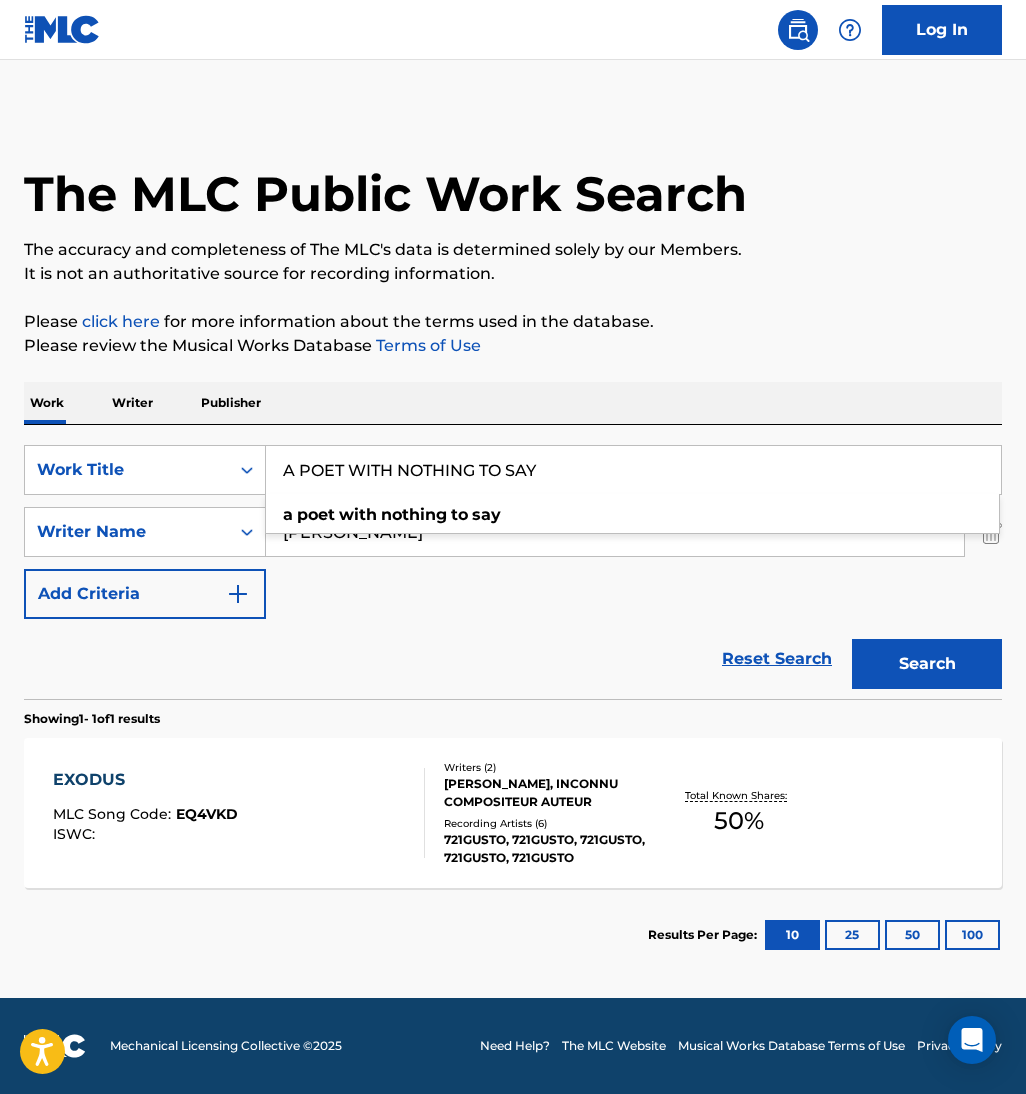 click on "Please   click here   for more information about the terms used in the database." at bounding box center [513, 322] 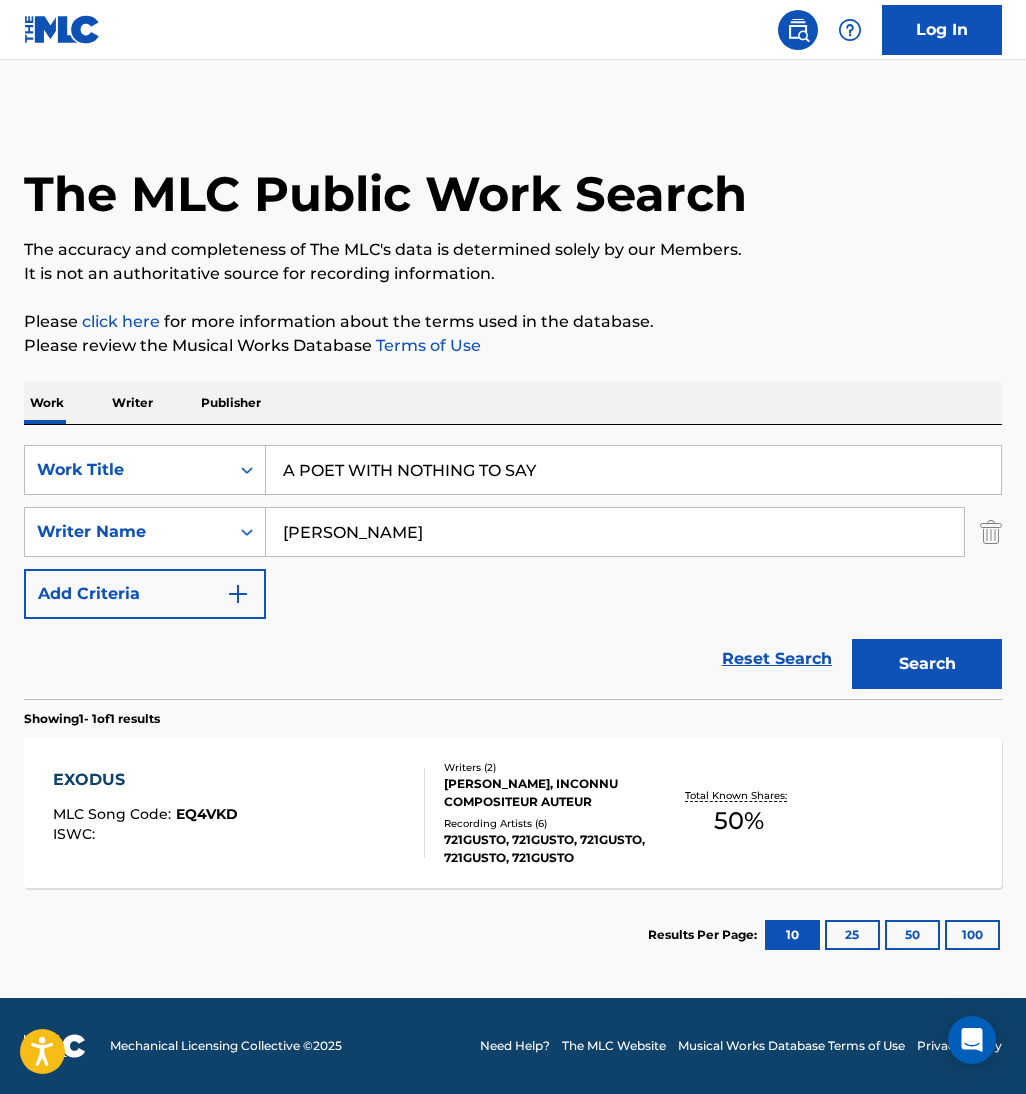 click on "Search" at bounding box center (927, 664) 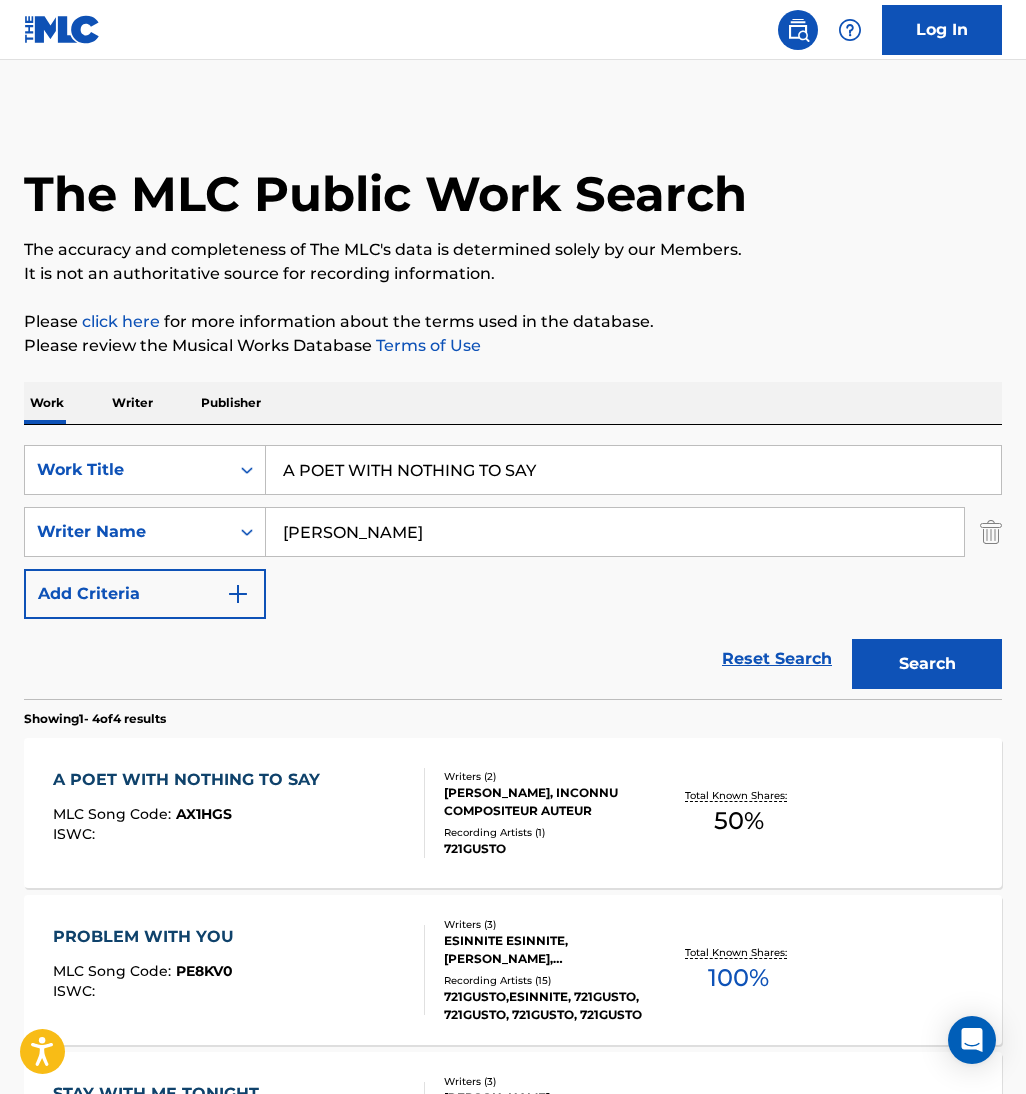 click on "SearchWithCriteria175ec7b3-f42c-42ab-a88f-5b7bede134ae Work Title A POET WITH NOTHING TO SAY SearchWithCriteriaeac2c74e-021c-4915-b79a-56d061eca5ba Writer Name [PERSON_NAME] Add Criteria" at bounding box center [513, 532] 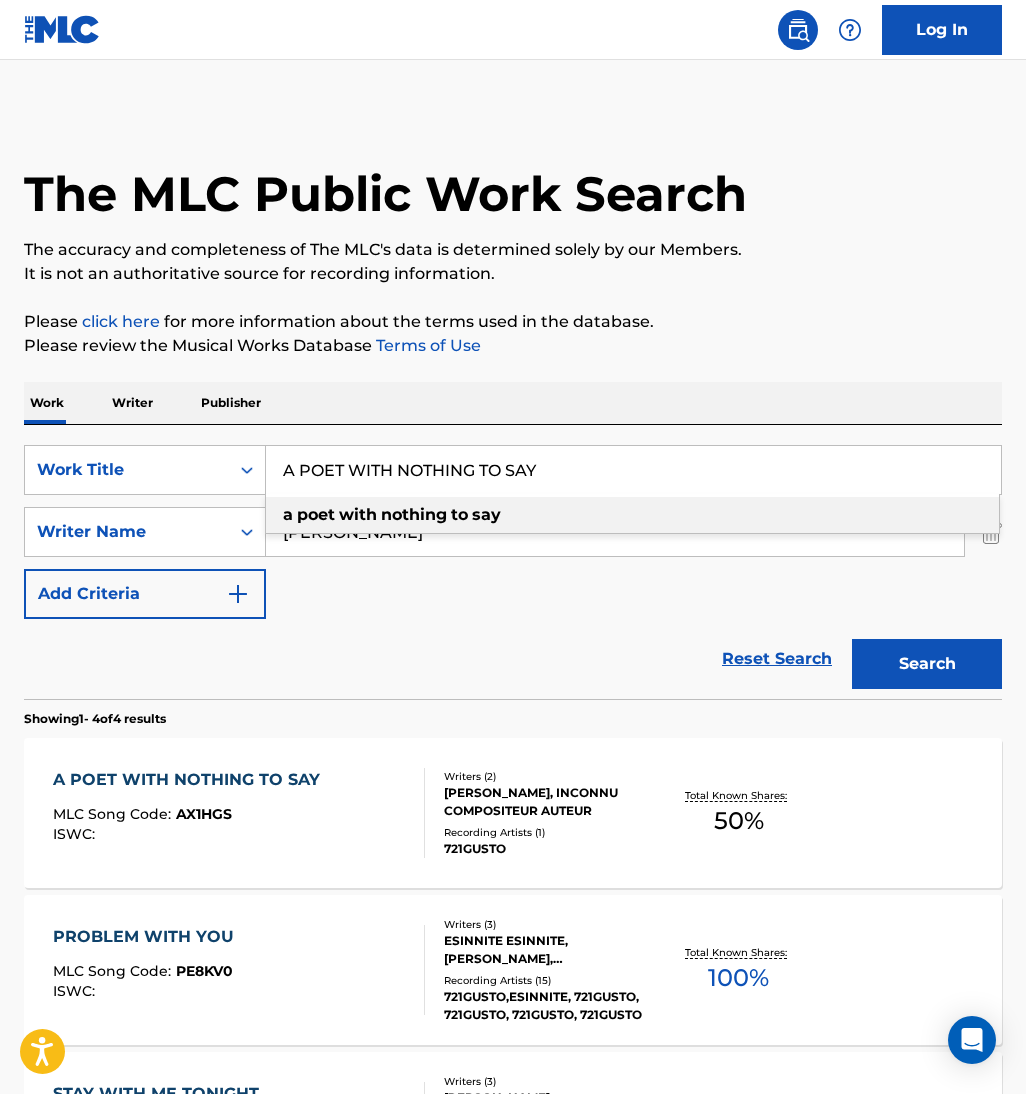 paste on "SURRENDER" 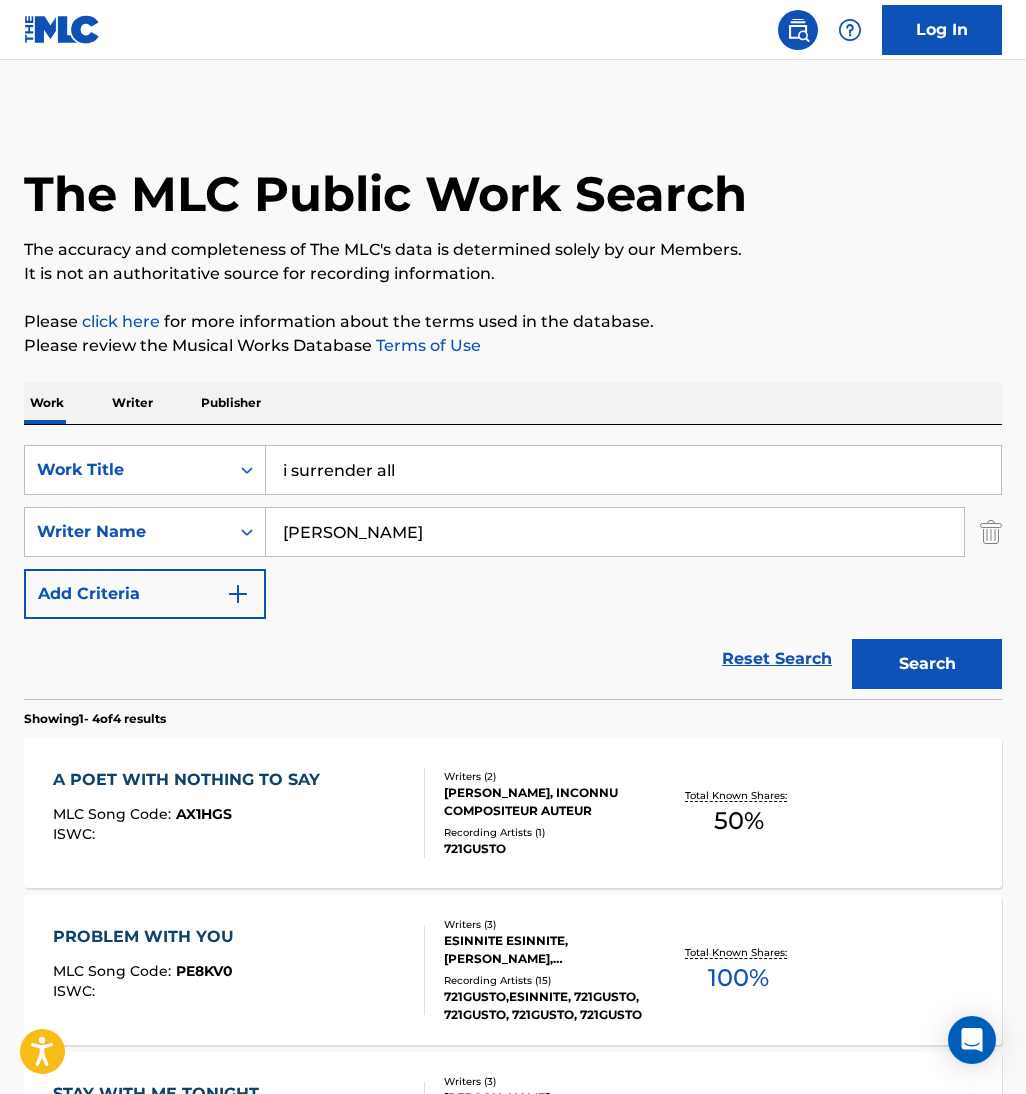 click on "Search" at bounding box center (927, 664) 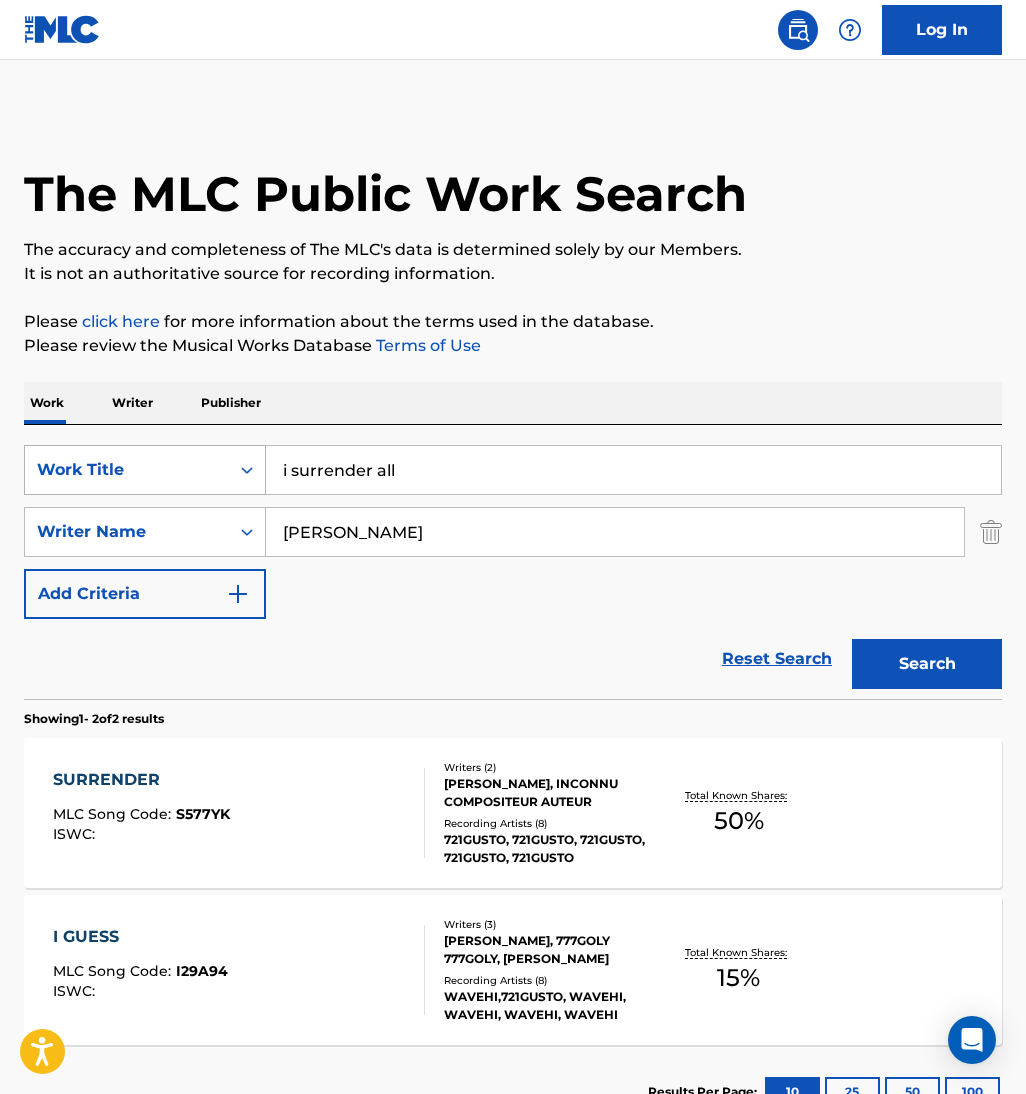 drag, startPoint x: 512, startPoint y: 458, endPoint x: 83, endPoint y: 481, distance: 429.61612 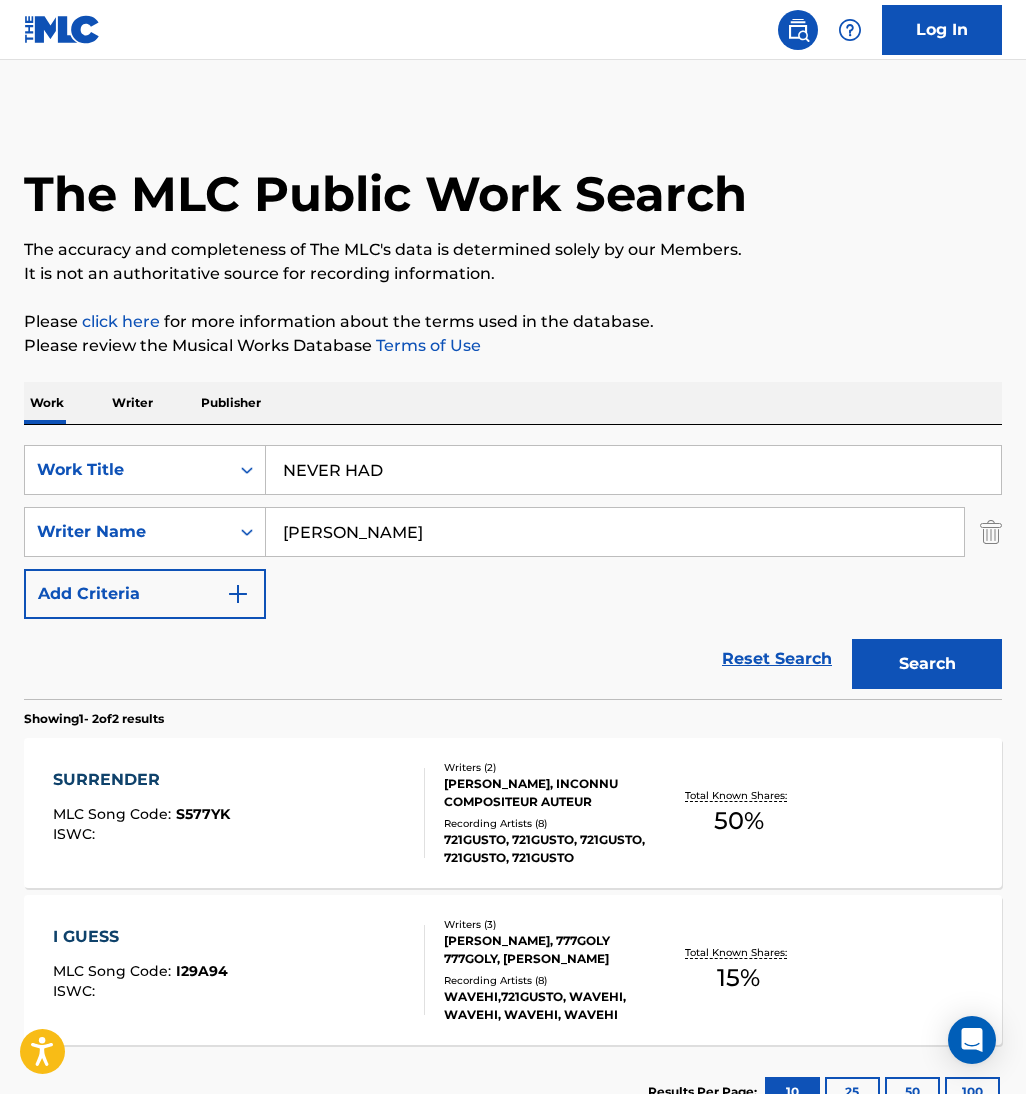 click on "Work Writer Publisher" at bounding box center (513, 403) 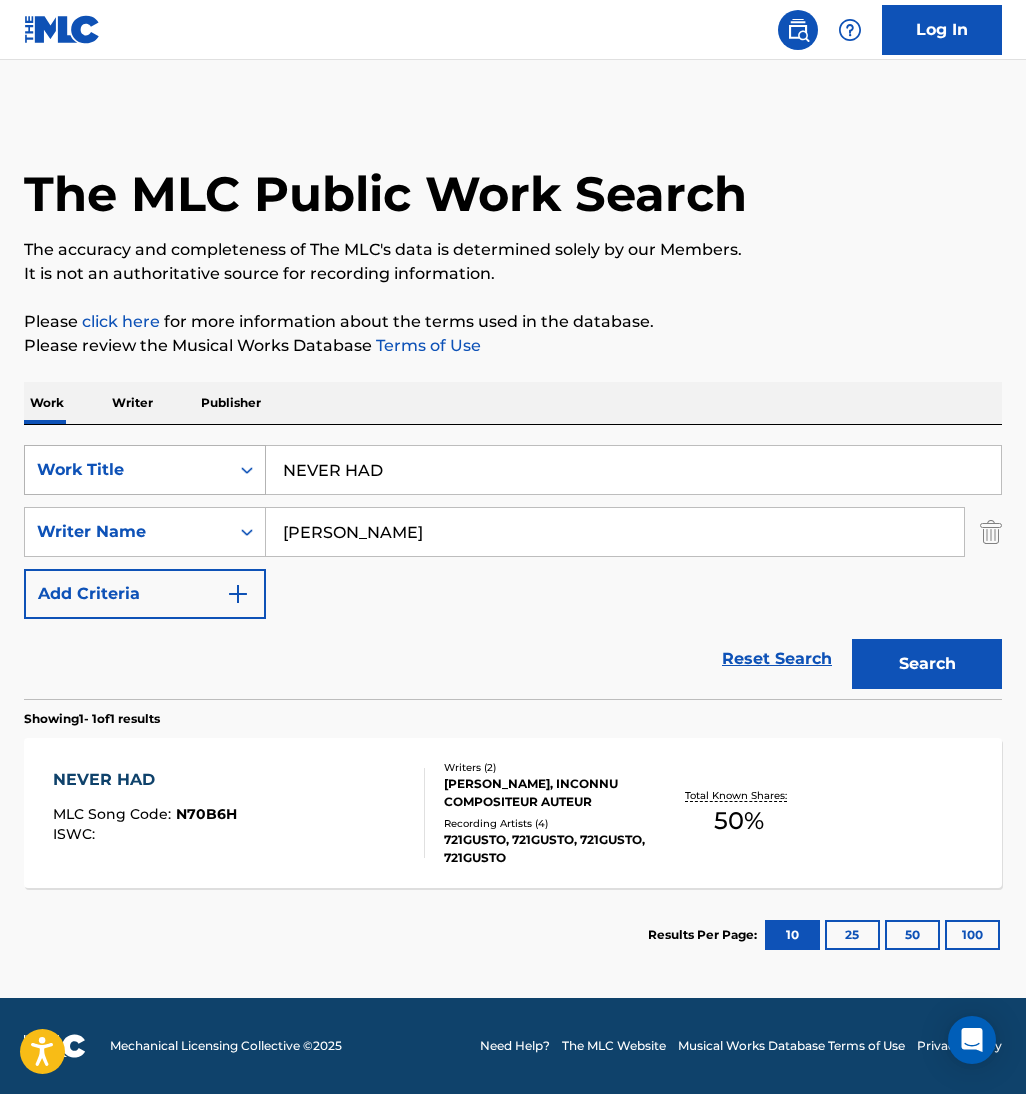 click on "SearchWithCriteria175ec7b3-f42c-42ab-a88f-5b7bede134ae Work Title NEVER HAD" at bounding box center [513, 470] 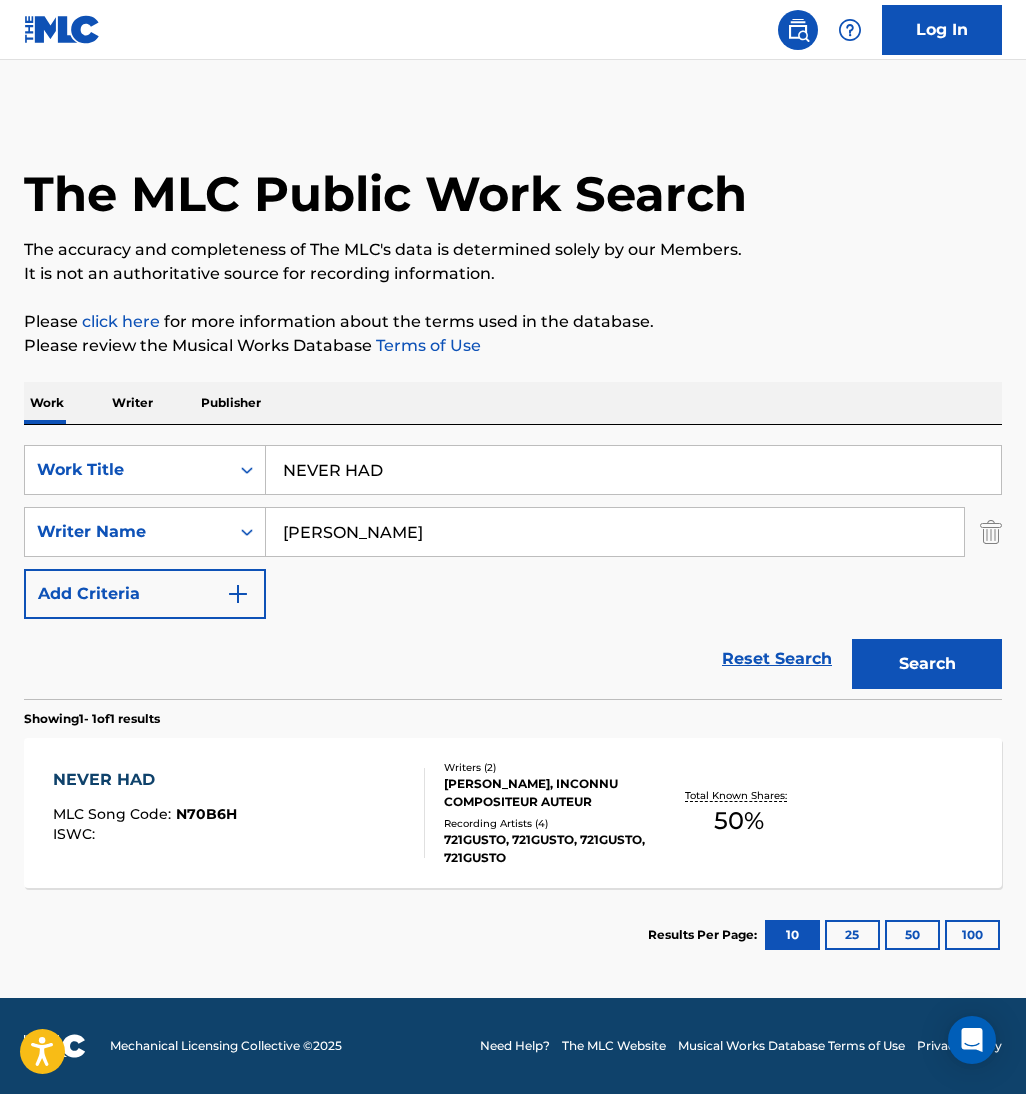 paste on "SWITCH!" 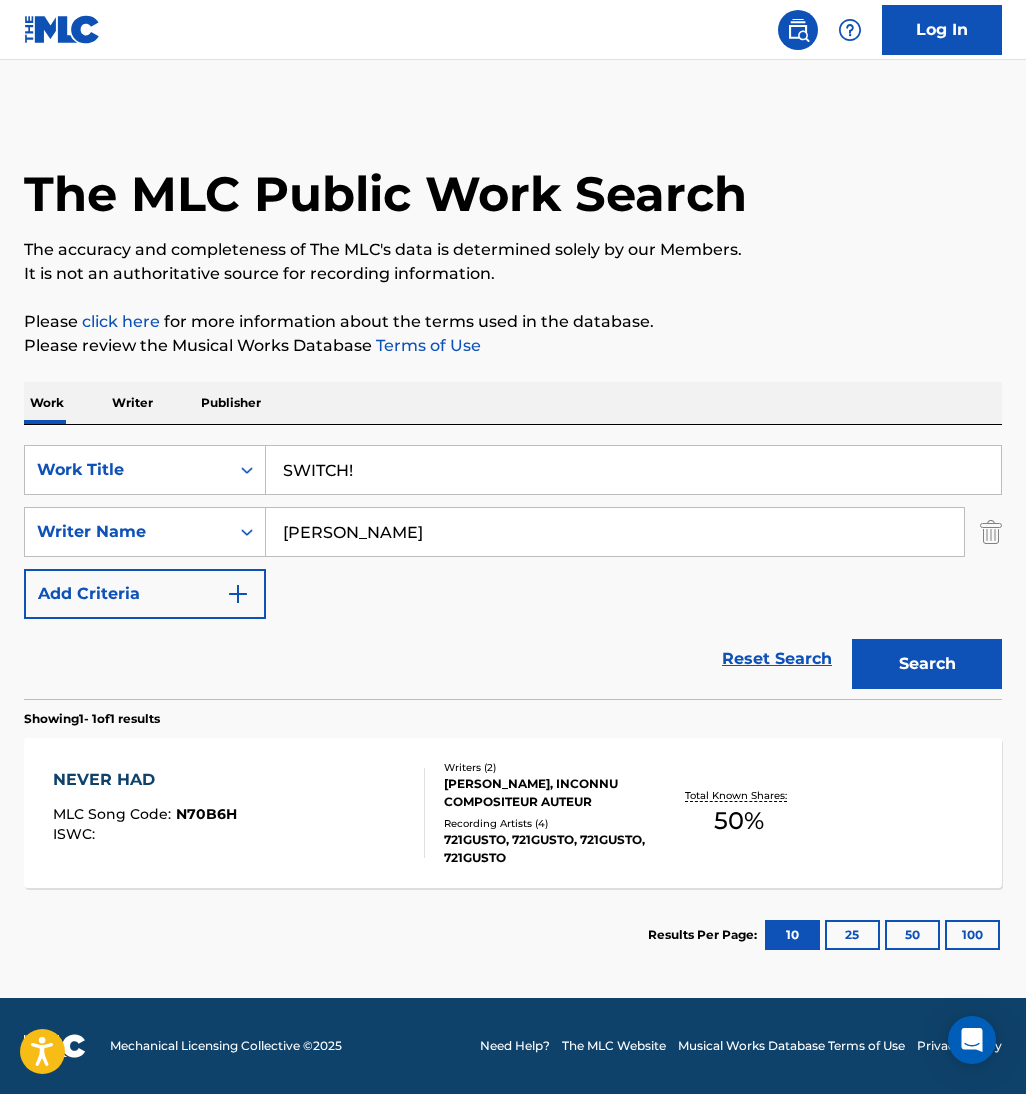 click on "Search" at bounding box center (927, 664) 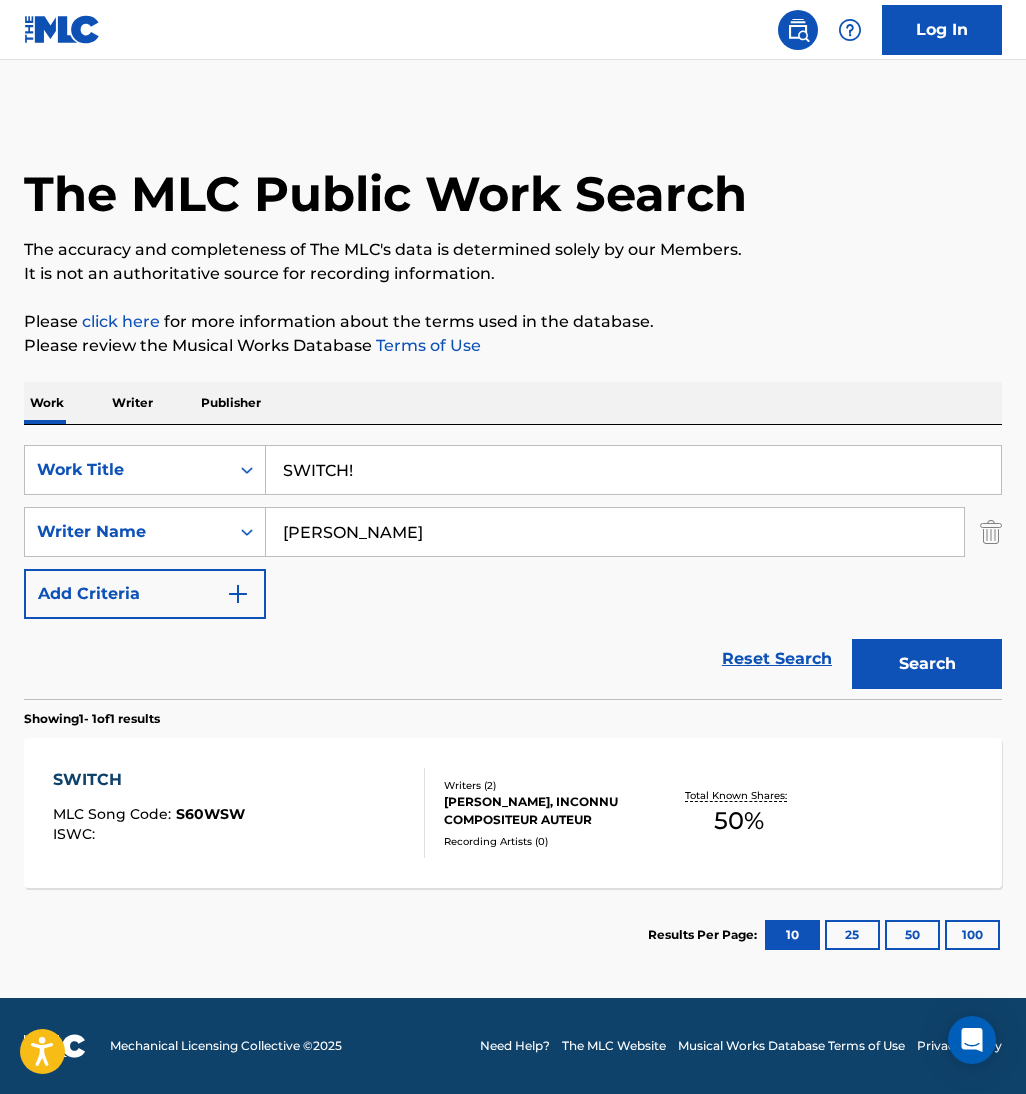 drag, startPoint x: 27, startPoint y: 487, endPoint x: 17, endPoint y: 488, distance: 10.049875 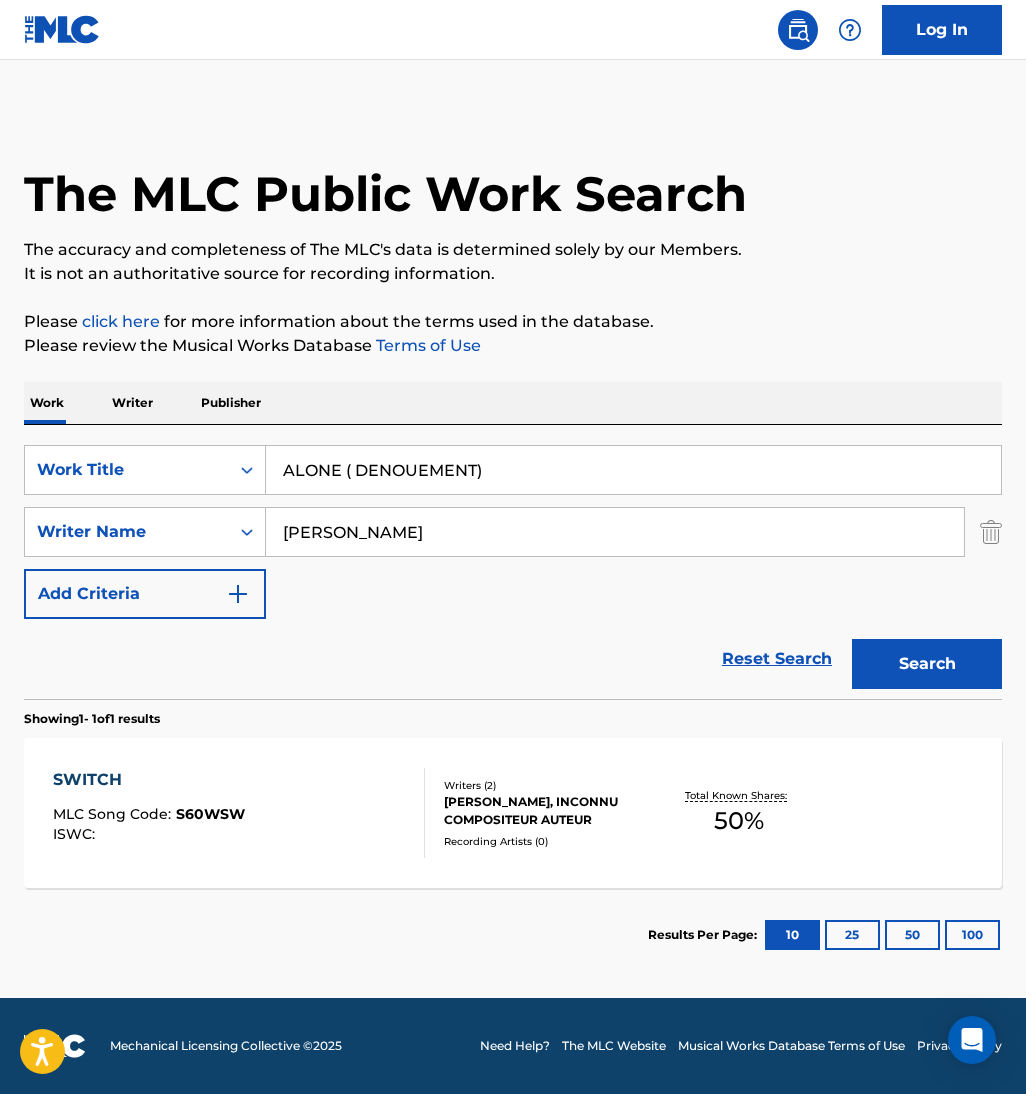 click on "Search" at bounding box center (927, 664) 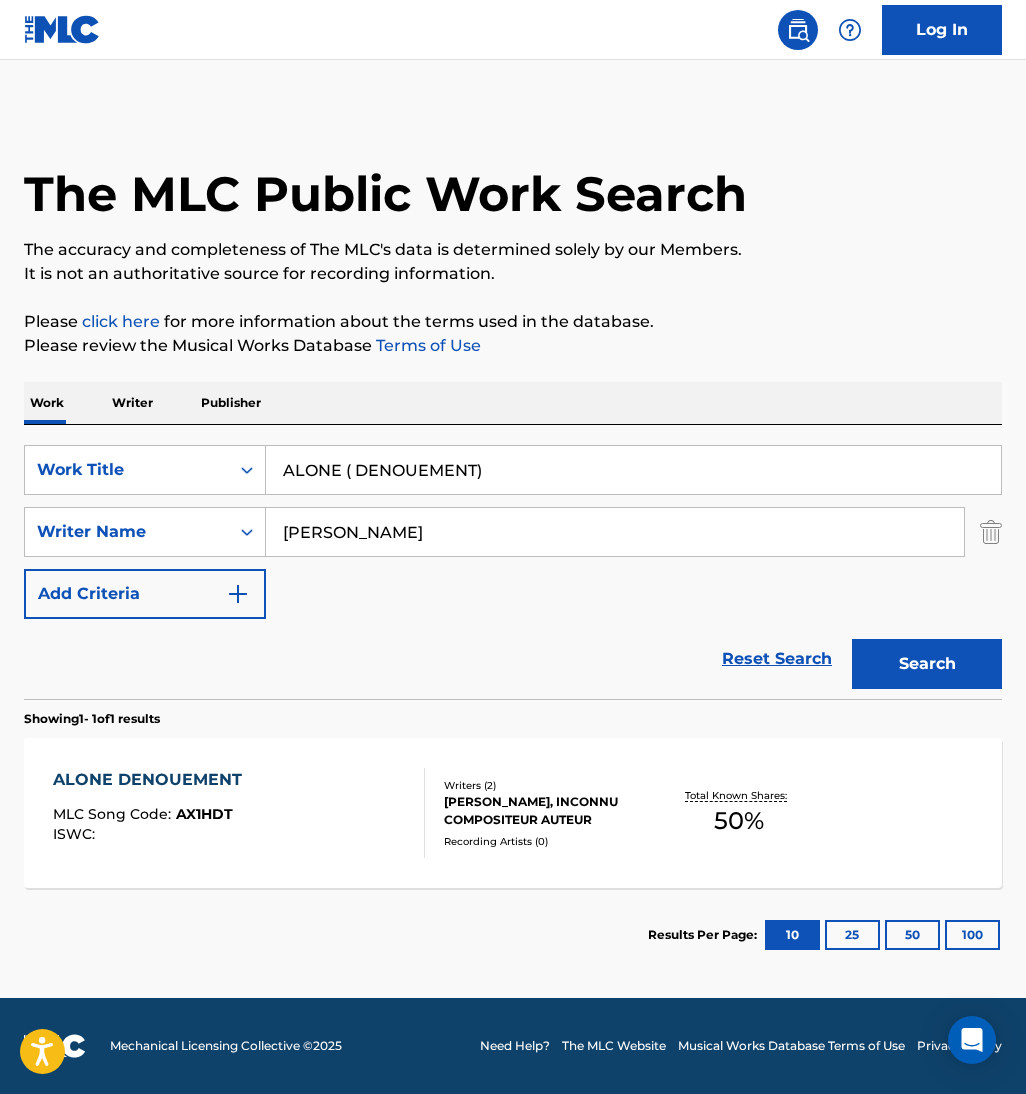 click on "ALONE ( DENOUEMENT)" at bounding box center [633, 470] 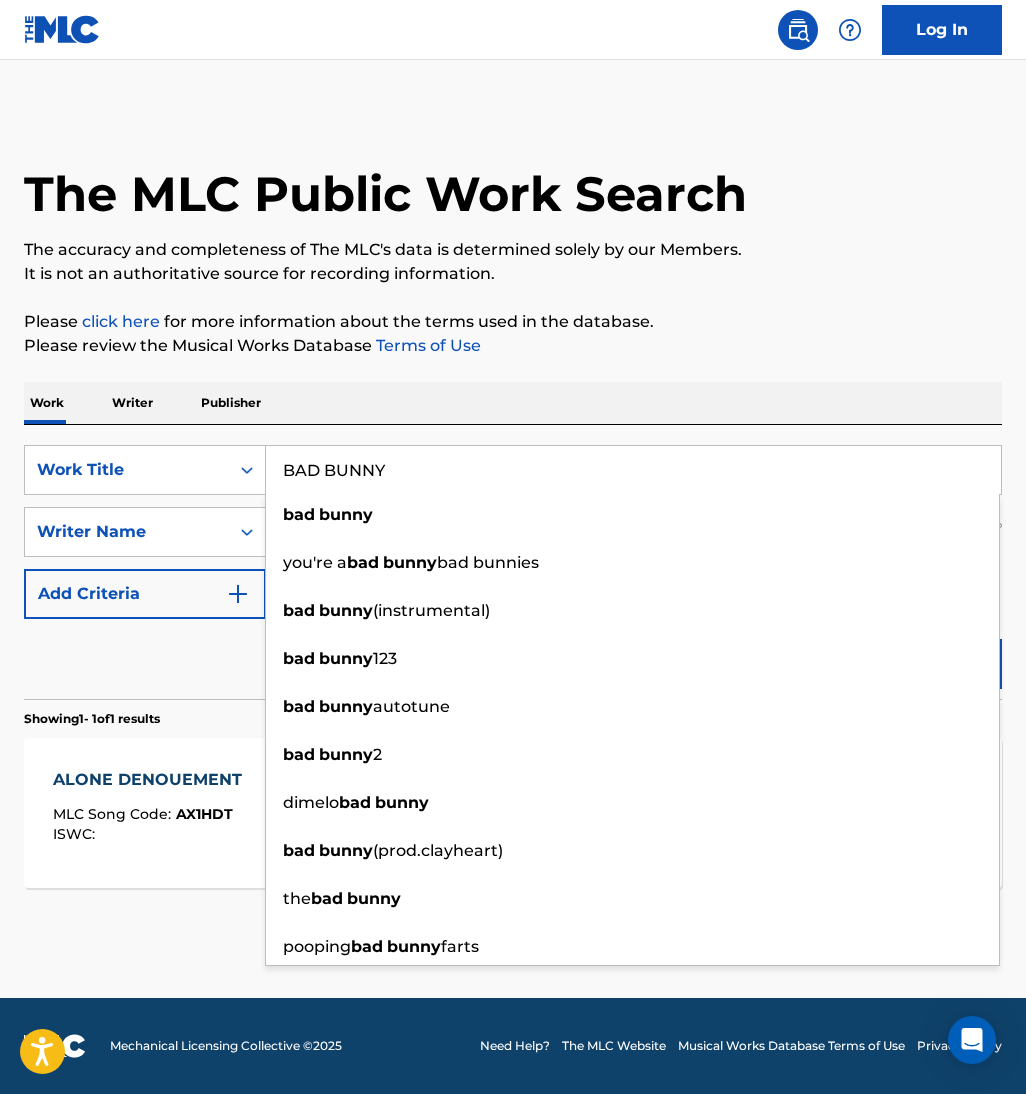 click on "The MLC Public Work Search The accuracy and completeness of The MLC's data is determined solely by our Members. It is not an authoritative source for recording information. Please   click here   for more information about the terms used in the database. Please review the Musical Works Database   Terms of Use Work Writer Publisher SearchWithCriteria175ec7b3-f42c-42ab-a88f-5b7bede134ae Work Title BAD BUNNY bad   bunny you're a  bad   bunny  bad bunnies bad   bunny  (instrumental) bad   bunny  123 bad   bunny  autotune bad   bunny  2 dimelo  bad   bunny bad   bunny (prod.clayheart) the  bad   bunny pooping  bad   bunny  farts SearchWithCriteriaeac2c74e-021c-4915-b79a-56d061eca5ba Writer Name [PERSON_NAME] Add Criteria Reset Search Search Showing  1  -   1  of  1   results   ALONE DENOUEMENT MLC Song Code : AX1HDT ISWC : Writers ( 2 ) [PERSON_NAME], INCONNU COMPOSITEUR AUTEUR Recording Artists ( 0 ) Total Known Shares: 50 % Results Per Page: 10 25 50 100" at bounding box center [513, 546] 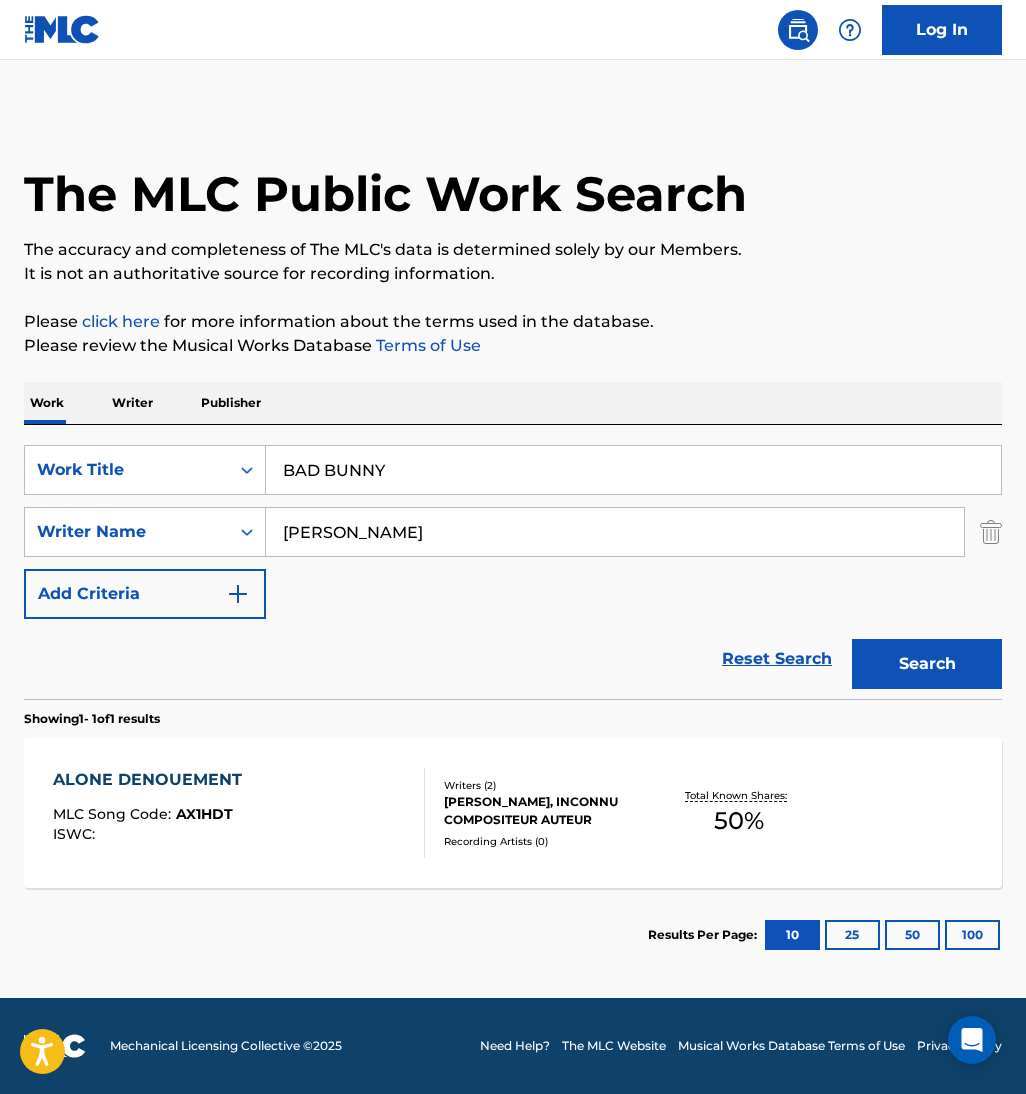 click on "Search" at bounding box center [927, 664] 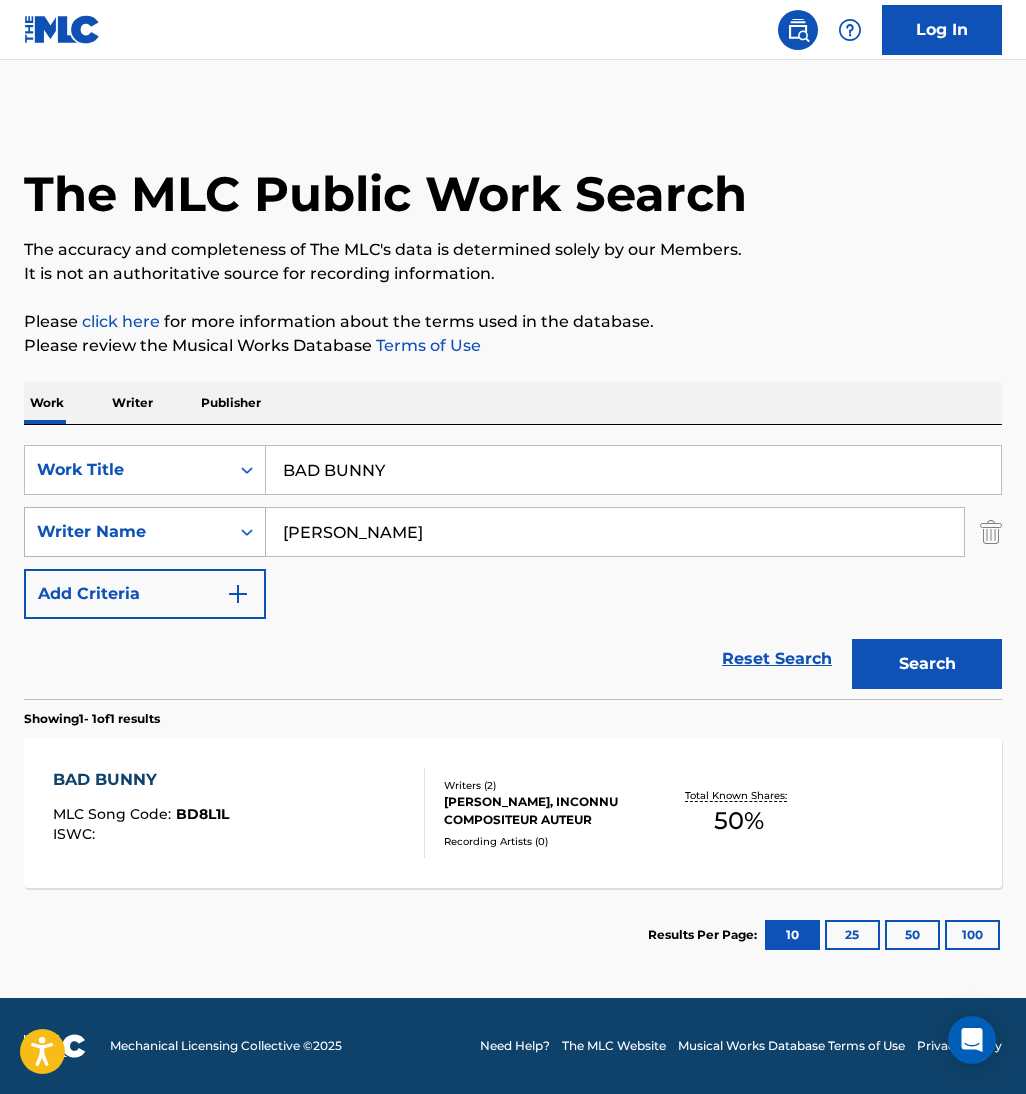 click on "SearchWithCriteria175ec7b3-f42c-42ab-a88f-5b7bede134ae Work Title BAD BUNNY SearchWithCriteriaeac2c74e-021c-4915-b79a-56d061eca5ba Writer Name [PERSON_NAME] Add Criteria Reset Search Search" at bounding box center [513, 562] 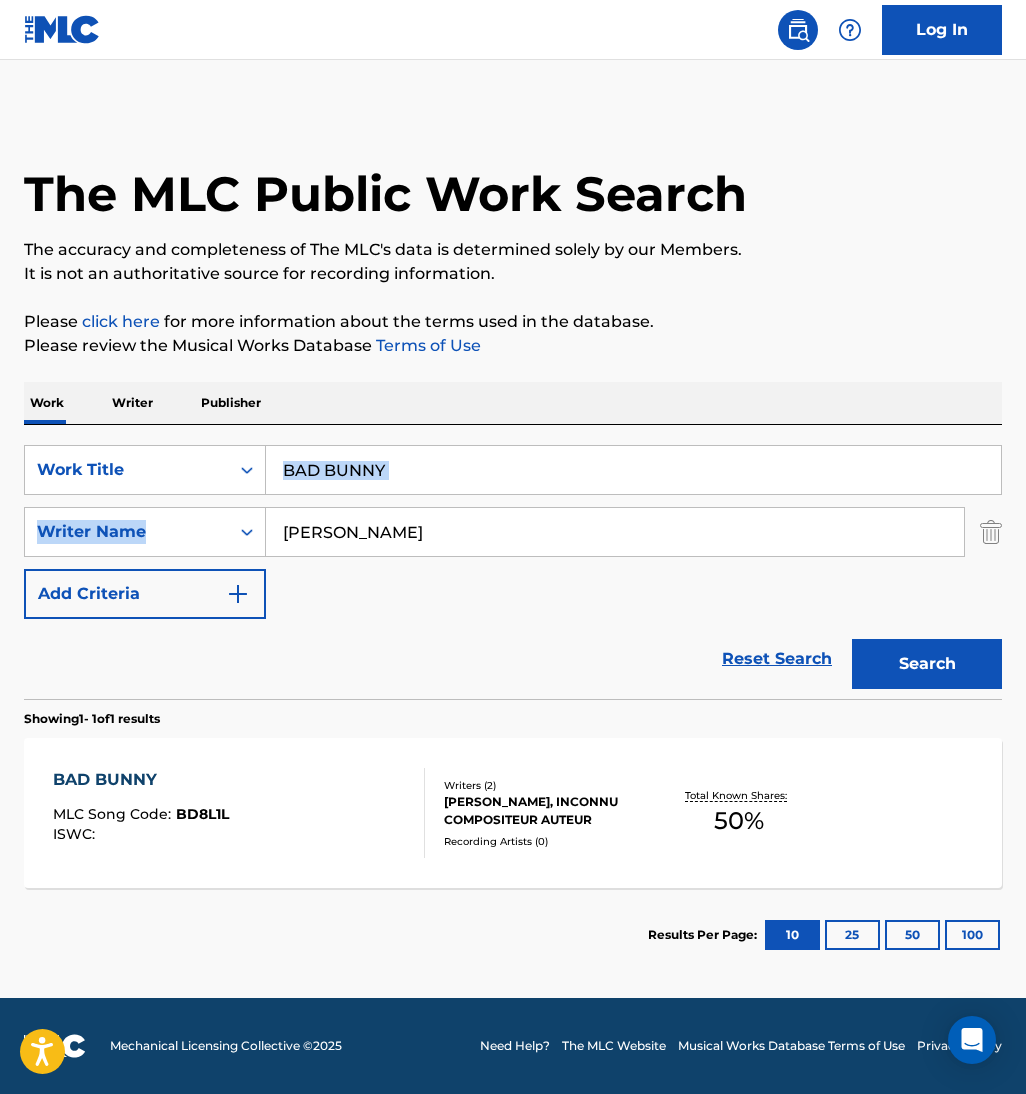 click on "BAD BUNNY" at bounding box center (633, 470) 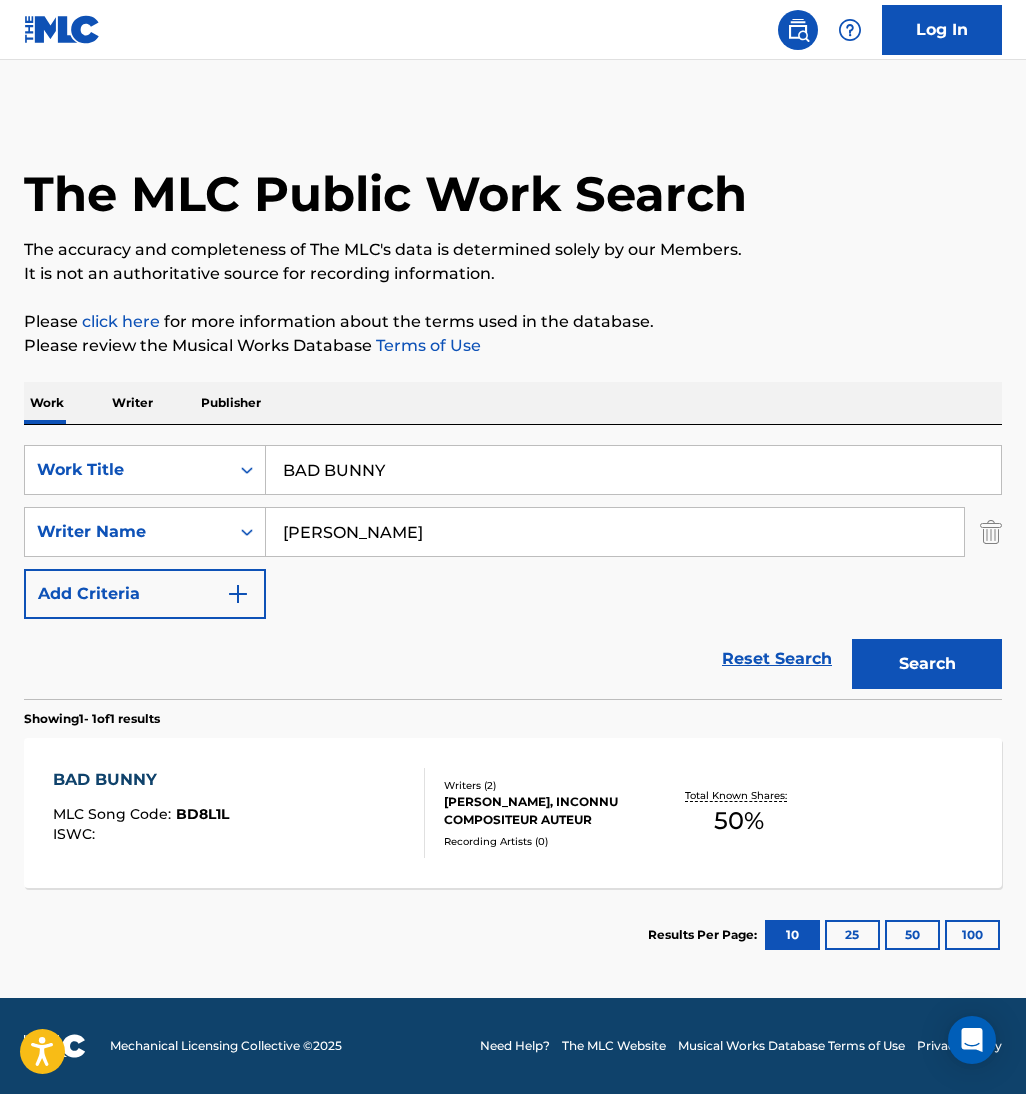 click on "BAD BUNNY" at bounding box center (633, 470) 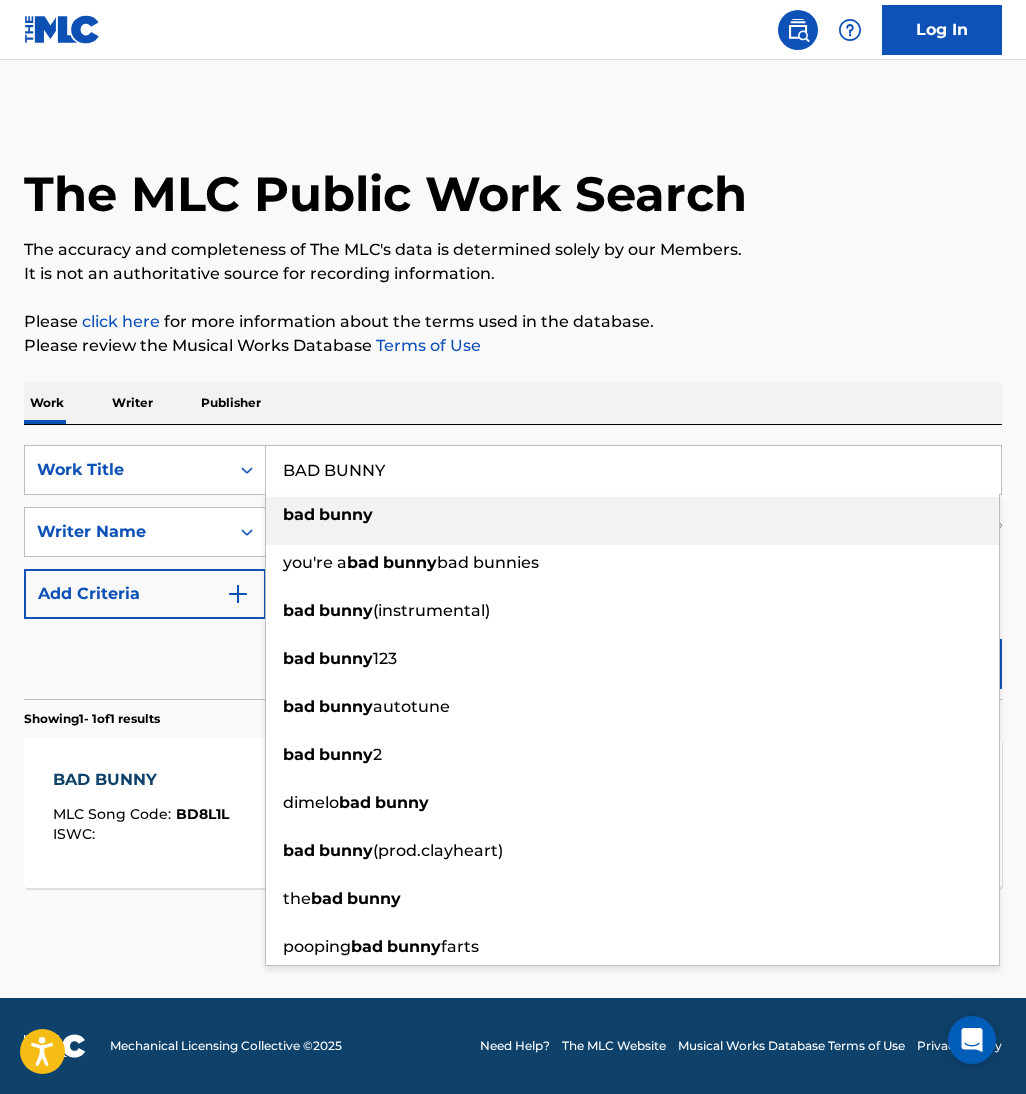 paste on "PRS, BMI	2. Confident" 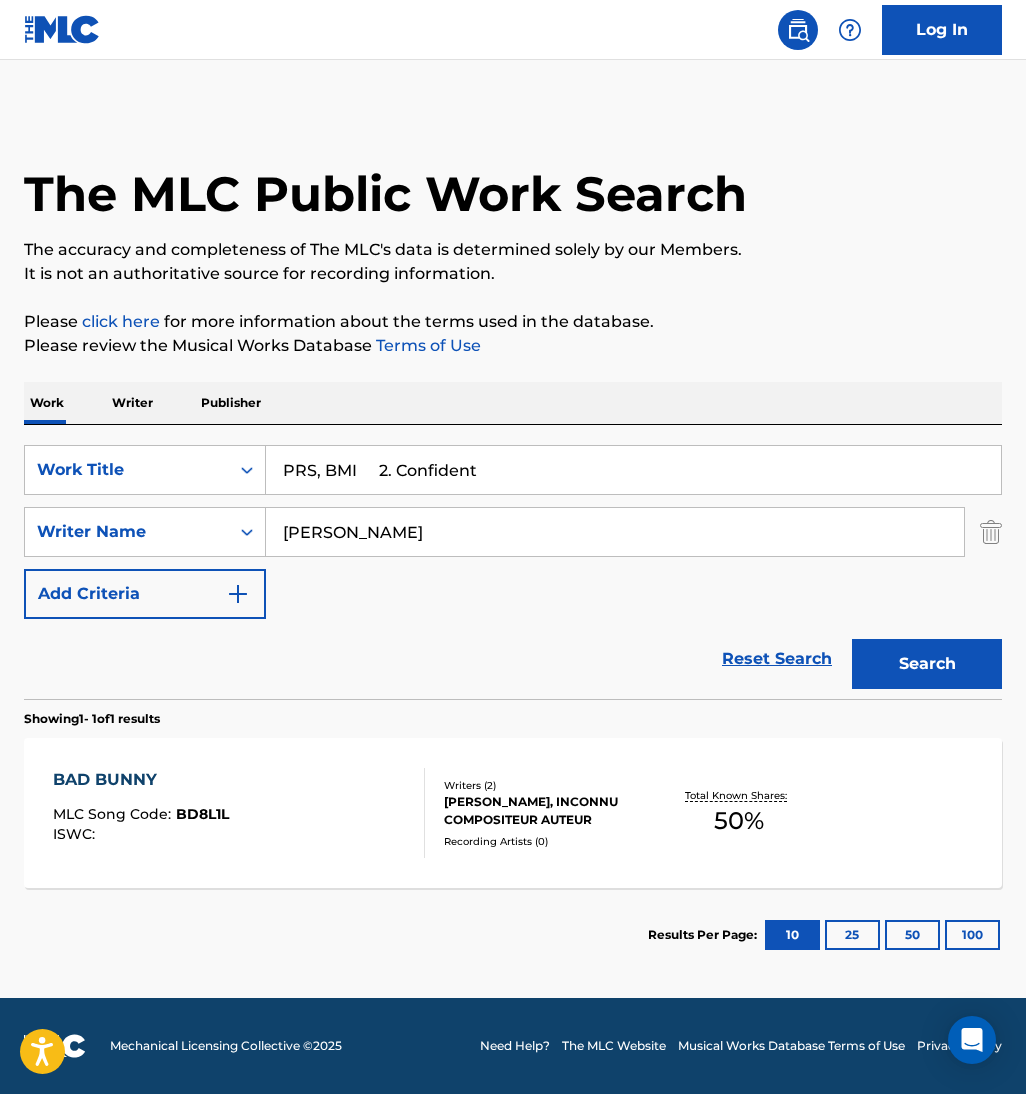 click on "PRS, BMI	2. Confident" at bounding box center [633, 470] 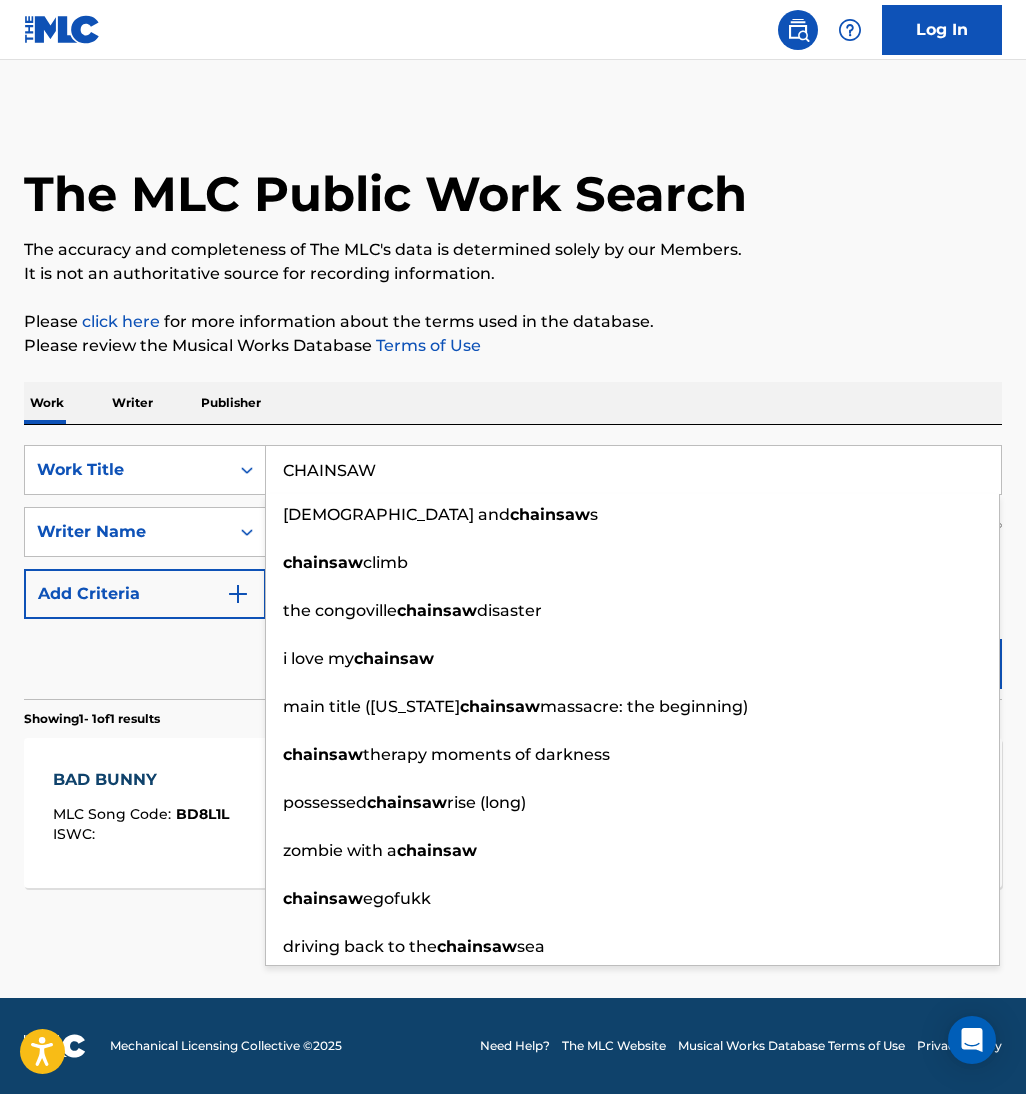 click on "The MLC Public Work Search The accuracy and completeness of The MLC's data is determined solely by our Members. It is not an authoritative source for recording information. Please   click here   for more information about the terms used in the database. Please review the Musical Works Database   Terms of Use Work Writer Publisher SearchWithCriteria175ec7b3-f42c-42ab-a88f-5b7bede134ae Work Title CHAINSAW gods and  chainsaw s chainsaw  climb the congoville  chainsaw  disaster i love my  chainsaw main title     ([US_STATE]  chainsaw  massacre: the beginning) chainsaw  therapy moments of darkness possessed  chainsaw  rise (long) zombie with a  chainsaw chainsaw  egofukk driving back to the  chainsaw  sea SearchWithCriteriaeac2c74e-021c-4915-b79a-56d061eca5ba Writer Name [PERSON_NAME] Add Criteria Reset Search Search Showing  1  -   1  of  1   results   BAD BUNNY MLC Song Code : BD8L1L ISWC : Writers ( 2 ) [PERSON_NAME], INCONNU COMPOSITEUR AUTEUR Recording Artists ( 0 ) Total Known Shares: 50 % Results Per Page: 10" at bounding box center [513, 546] 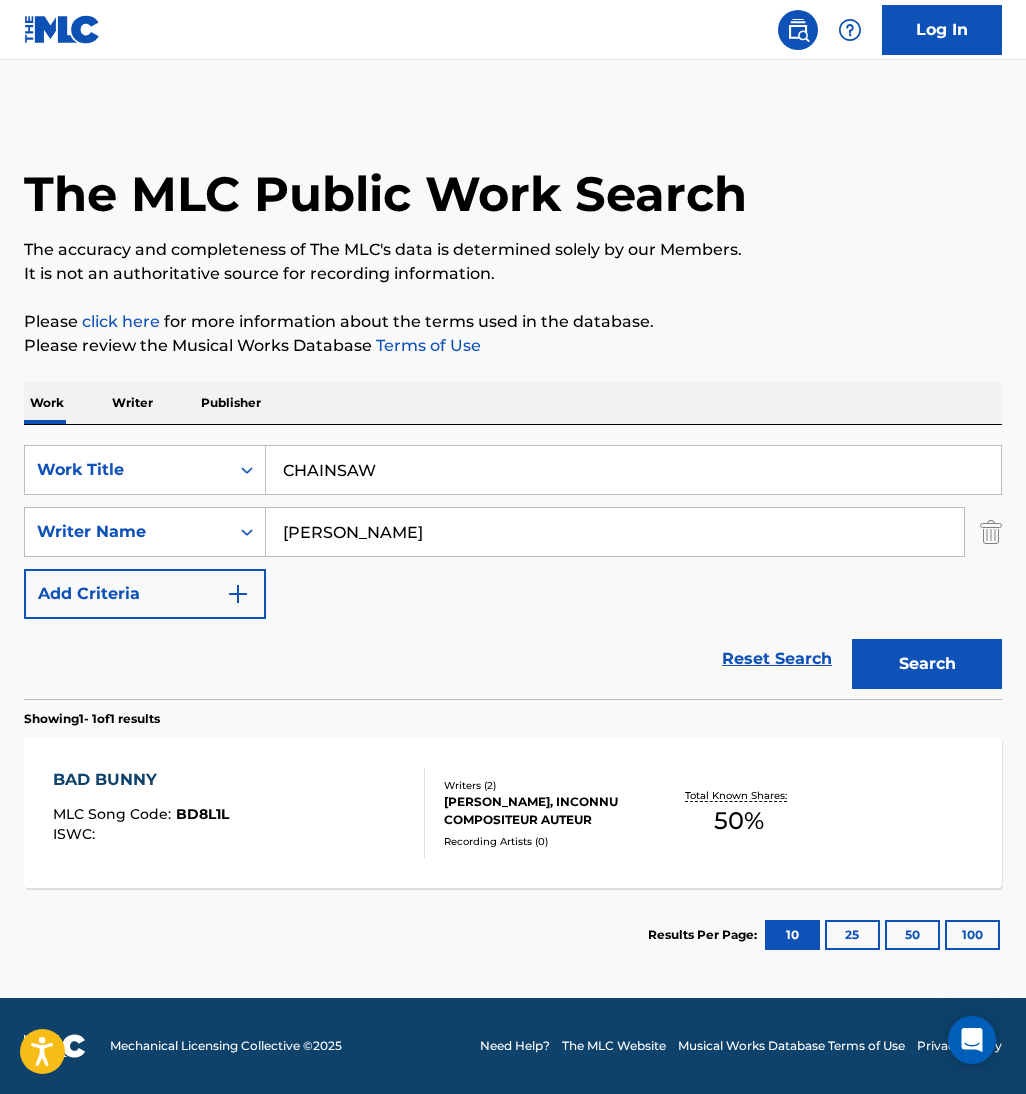 click on "Search" at bounding box center (927, 664) 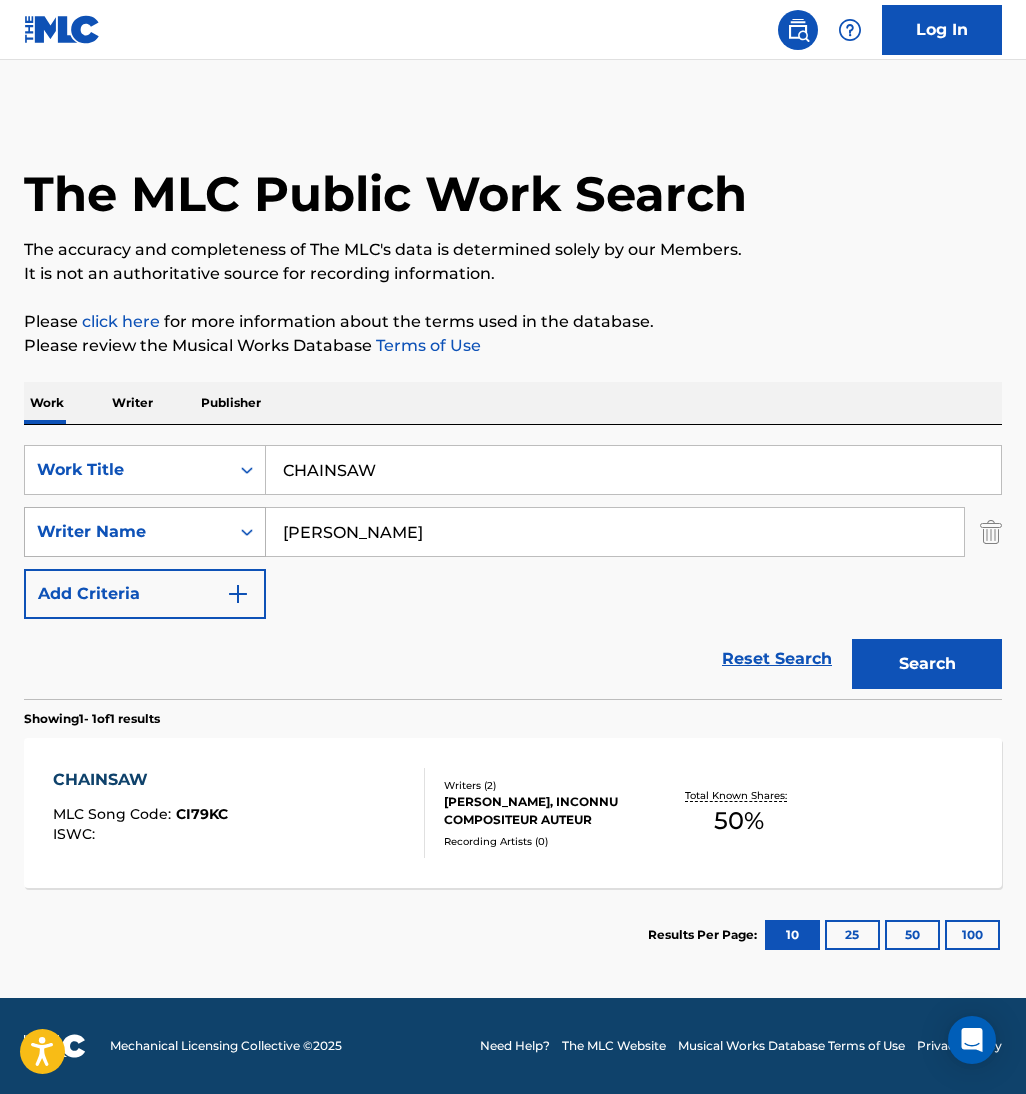 click on "SearchWithCriteria175ec7b3-f42c-42ab-a88f-5b7bede134ae Work Title CHAINSAW SearchWithCriteriaeac2c74e-021c-4915-b79a-56d061eca5ba Writer Name [PERSON_NAME] Add Criteria" at bounding box center (513, 532) 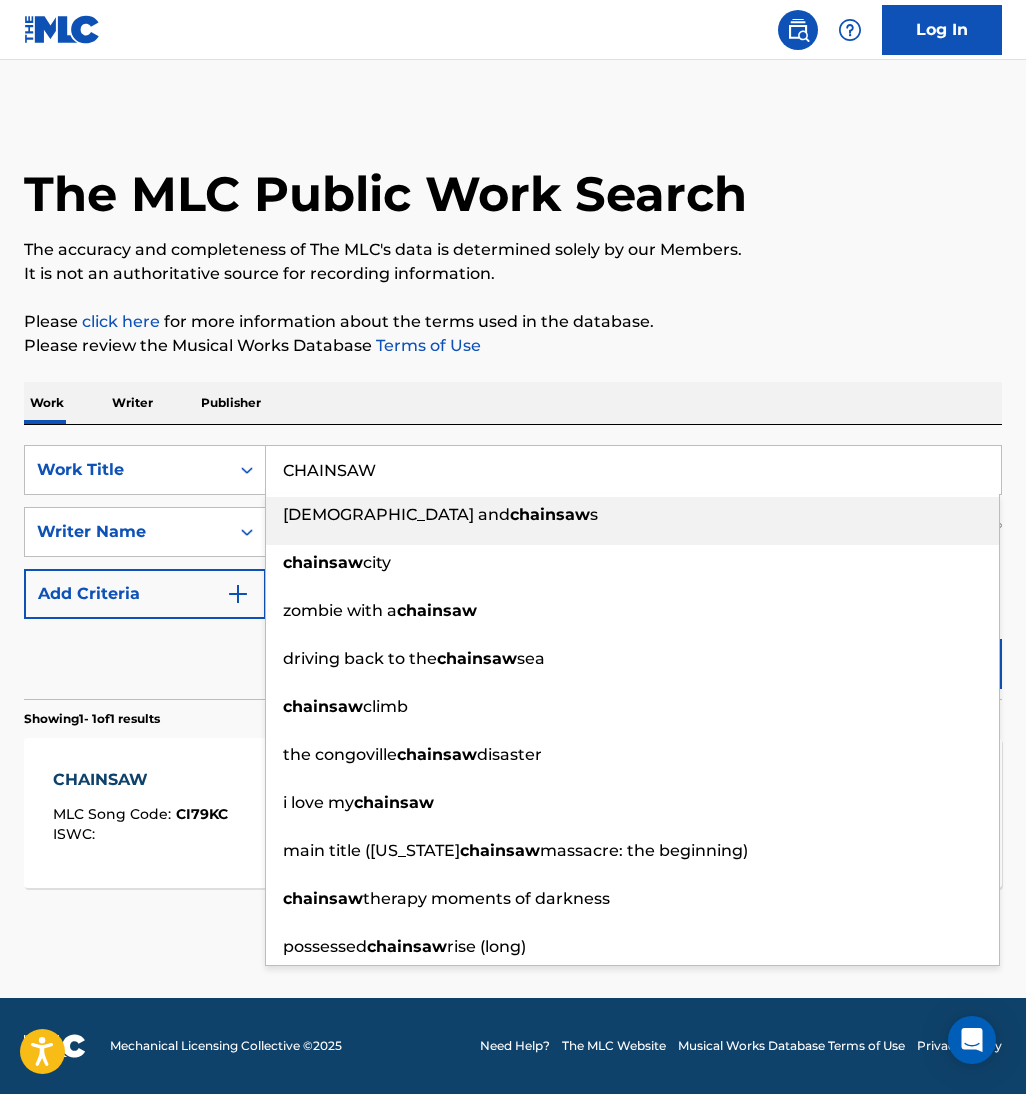 paste on "STREAKING" 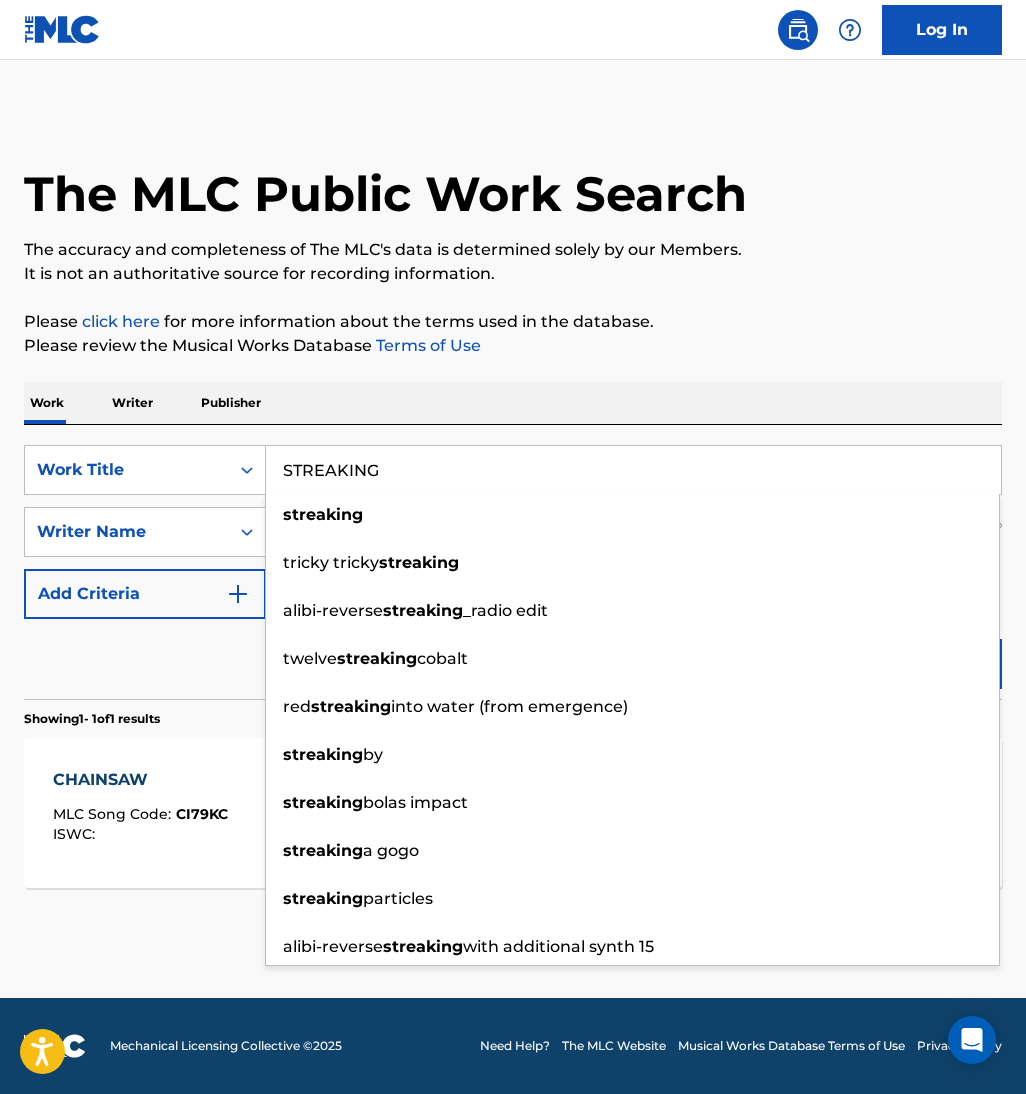 drag, startPoint x: 805, startPoint y: 356, endPoint x: 917, endPoint y: 546, distance: 220.55385 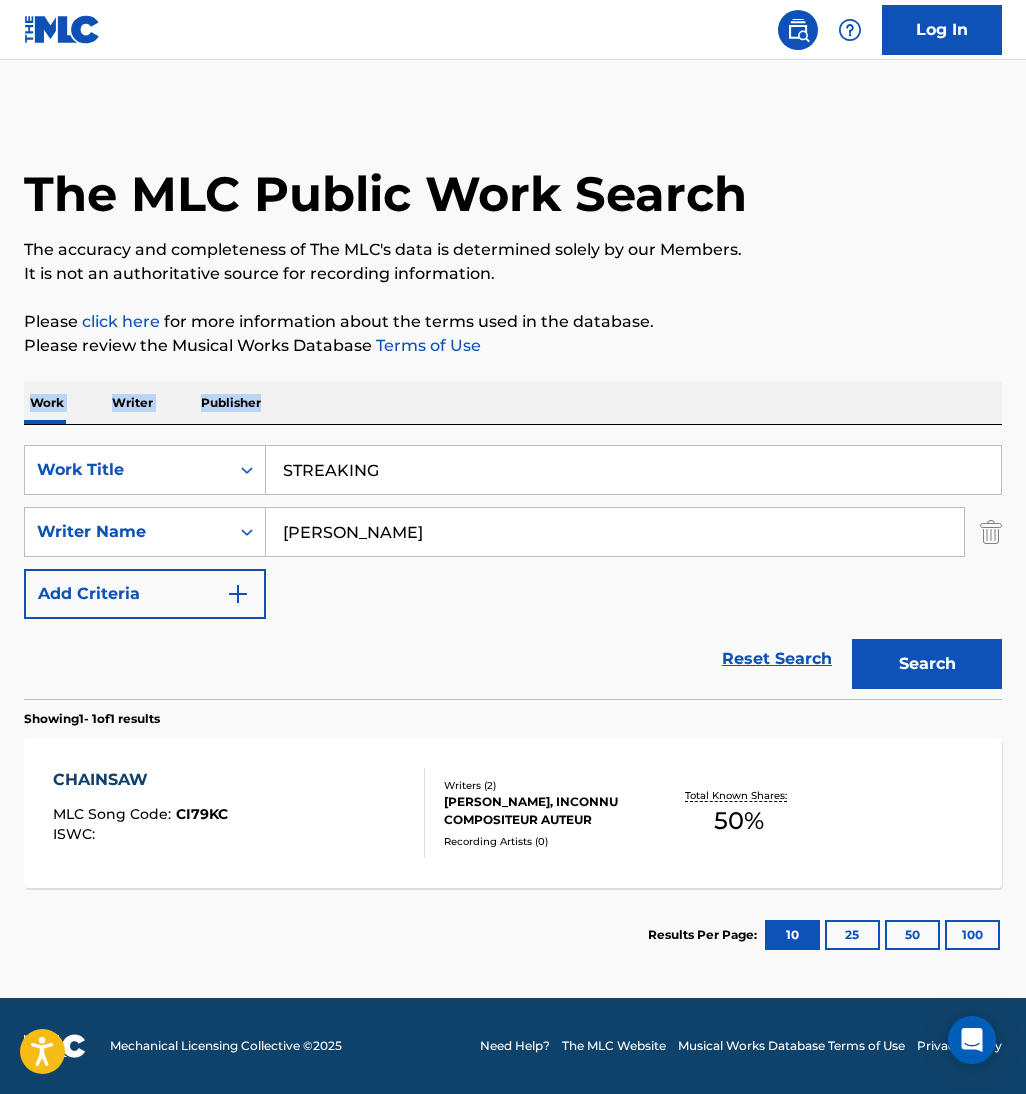 click on "Search" at bounding box center (927, 664) 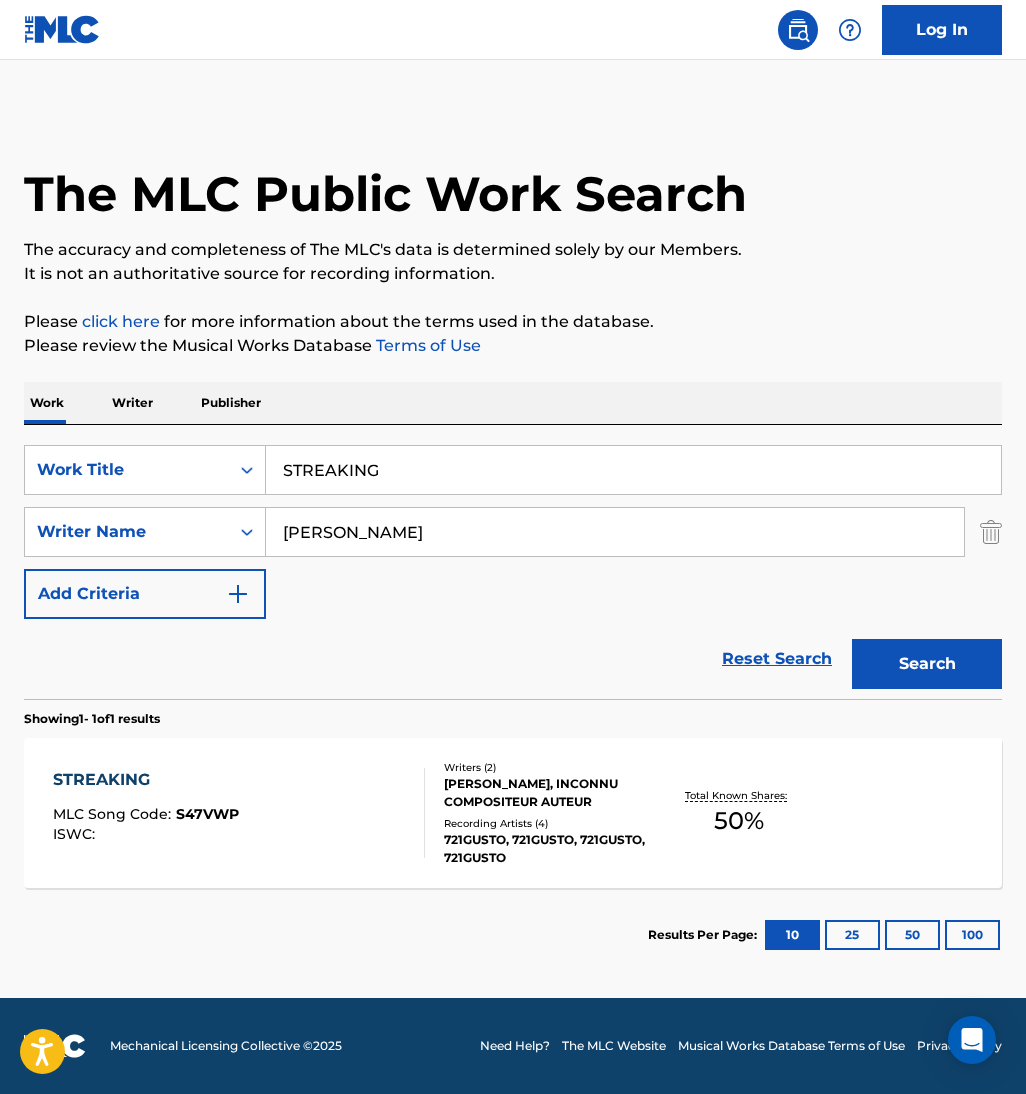 click on "SearchWithCriteria175ec7b3-f42c-42ab-a88f-5b7bede134ae Work Title STREAKING" at bounding box center [513, 470] 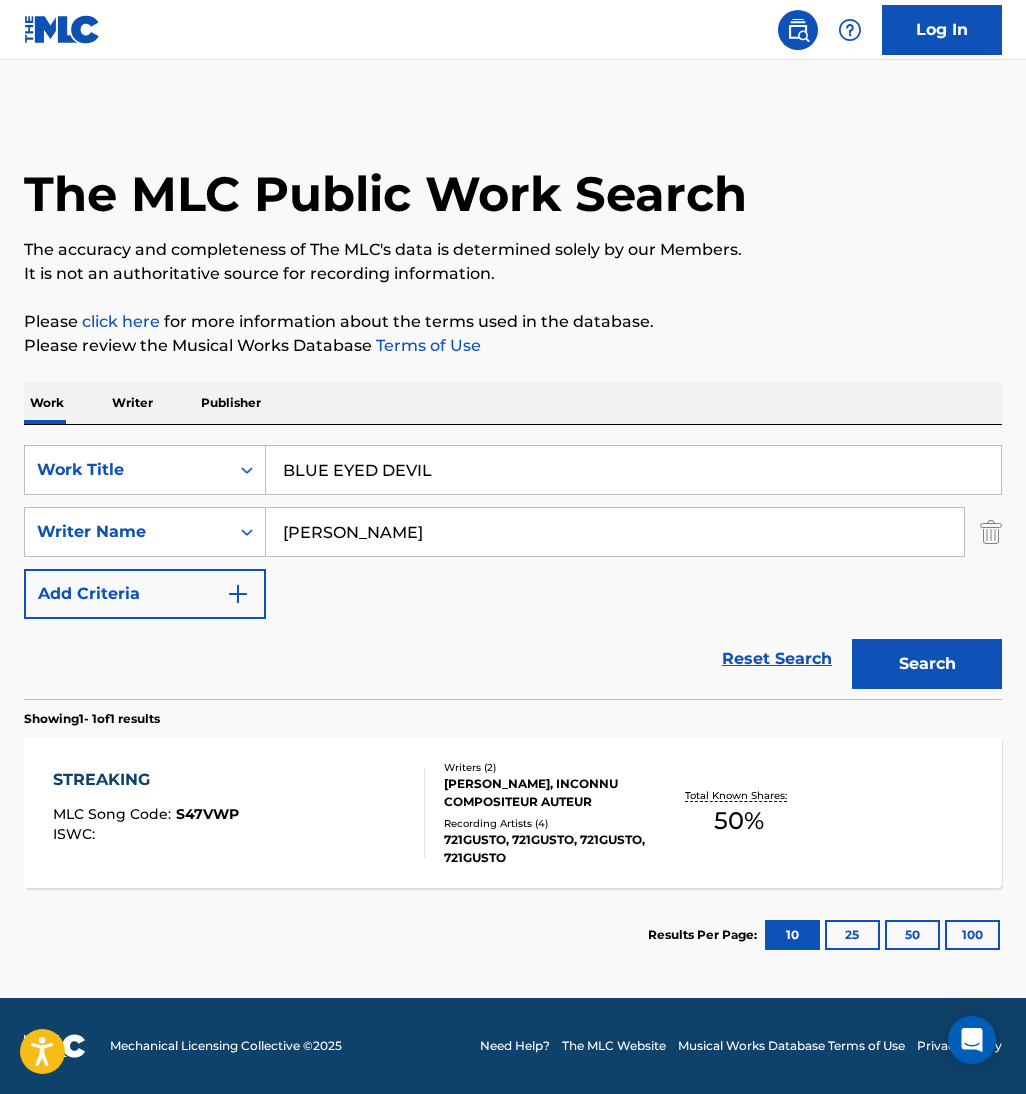 click on "The accuracy and completeness of The MLC's data is determined solely by our Members." at bounding box center [513, 250] 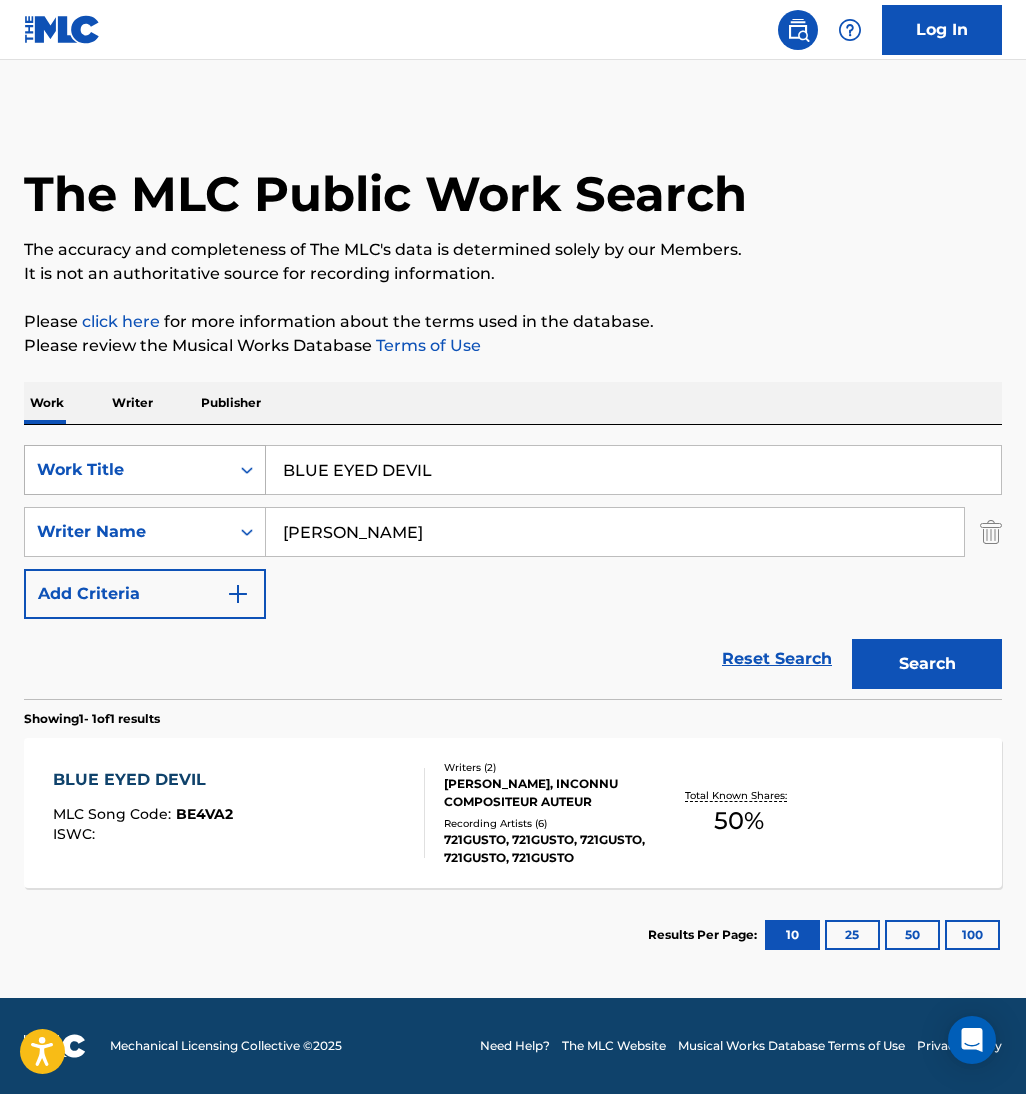 click on "SearchWithCriteria175ec7b3-f42c-42ab-a88f-5b7bede134ae Work Title BLUE EYED DEVIL" at bounding box center [513, 470] 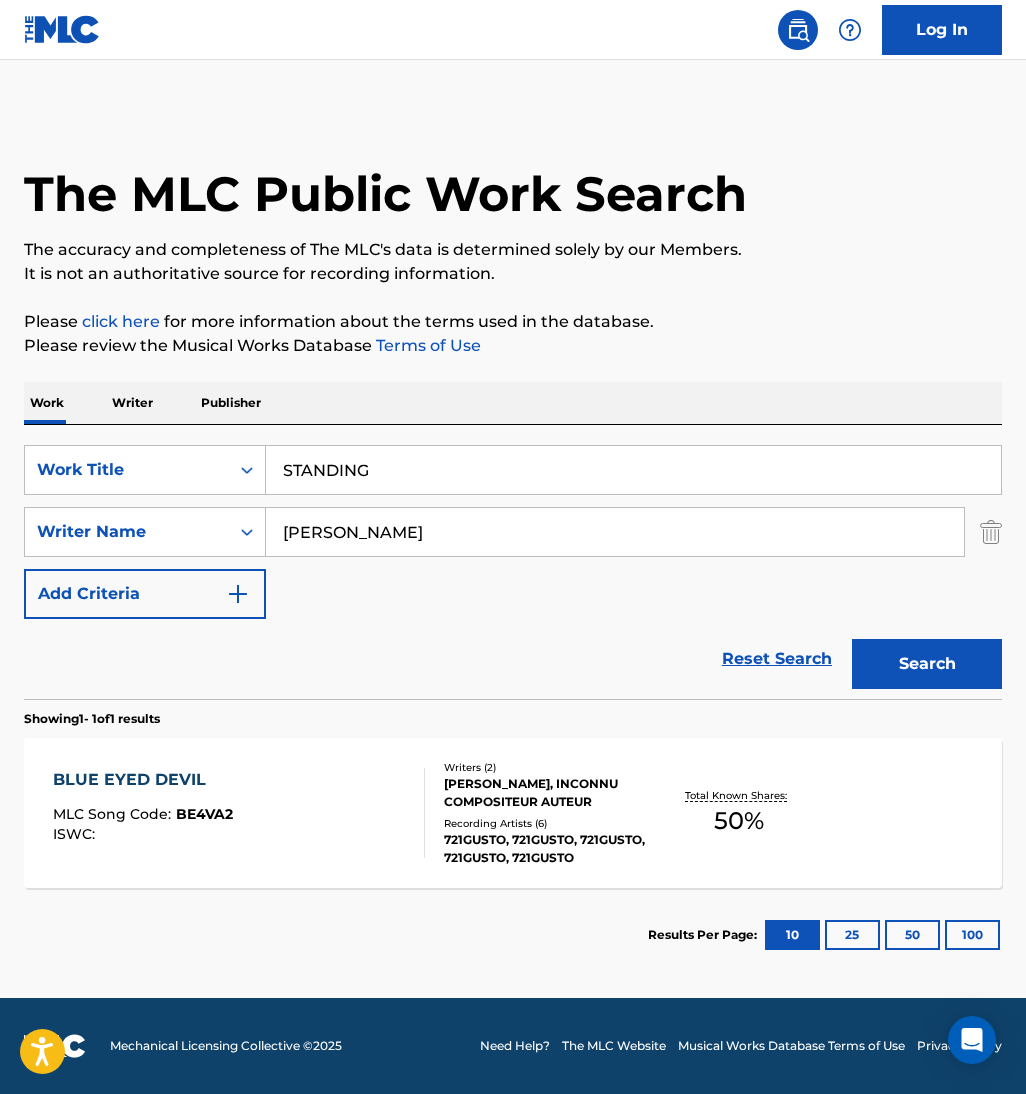 click on "Work Writer Publisher" at bounding box center [513, 403] 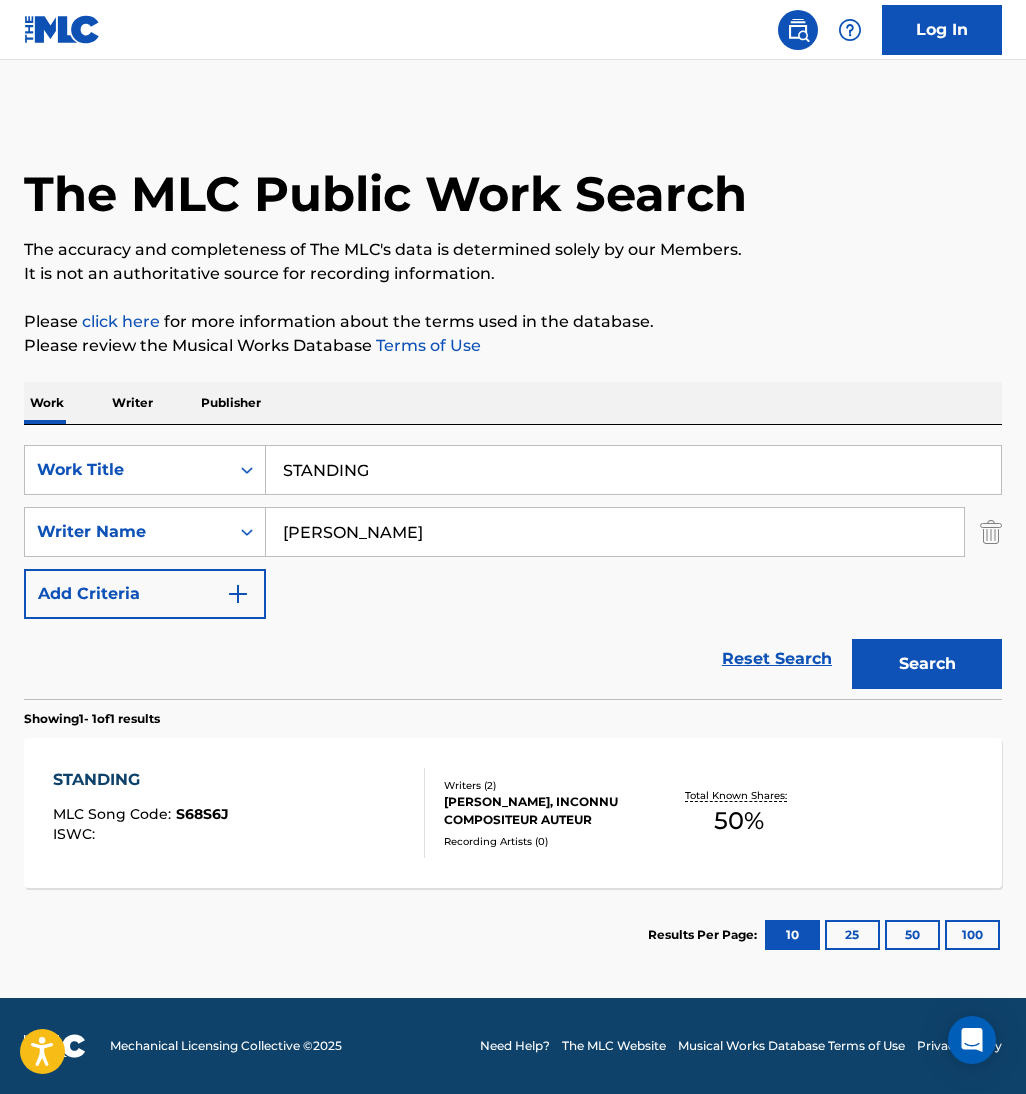 click on "SearchWithCriteria175ec7b3-f42c-42ab-a88f-5b7bede134ae Work Title STANDING" at bounding box center (513, 470) 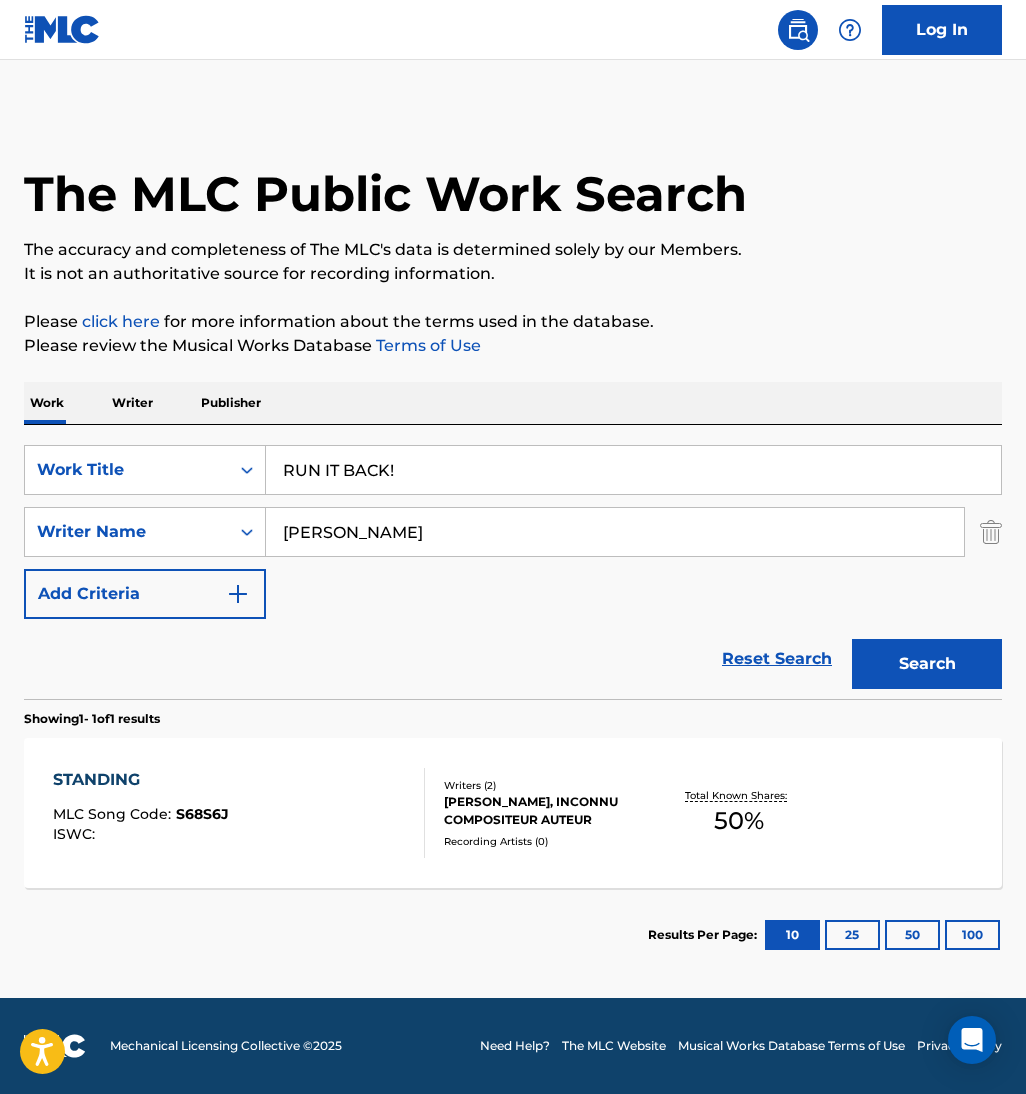 click on "Search" at bounding box center [927, 664] 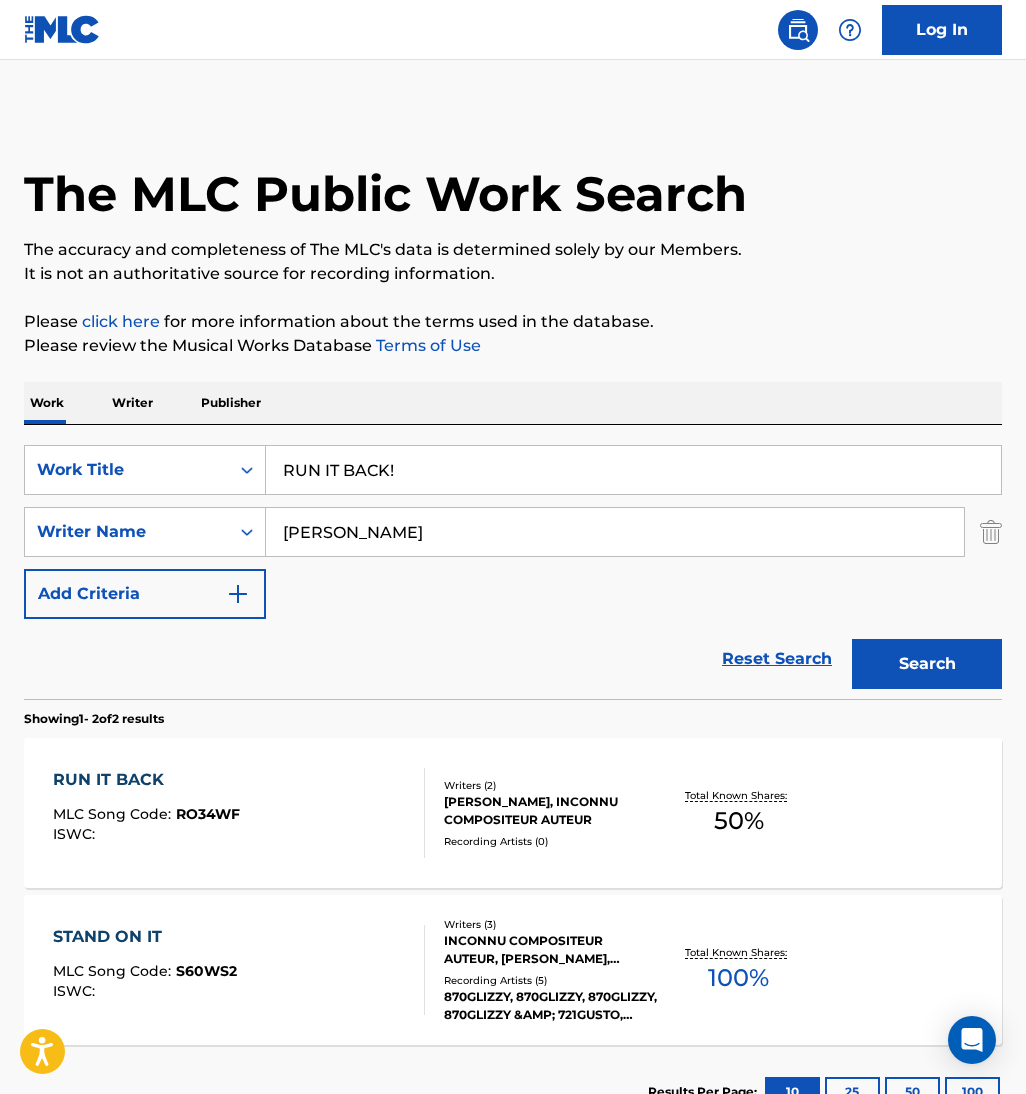 click on "SearchWithCriteria175ec7b3-f42c-42ab-a88f-5b7bede134ae Work Title RUN IT BACK!" at bounding box center [513, 470] 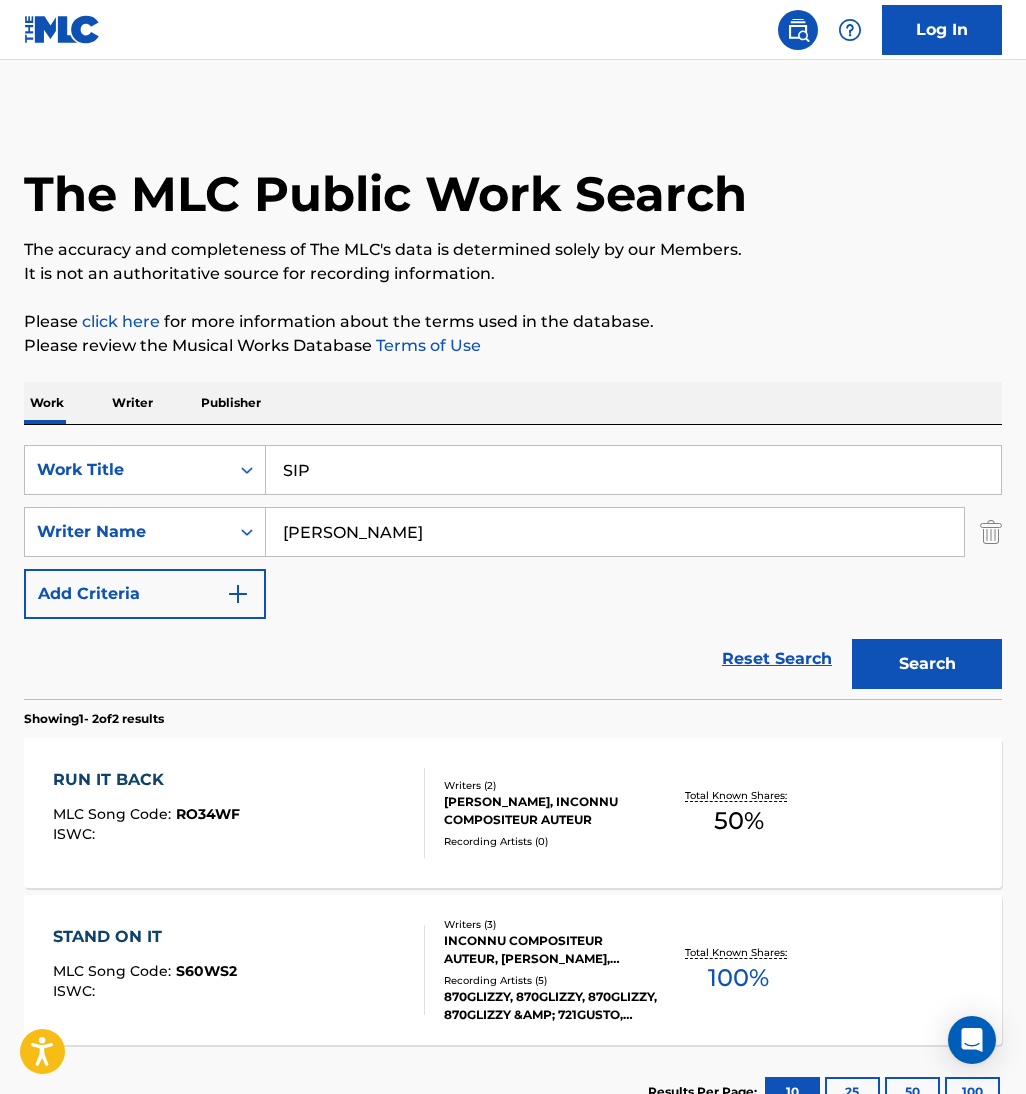click on "The MLC Public Work Search The accuracy and completeness of The MLC's data is determined solely by our Members. It is not an authoritative source for recording information. Please   click here   for more information about the terms used in the database. Please review the Musical Works Database   Terms of Use Work Writer Publisher SearchWithCriteria175ec7b3-f42c-42ab-a88f-5b7bede134ae Work Title SIP SearchWithCriteriaeac2c74e-021c-4915-b79a-56d061eca5ba Writer Name [PERSON_NAME] Add Criteria Reset Search Search Showing  1  -   2  of  2   results   RUN IT BACK MLC Song Code : RO34WF ISWC : Writers ( 2 ) [PERSON_NAME], INCONNU COMPOSITEUR AUTEUR Recording Artists ( 0 ) Total Known Shares: 50 % STAND ON IT MLC Song Code : S60WS2 ISWC : Writers ( 3 ) INCONNU COMPOSITEUR AUTEUR, [PERSON_NAME], [PERSON_NAME] Recording Artists ( 5 ) 870GLIZZY, 870GLIZZY, 870GLIZZY, 870GLIZZY &AMP; 721GUSTO, 870GLIZZY Total Known Shares: 100 % Results Per Page: 10 25 50 100" at bounding box center [513, 624] 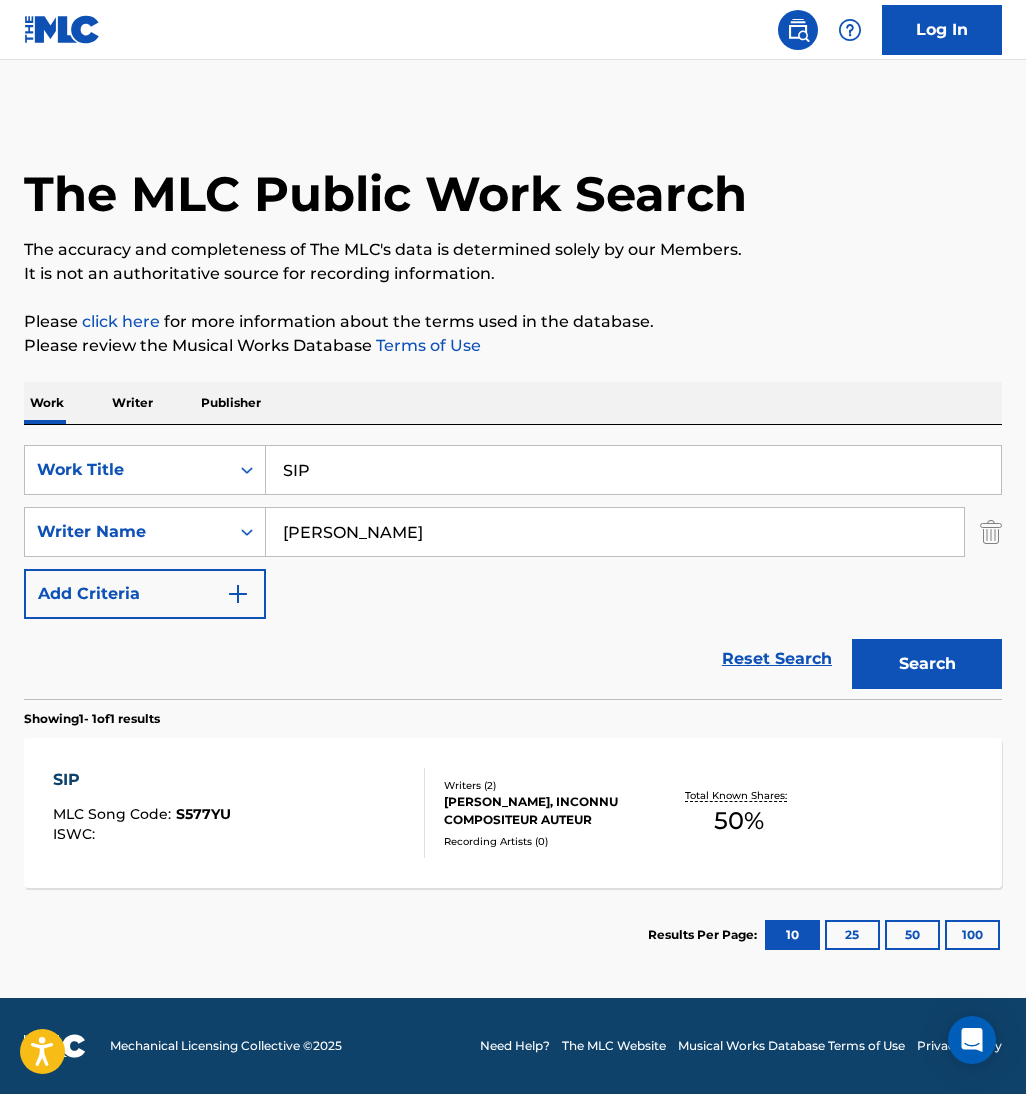 click on "SearchWithCriteria175ec7b3-f42c-42ab-a88f-5b7bede134ae Work Title SIP" at bounding box center (513, 470) 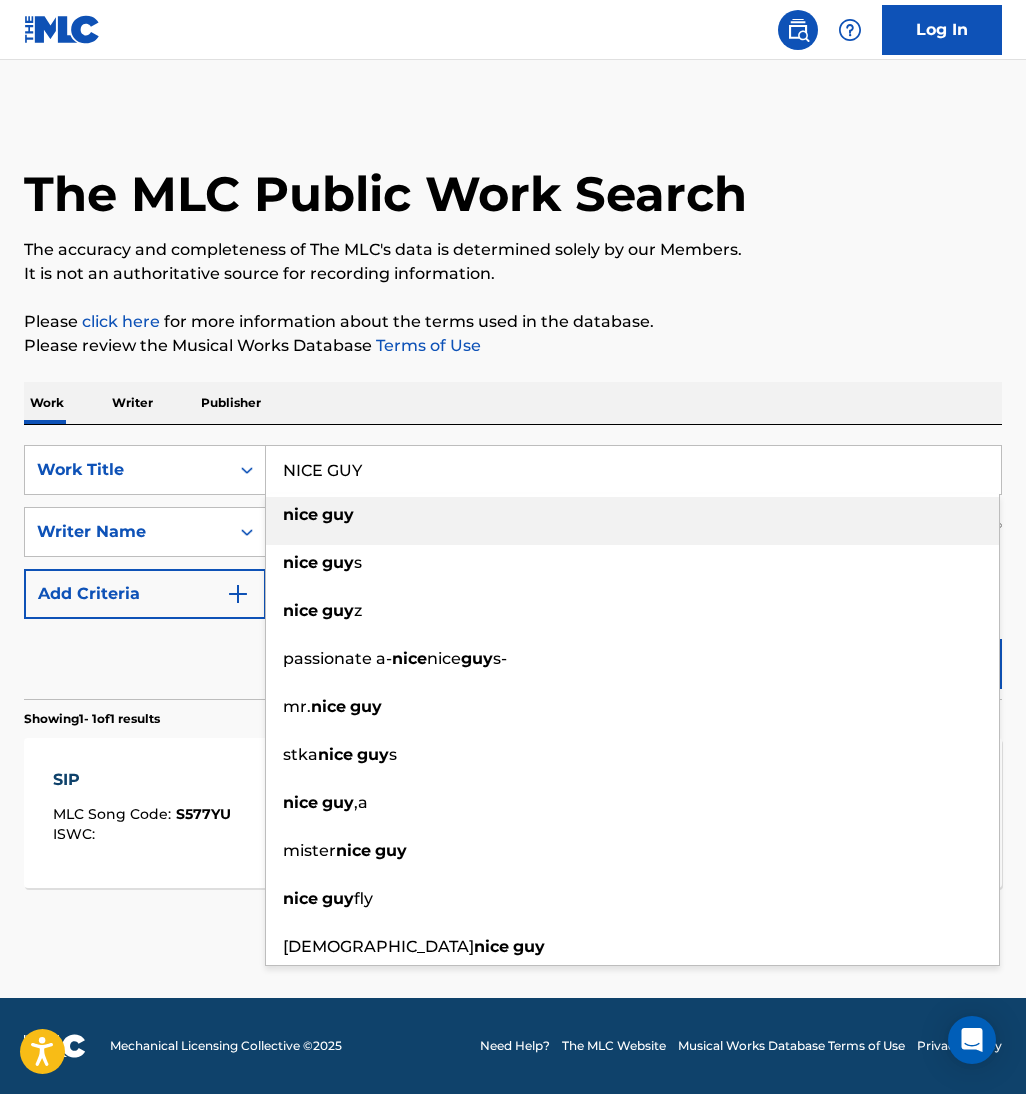 click on "The MLC Public Work Search The accuracy and completeness of The MLC's data is determined solely by our Members. It is not an authoritative source for recording information. Please   click here   for more information about the terms used in the database. Please review the Musical Works Database   Terms of Use Work Writer Publisher SearchWithCriteria175ec7b3-f42c-42ab-a88f-5b7bede134ae Work Title NICE GUY nice   guy nice   guy s nice   guy z passionate a- nice  nice  guy s- mr.  nice   guy stka  nice   guy s nice   guy ,a mister  nice   guy nice   guy  fly scifi  nice   guy SearchWithCriteriaeac2c74e-021c-4915-b79a-56d061eca5ba Writer Name [PERSON_NAME] Add Criteria Reset Search Search Showing  1  -   1  of  1   results   SIP MLC Song Code : S577YU ISWC : Writers ( 2 ) [PERSON_NAME], INCONNU COMPOSITEUR AUTEUR Recording Artists ( 0 ) Total Known Shares: 50 % Results Per Page: 10 25 50 100" at bounding box center (513, 546) 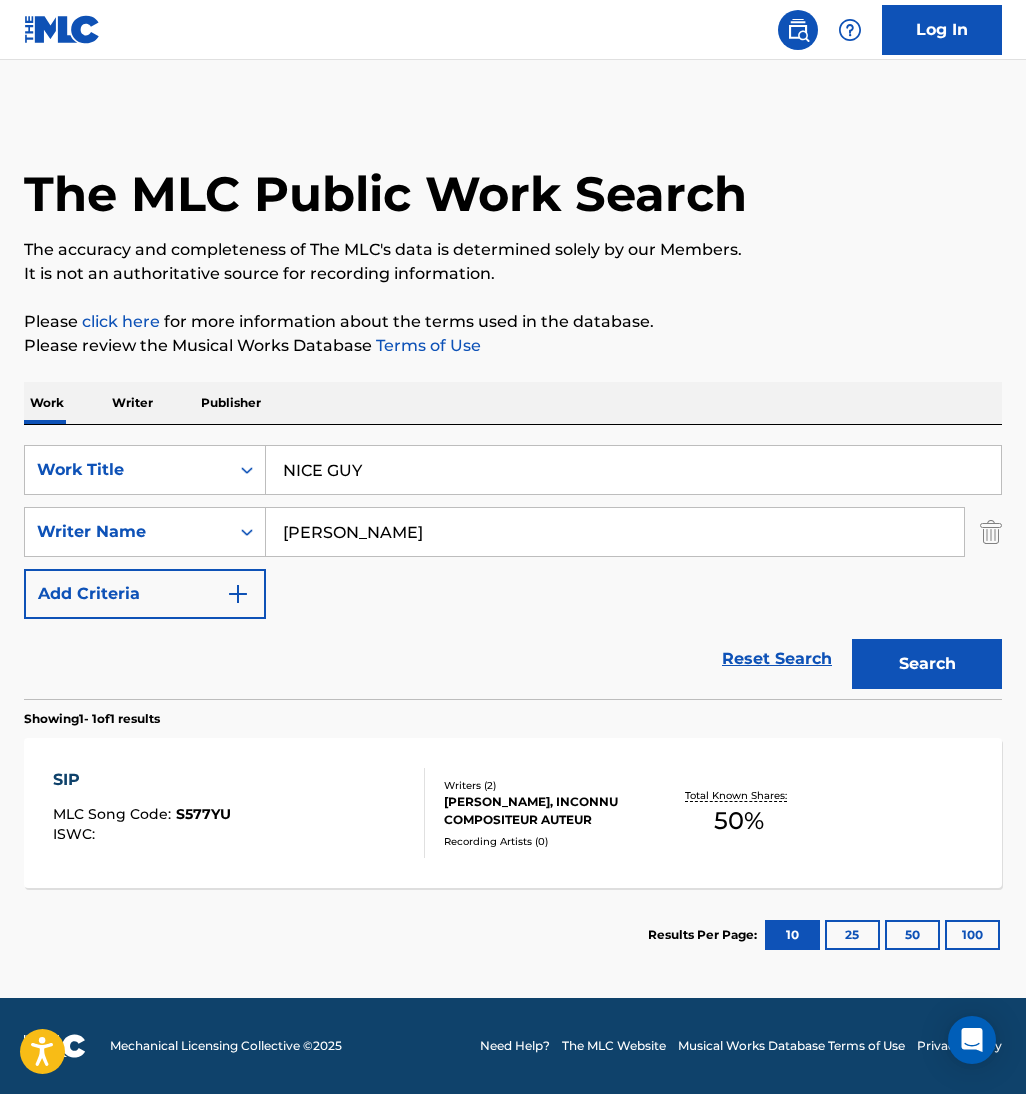 click on "Search" at bounding box center (927, 664) 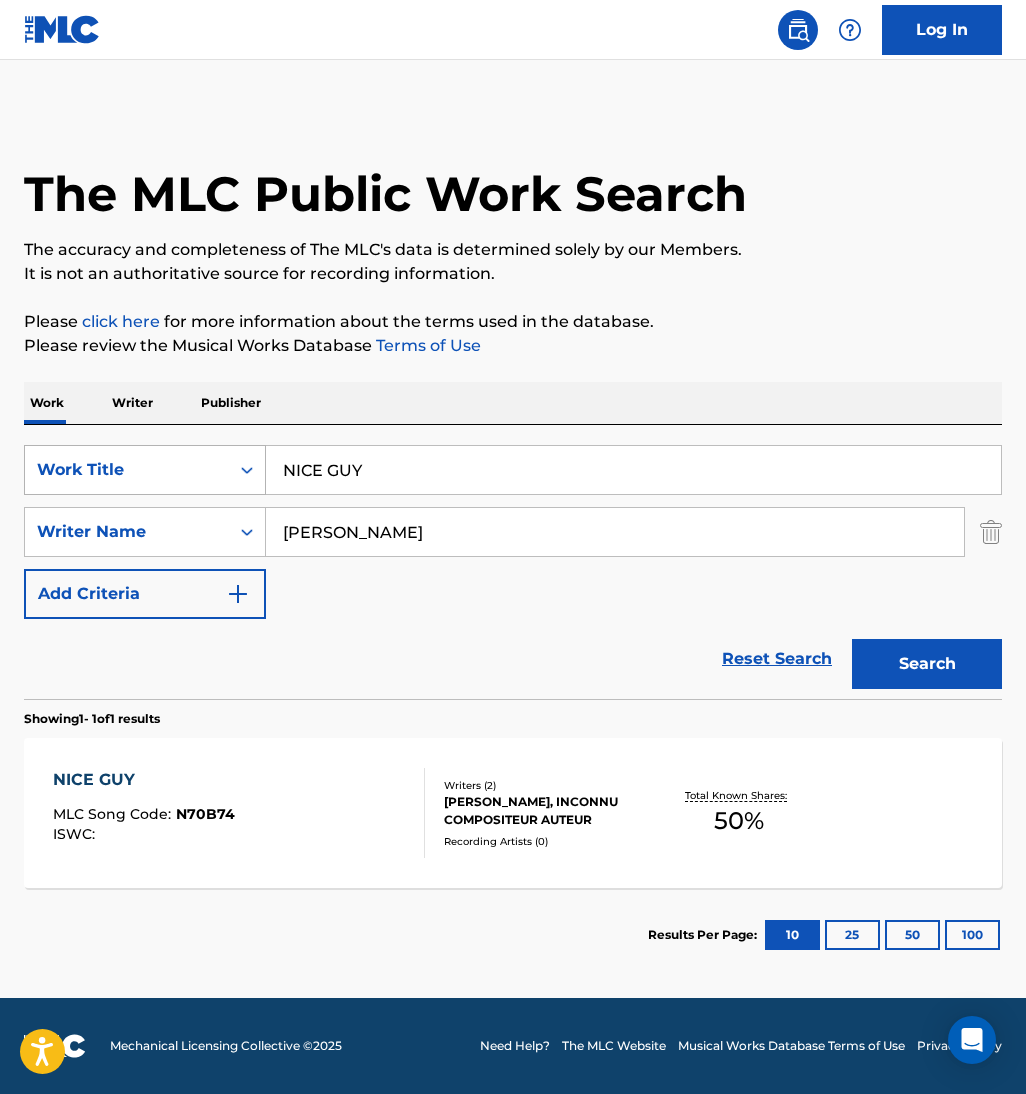 drag, startPoint x: 458, startPoint y: 451, endPoint x: 123, endPoint y: 459, distance: 335.09552 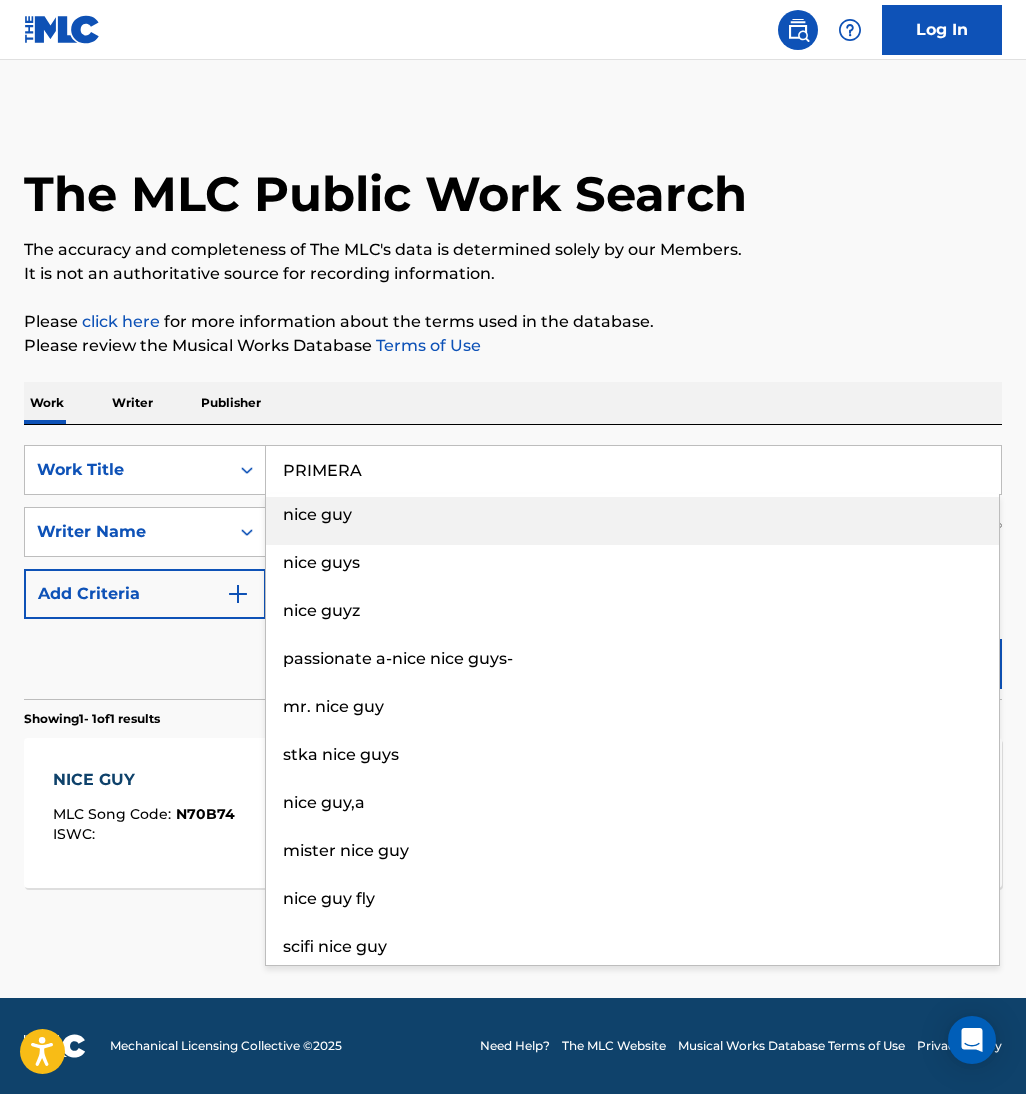 click on "Please   click here   for more information about the terms used in the database." at bounding box center [513, 322] 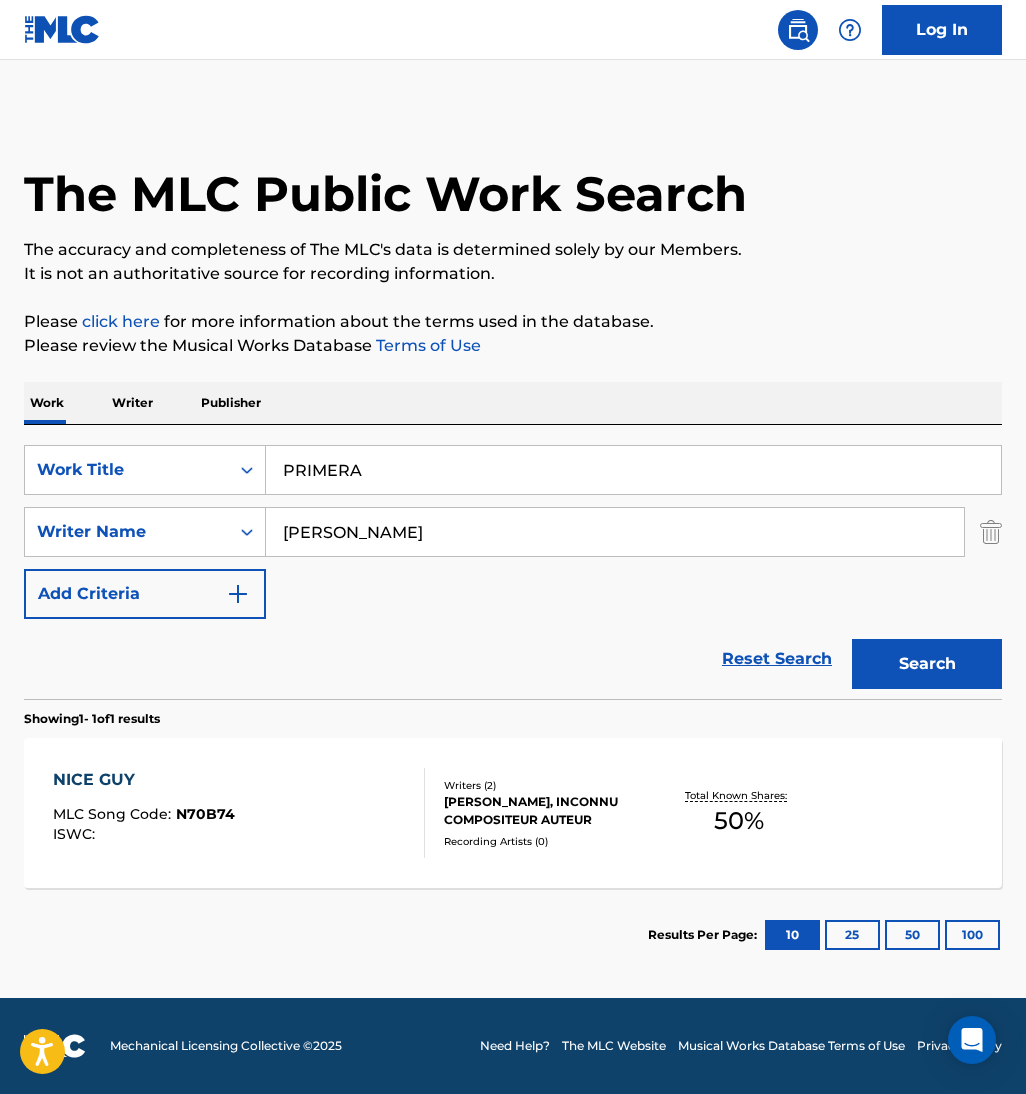click on "Search" at bounding box center [927, 664] 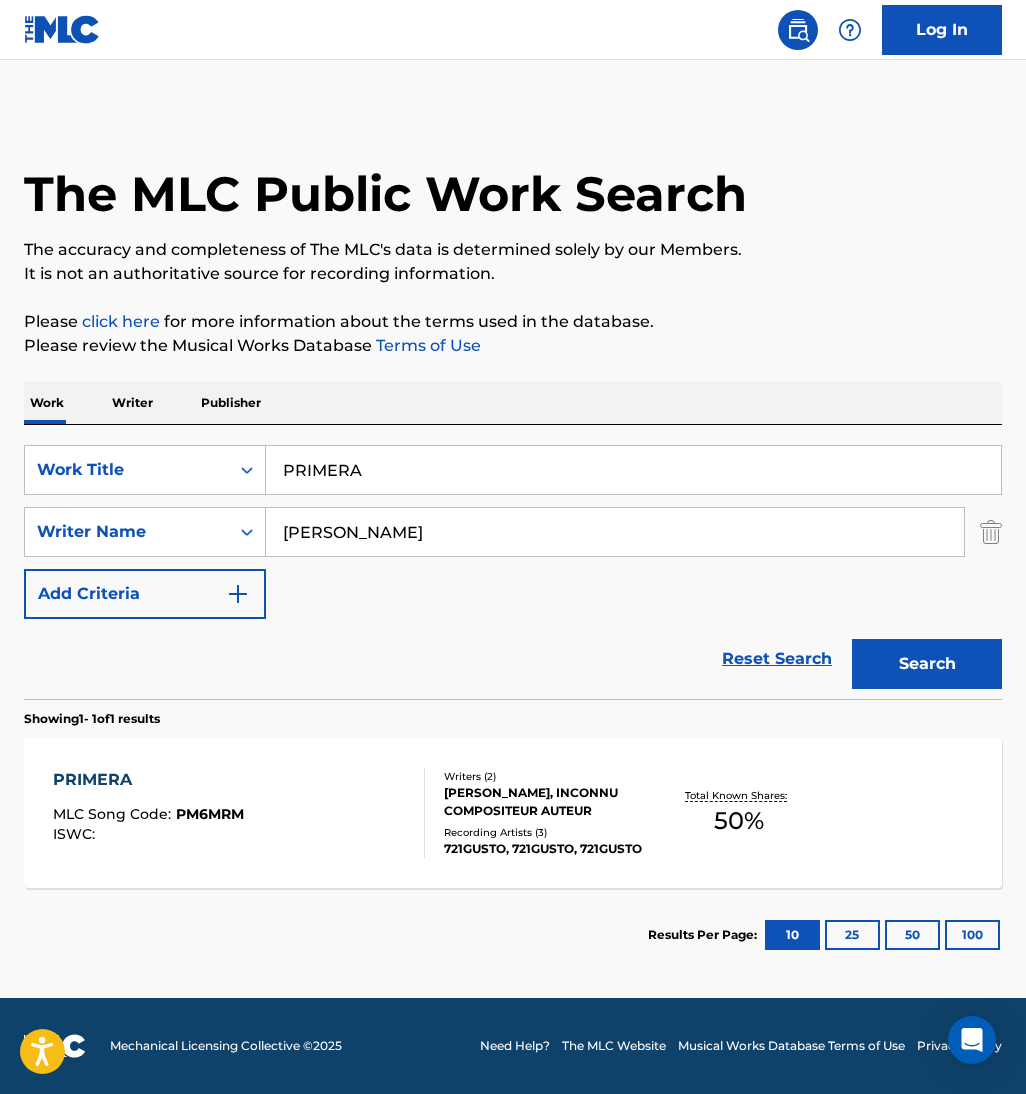 click on "SearchWithCriteria175ec7b3-f42c-42ab-a88f-5b7bede134ae Work Title PRIMERA" at bounding box center [513, 470] 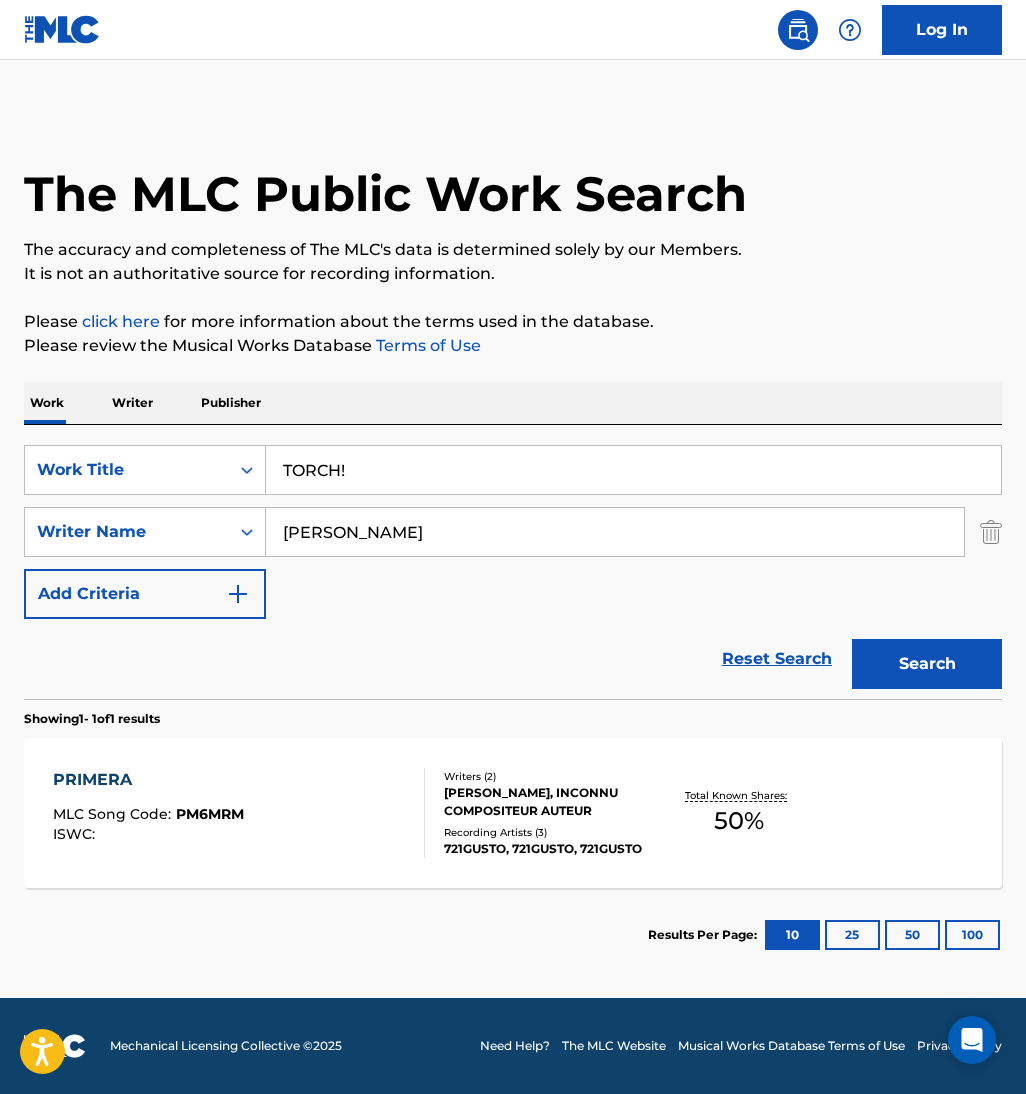 click on "Search" at bounding box center (927, 664) 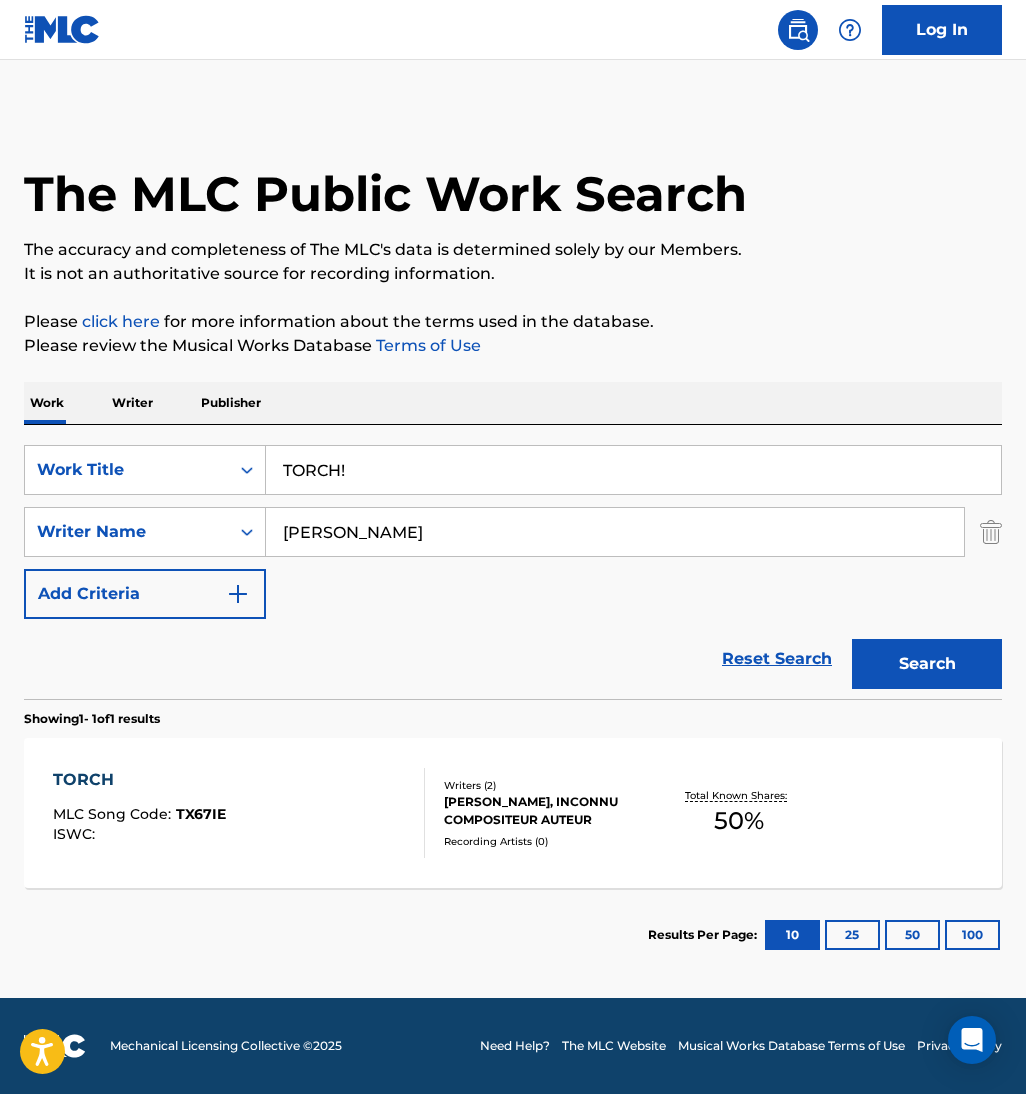 click on "SearchWithCriteria175ec7b3-f42c-42ab-a88f-5b7bede134ae Work Title TORCH! SearchWithCriteriaeac2c74e-021c-4915-b79a-56d061eca5ba Writer Name [PERSON_NAME] Add Criteria" at bounding box center [513, 532] 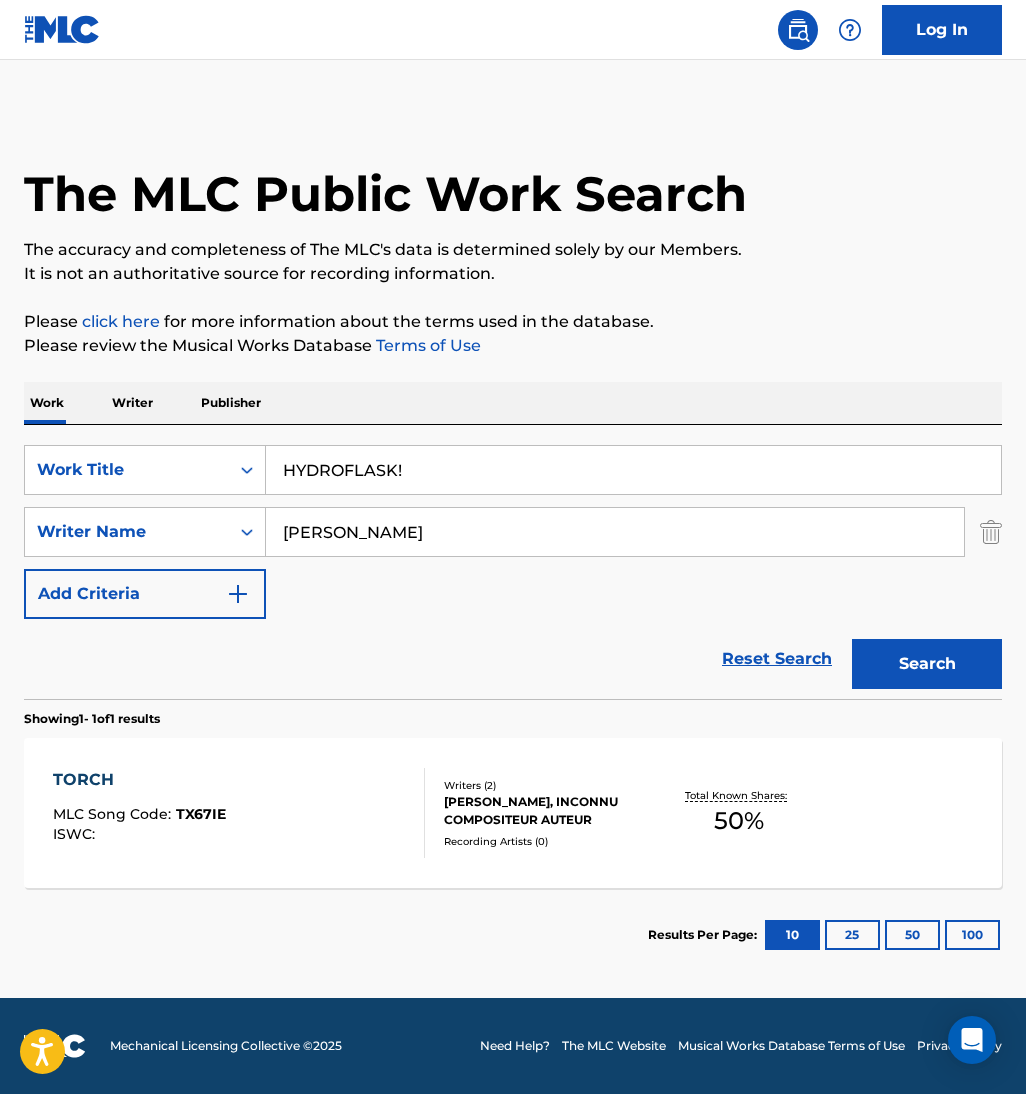 click on "Search" at bounding box center (927, 664) 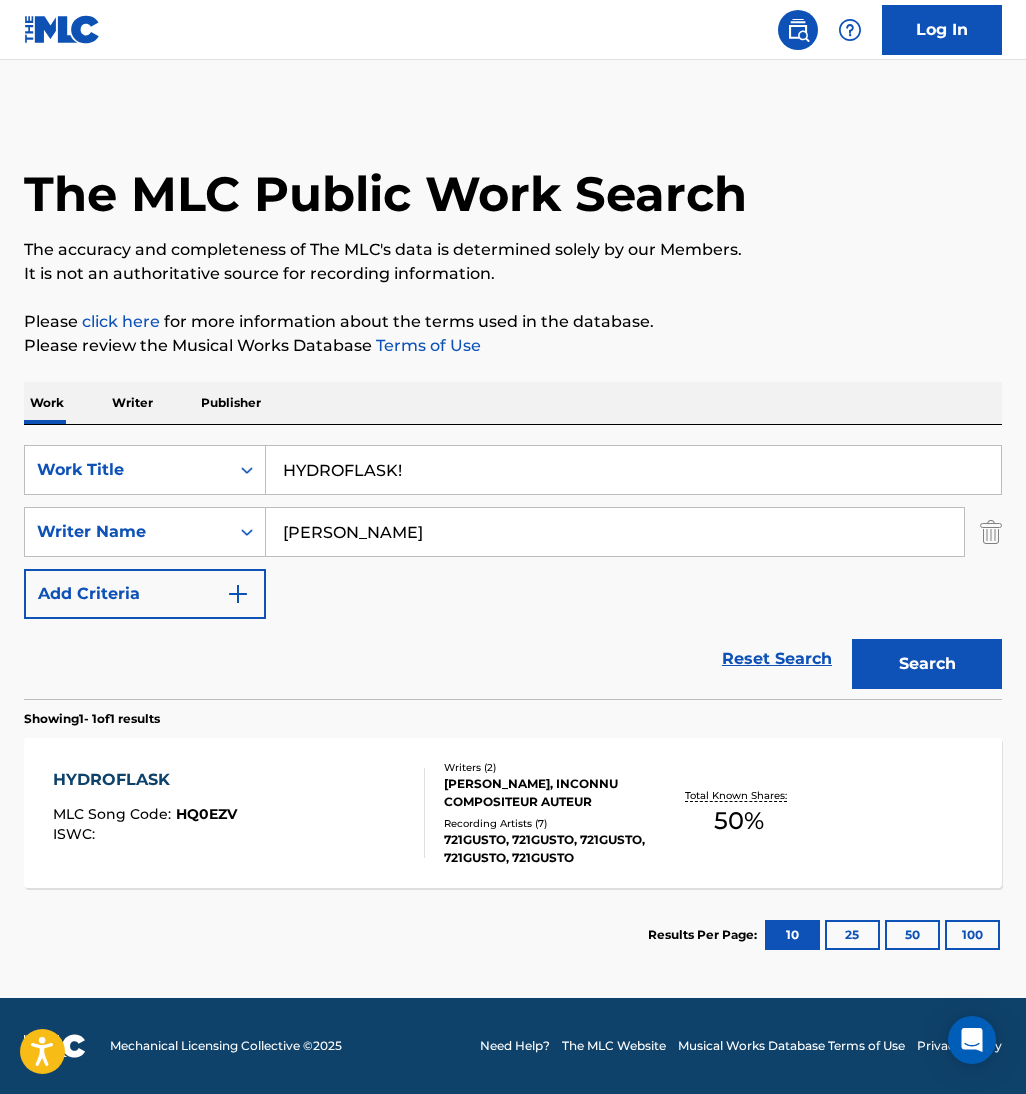 click on "HYDROFLASK!" at bounding box center (633, 470) 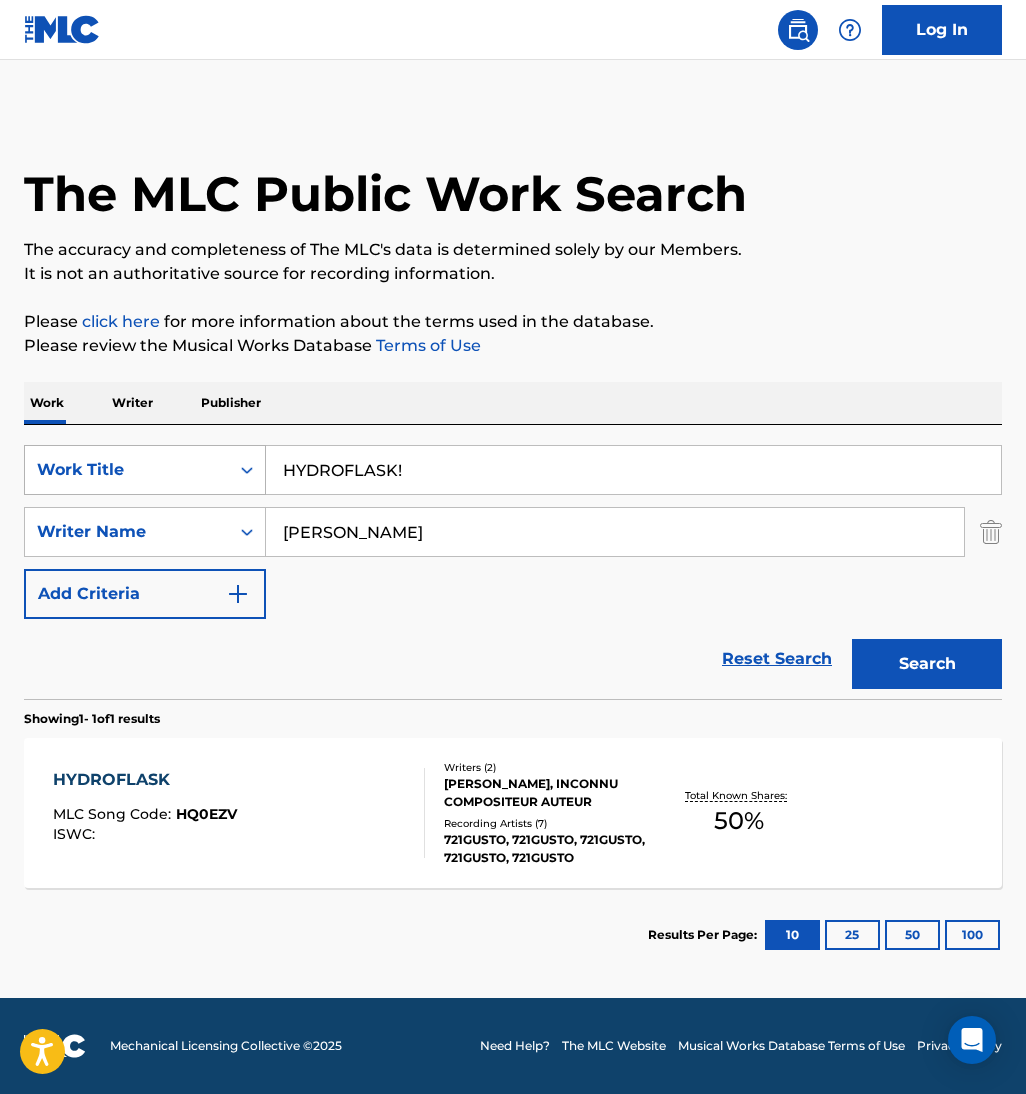 click on "SearchWithCriteria175ec7b3-f42c-42ab-a88f-5b7bede134ae Work Title HYDROFLASK!" at bounding box center [513, 470] 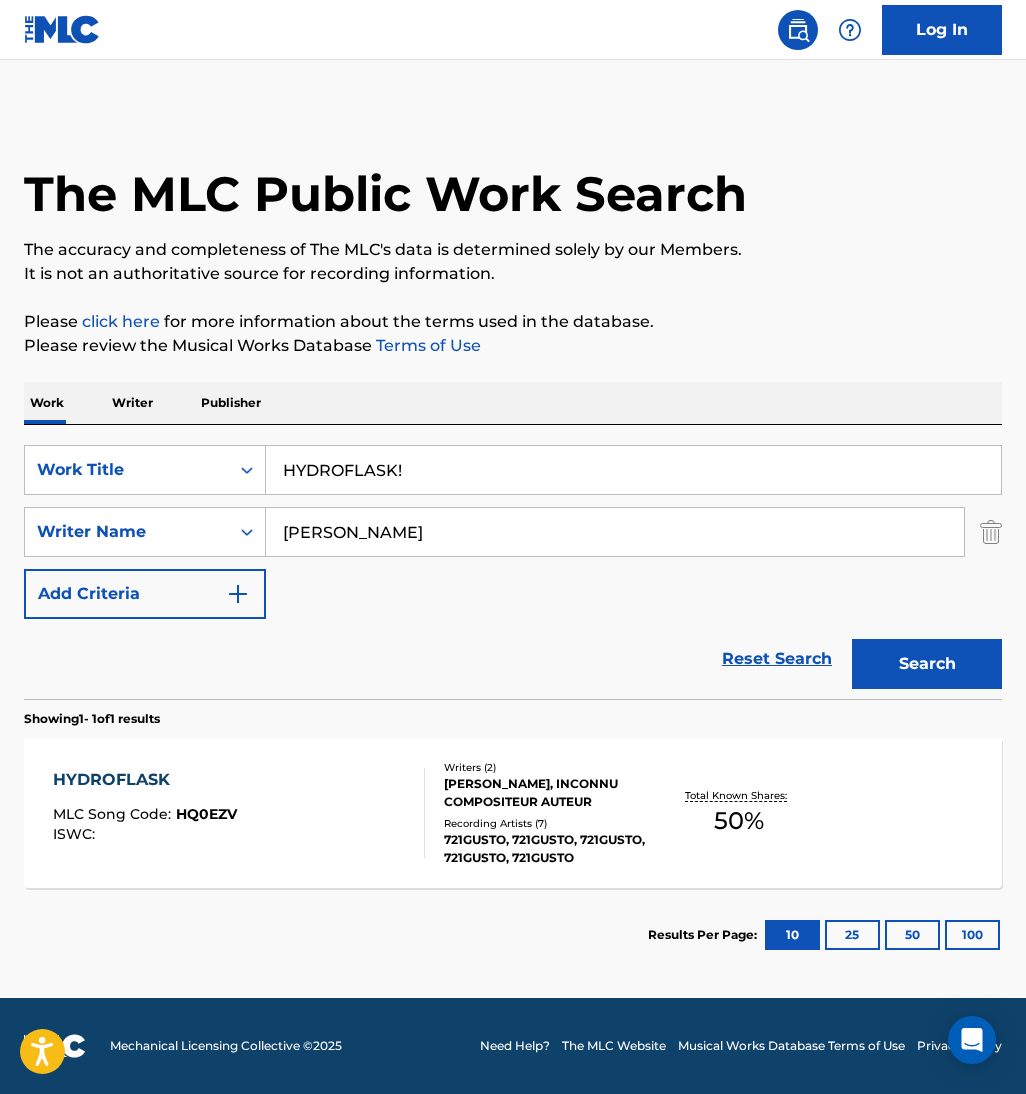 paste on "STEAL!" 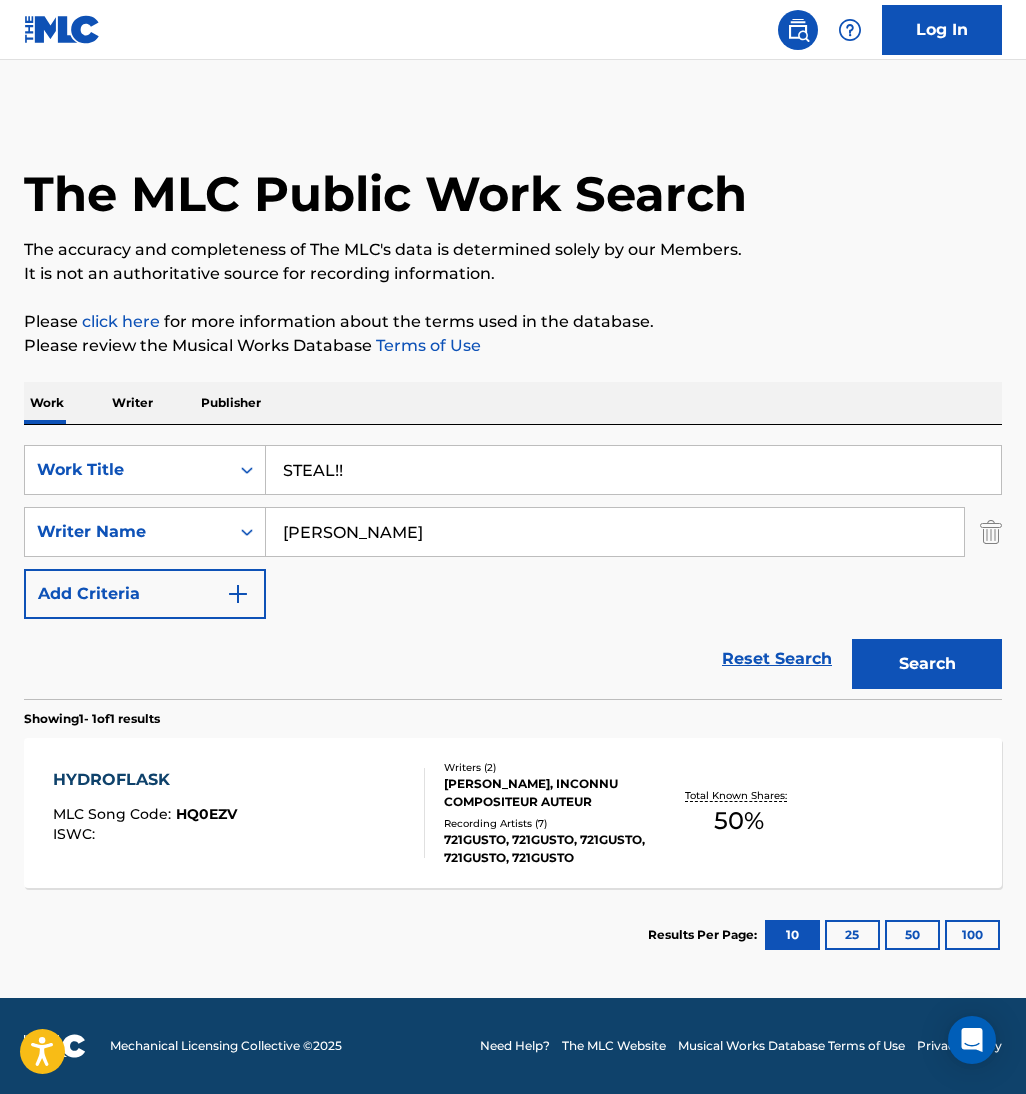 drag, startPoint x: 931, startPoint y: 696, endPoint x: 914, endPoint y: 693, distance: 17.262676 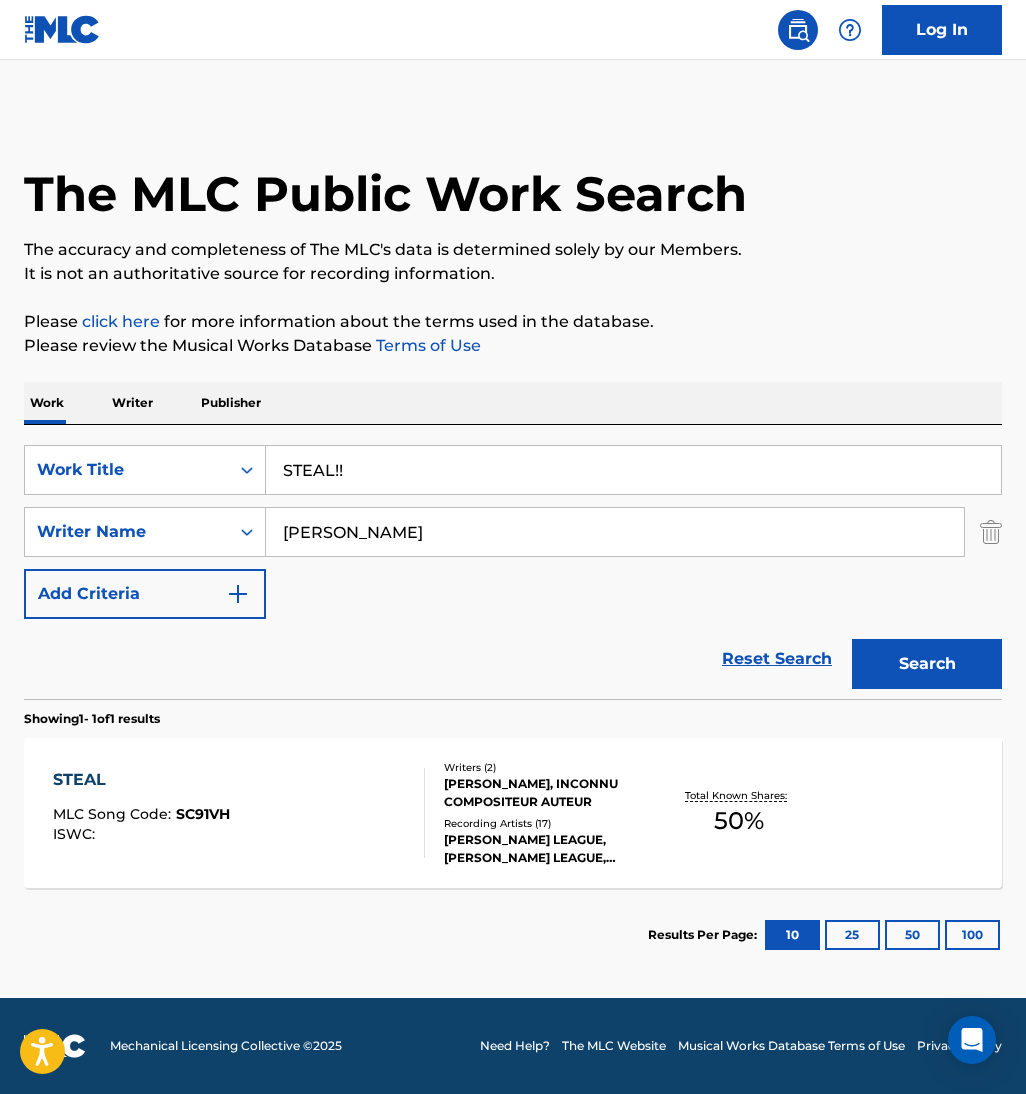 click on "STEAL!!" at bounding box center (633, 470) 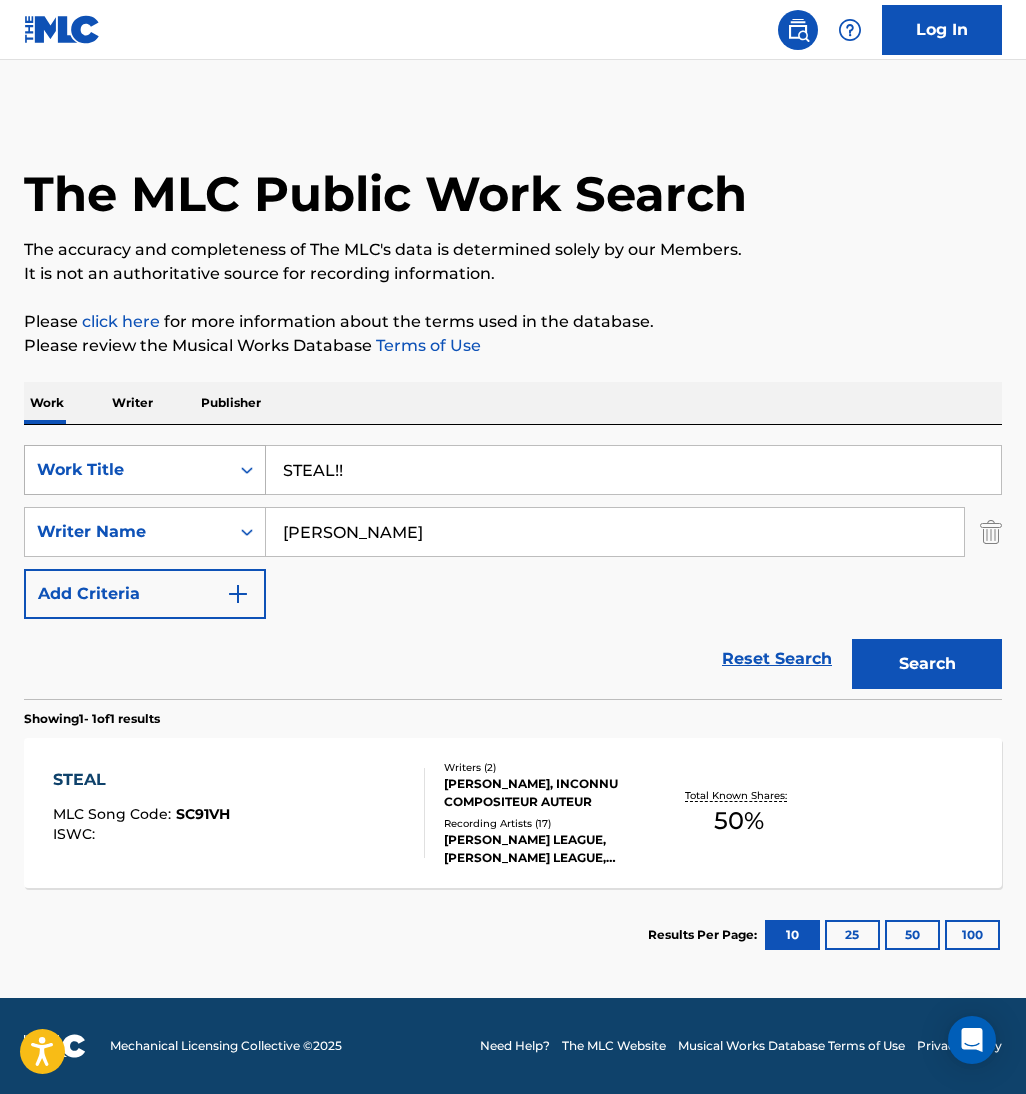 drag, startPoint x: 388, startPoint y: 465, endPoint x: 202, endPoint y: 474, distance: 186.21762 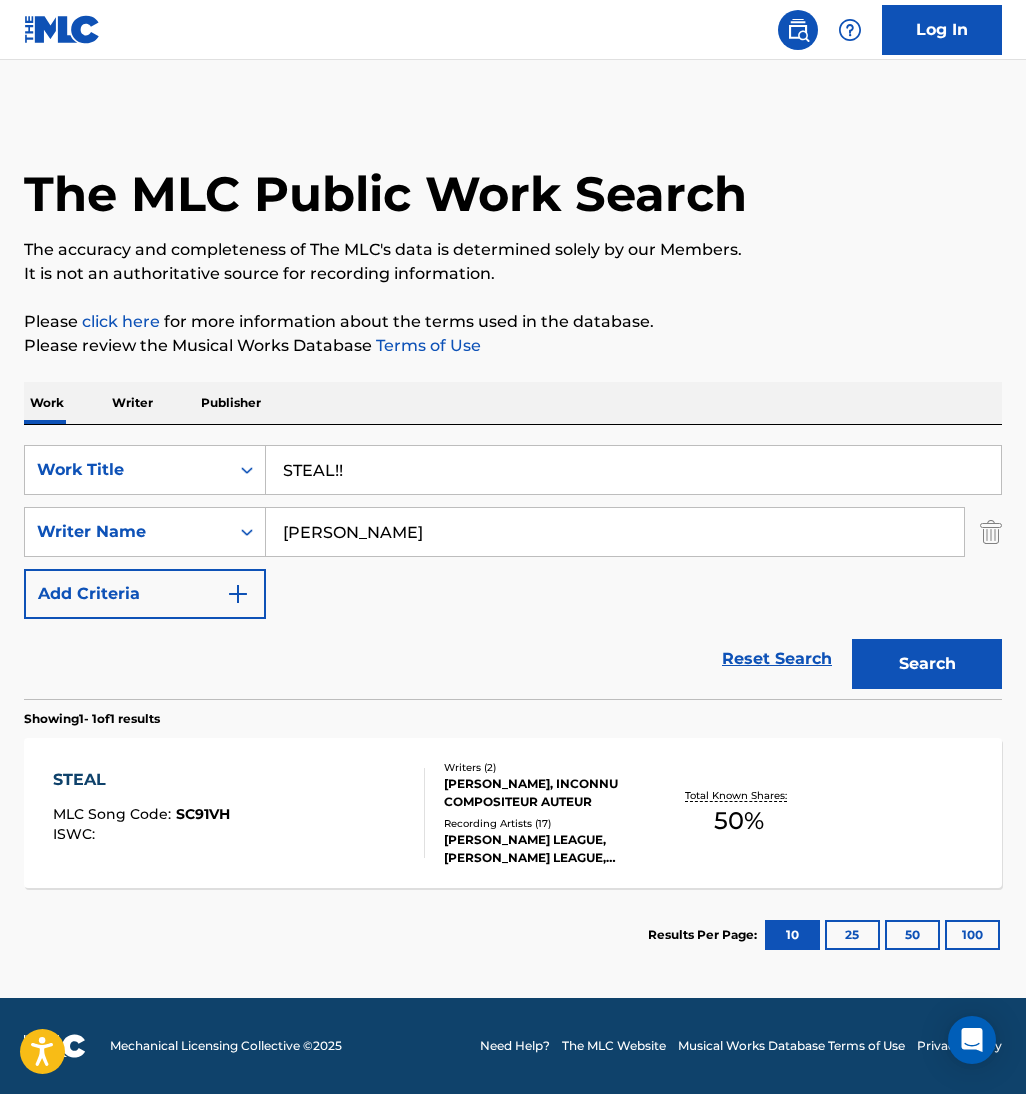 paste on "GRAPEFRUIT FREESTYLE" 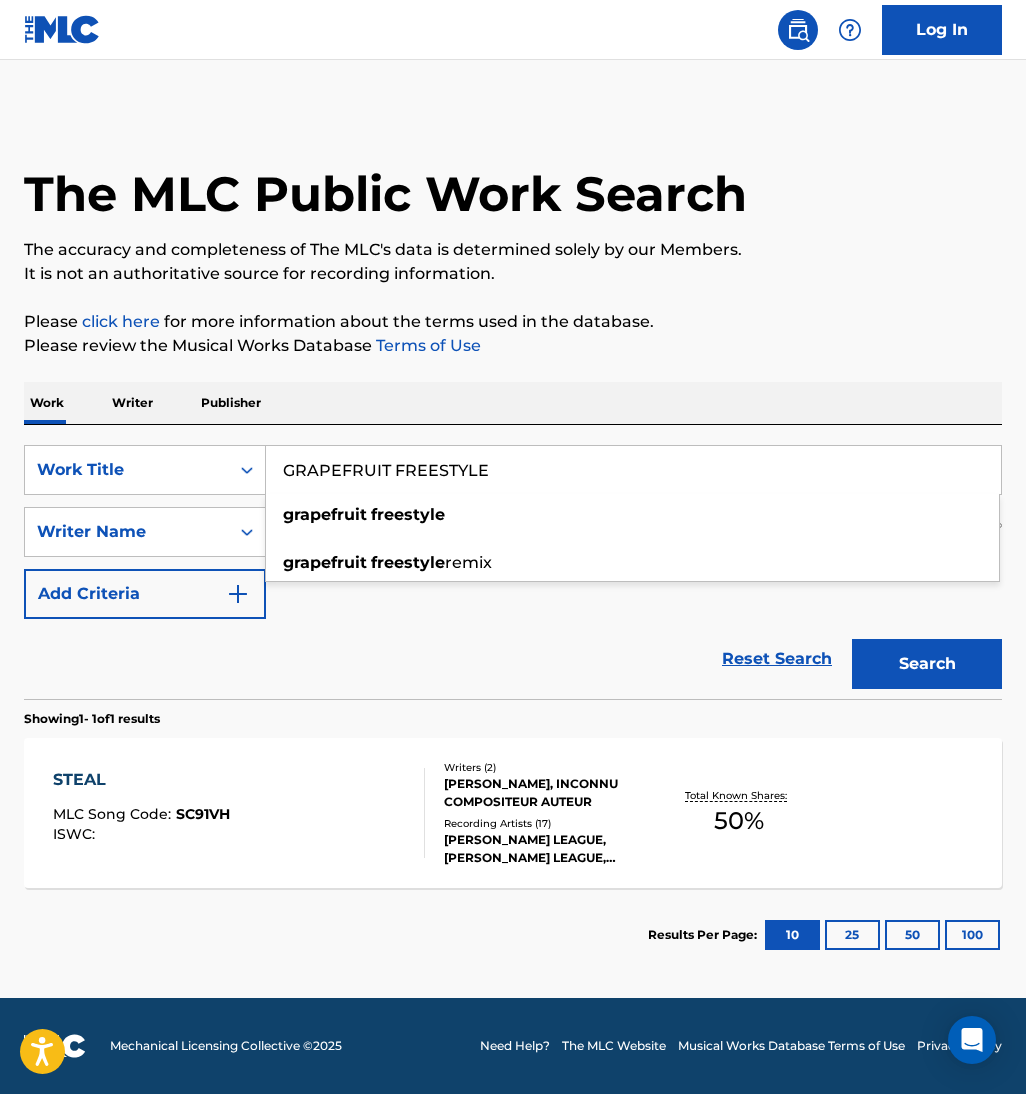 type on "GRAPEFRUIT FREESTYLE" 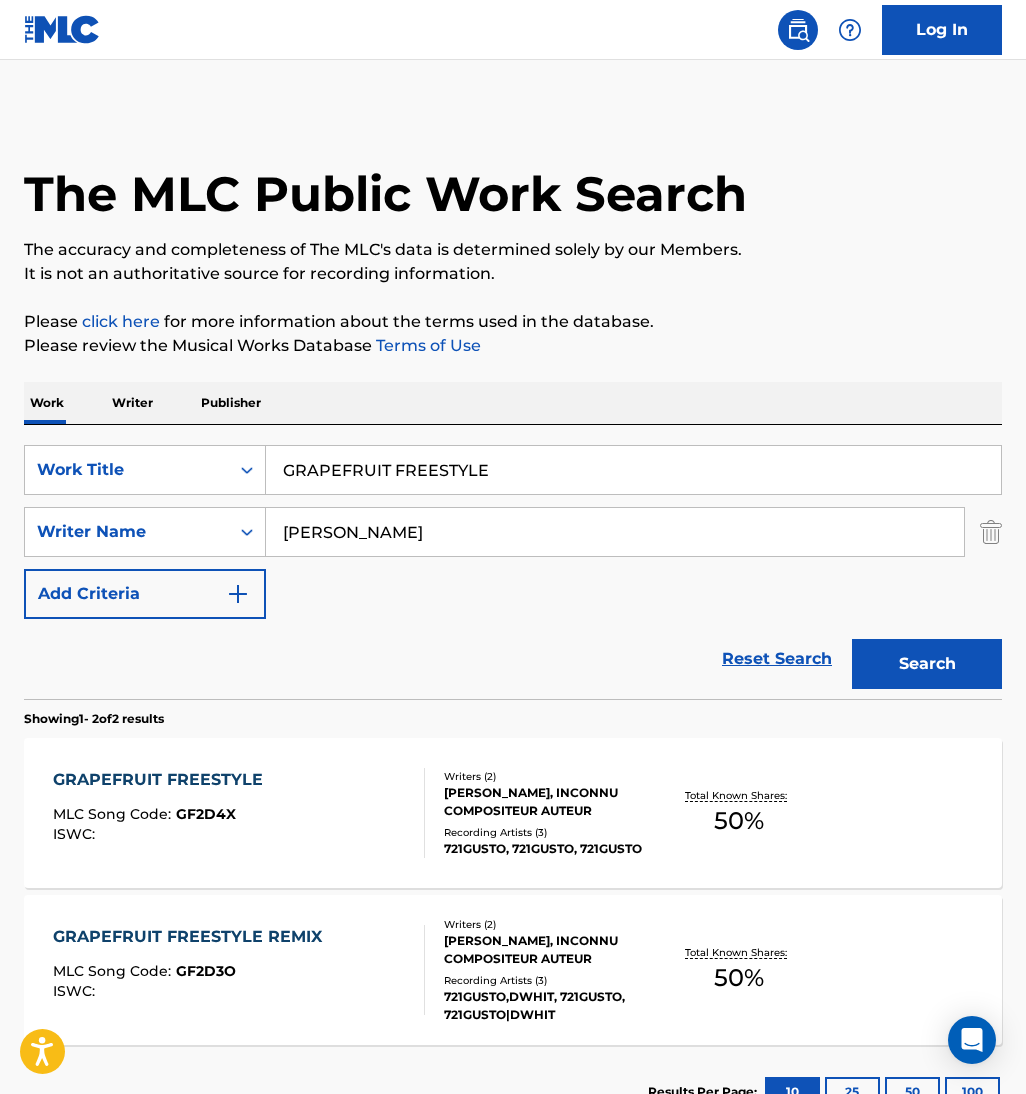 scroll, scrollTop: 150, scrollLeft: 0, axis: vertical 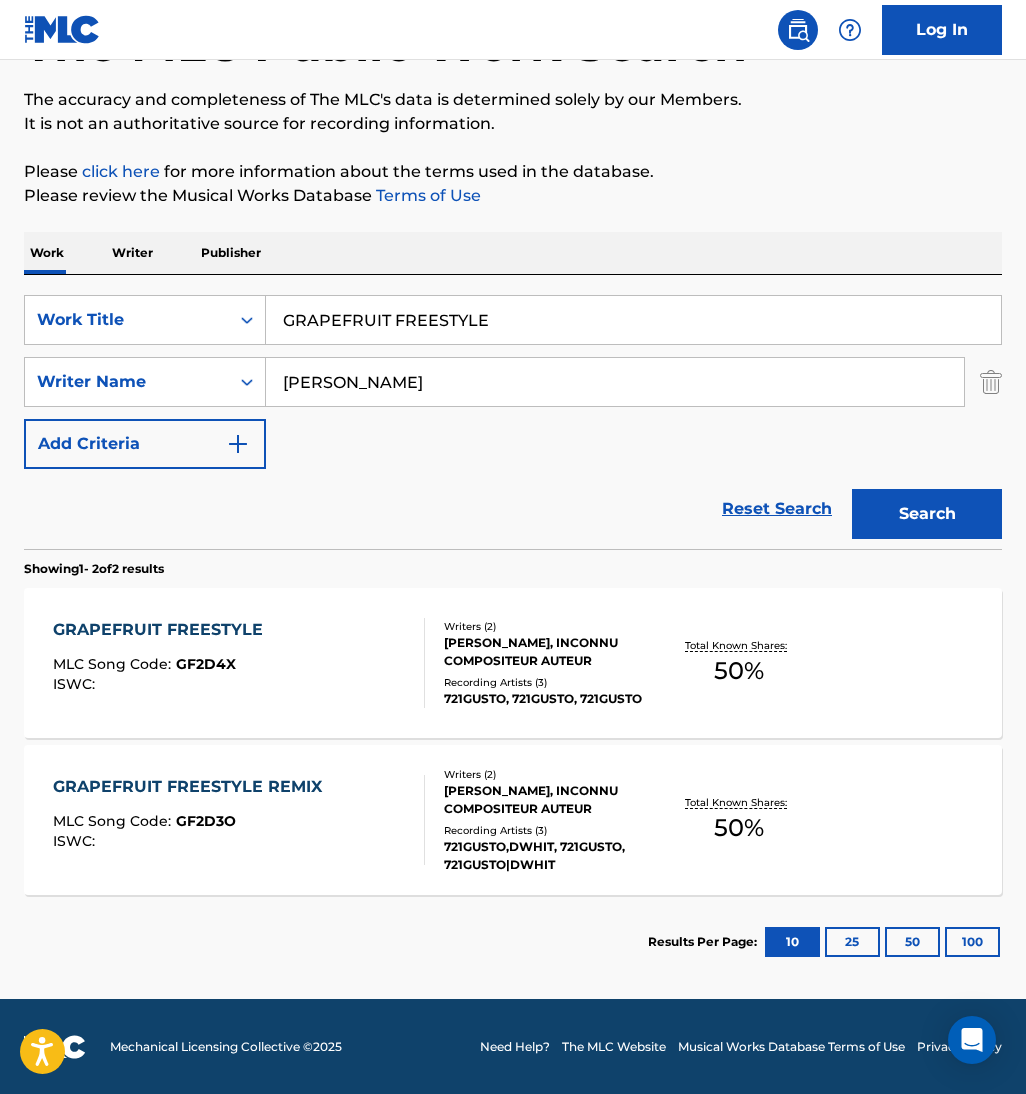 click at bounding box center [416, 663] 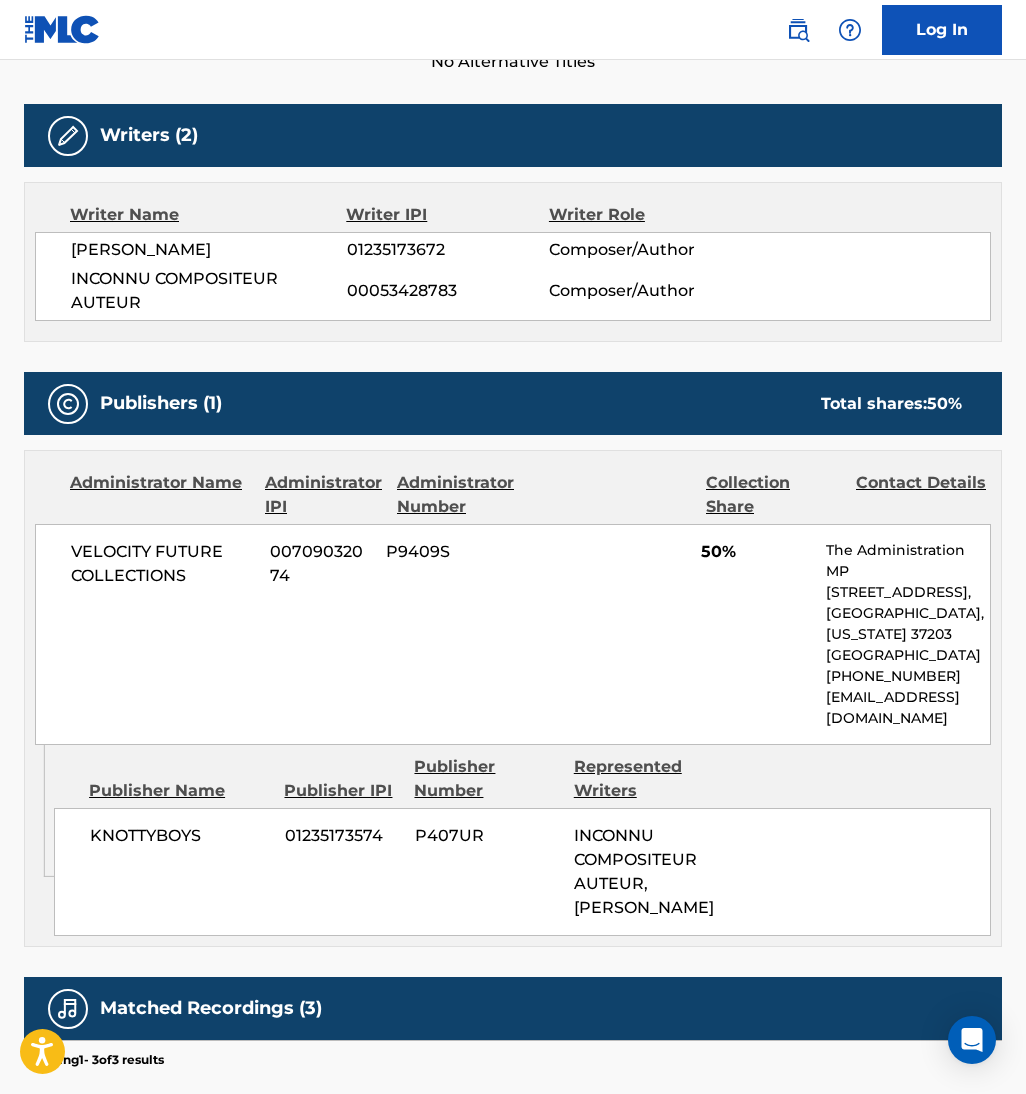 scroll, scrollTop: 0, scrollLeft: 0, axis: both 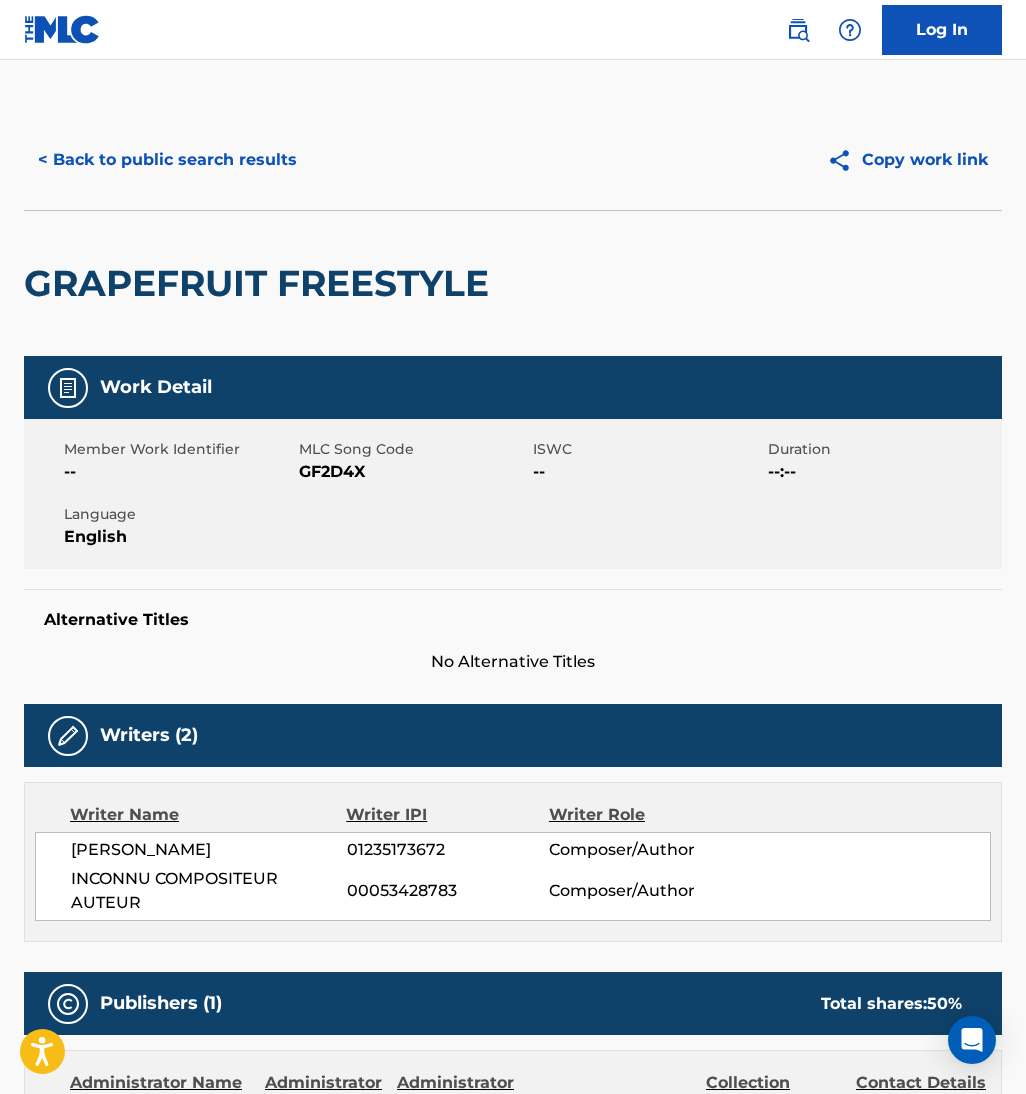 click on "GF2D4X" at bounding box center [414, 472] 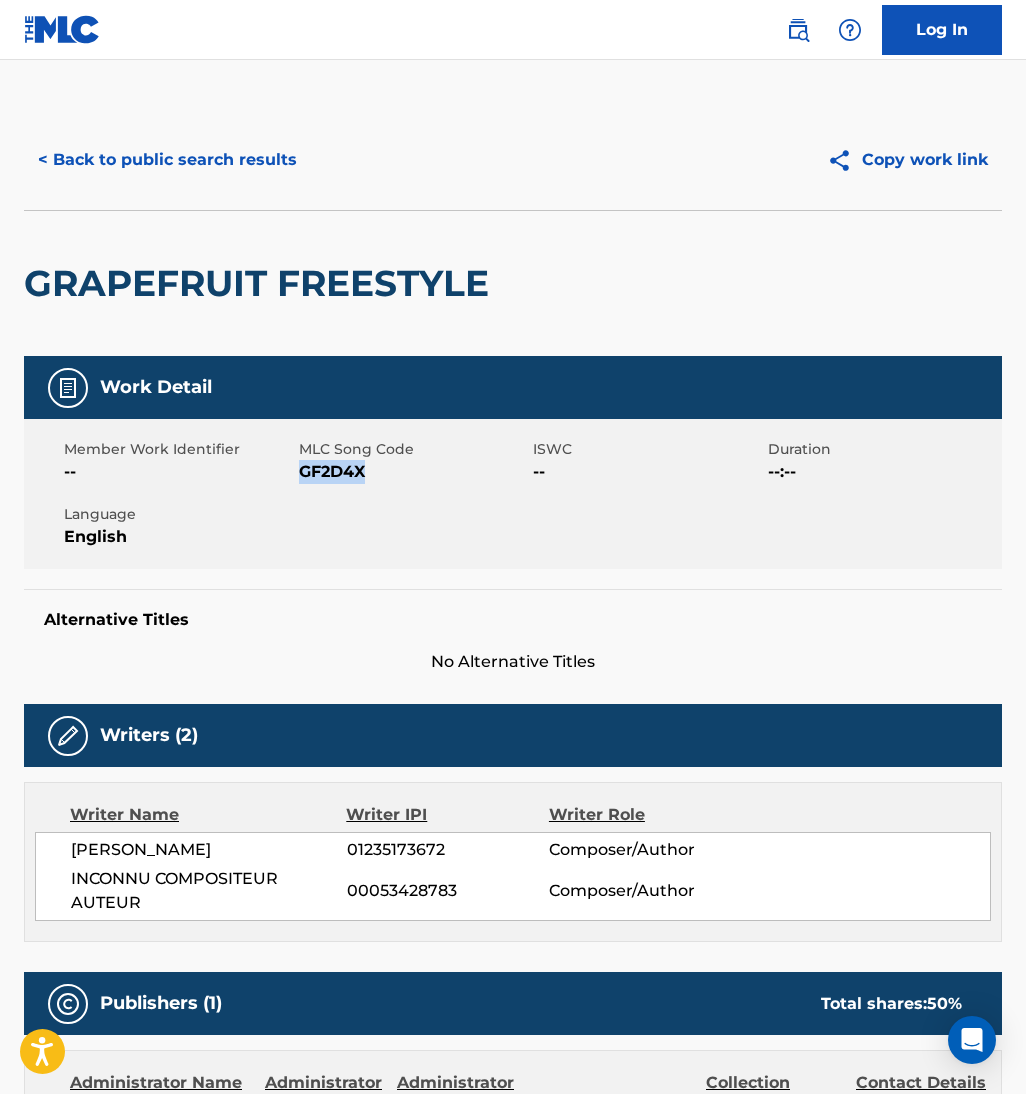 click on "GF2D4X" at bounding box center [414, 472] 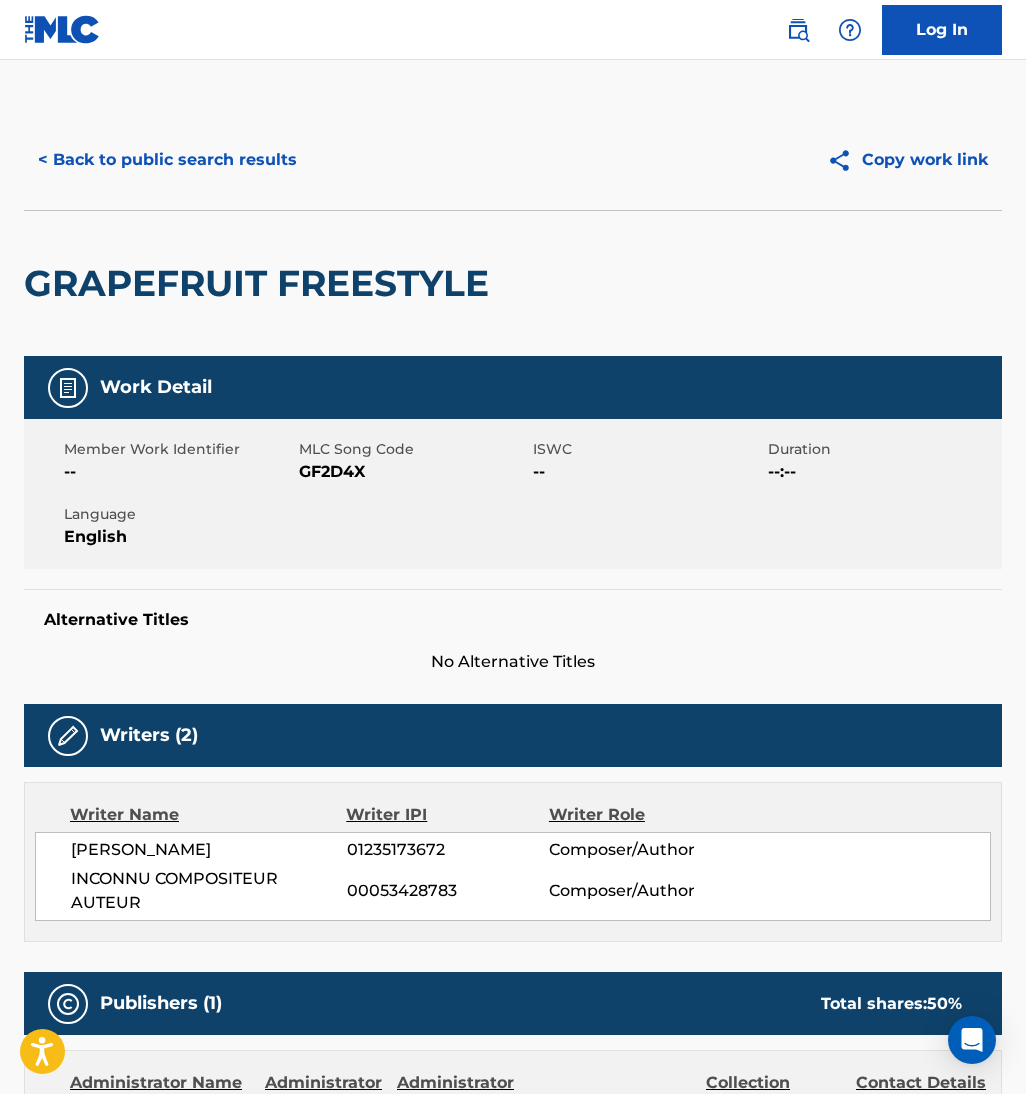 click on "< Back to public search results" at bounding box center (167, 160) 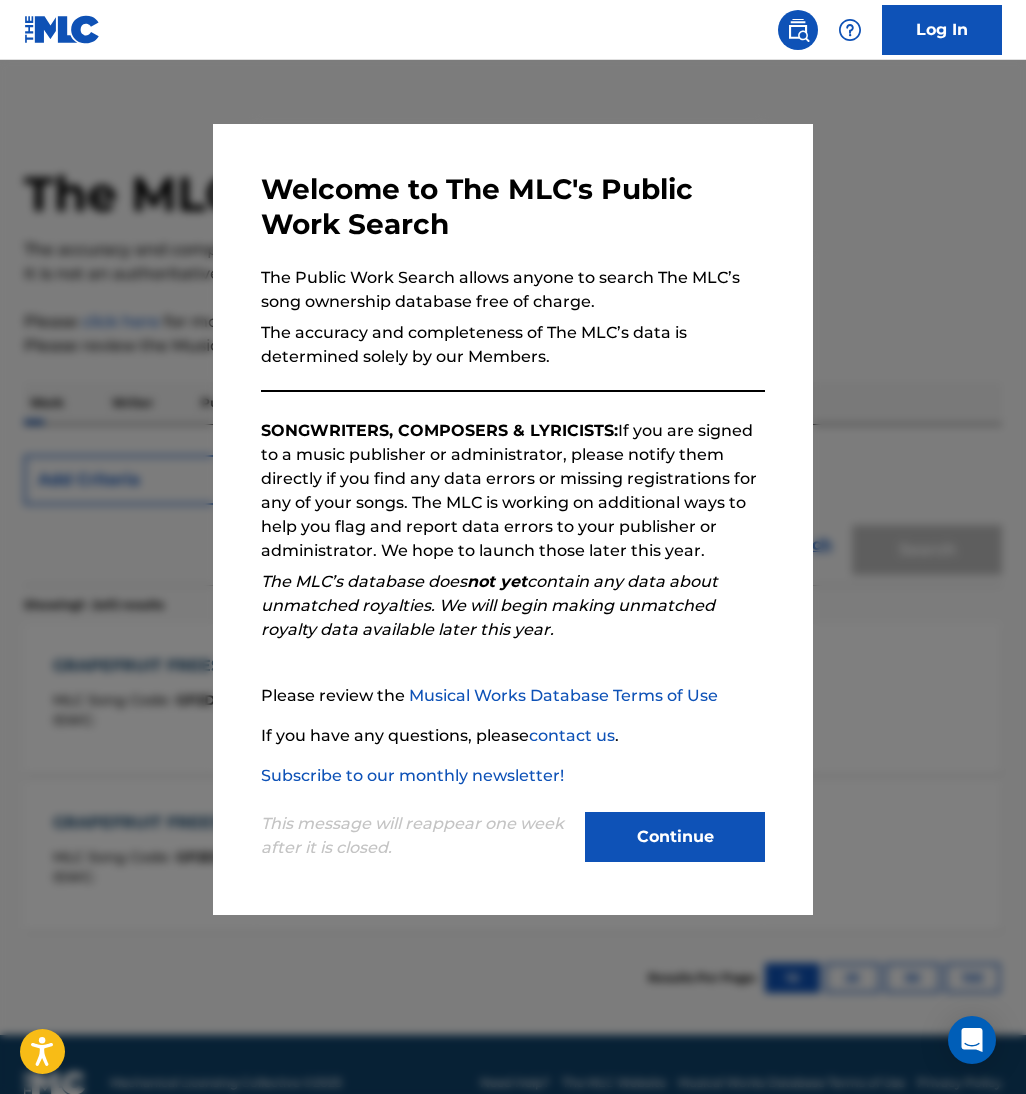 scroll, scrollTop: 37, scrollLeft: 0, axis: vertical 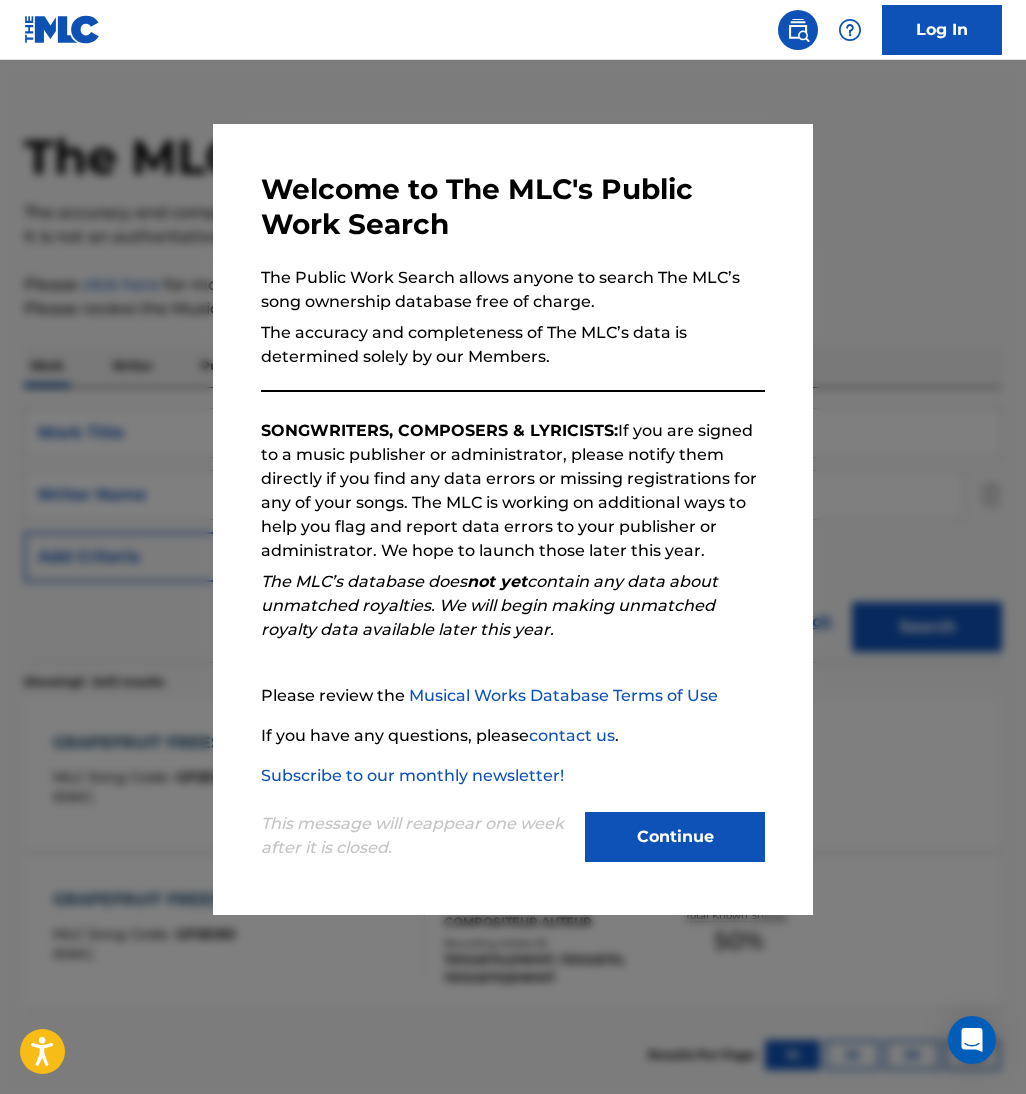 click on "Continue" at bounding box center [675, 837] 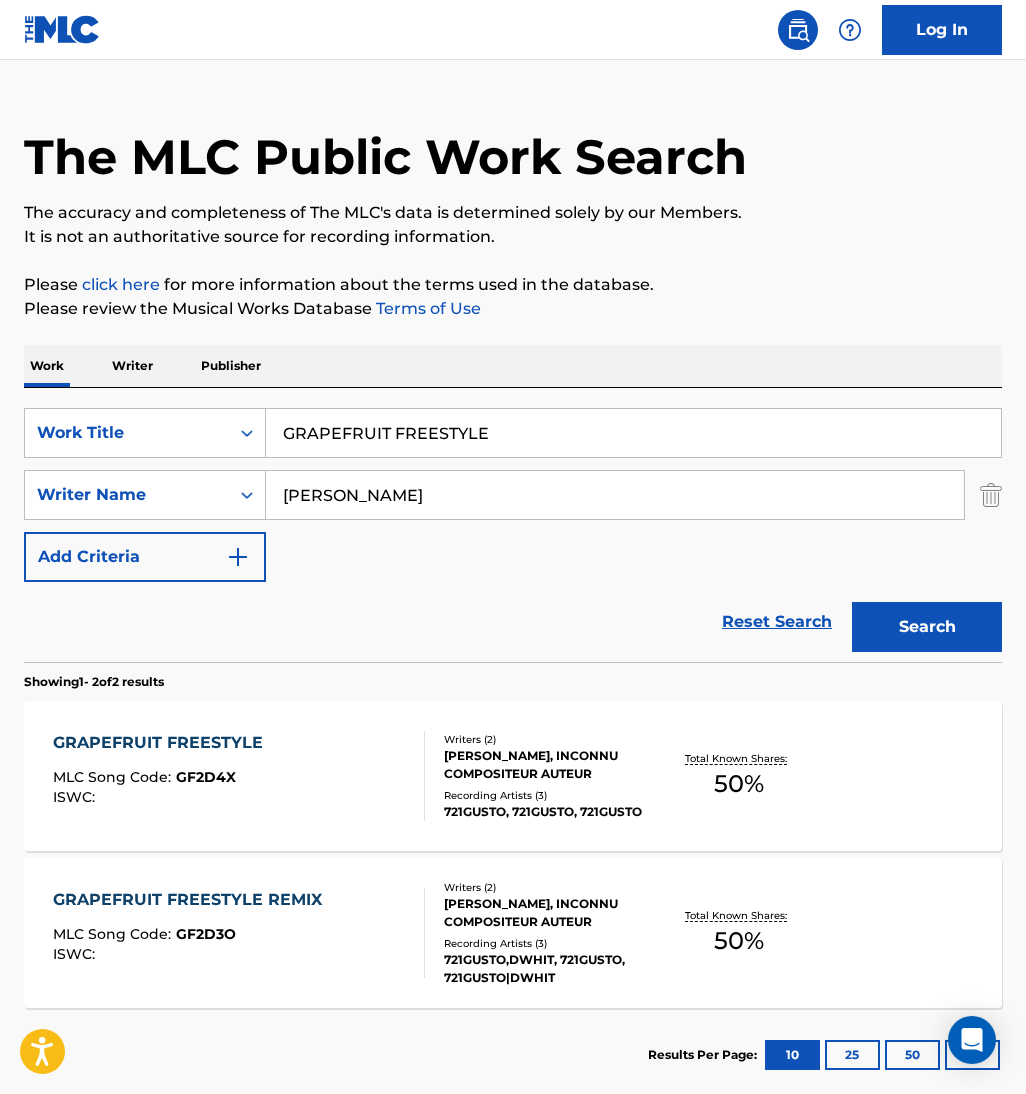 click on "SearchWithCriteria175ec7b3-f42c-42ab-a88f-5b7bede134ae Work Title GRAPEFRUIT FREESTYLE" at bounding box center [513, 433] 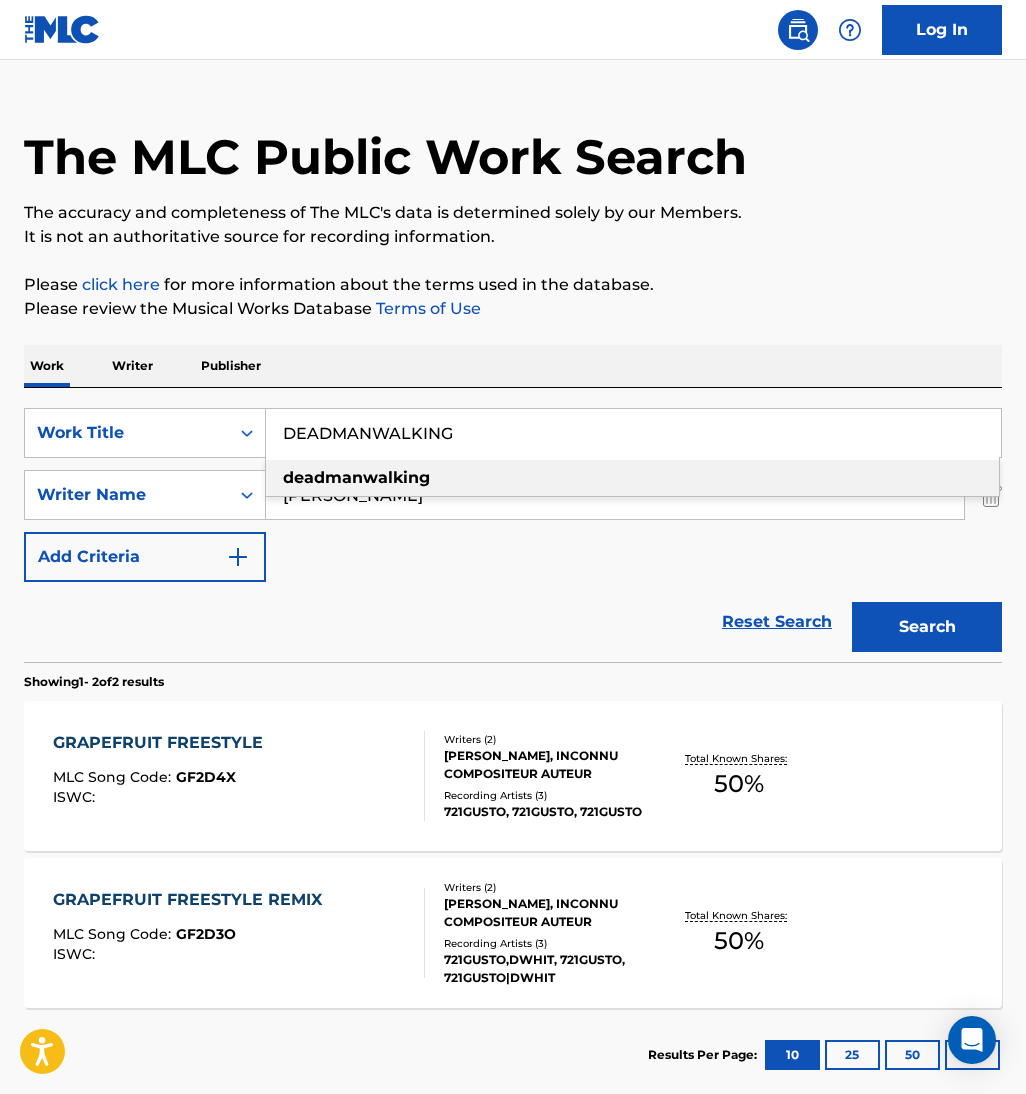 click on "Search" at bounding box center (927, 627) 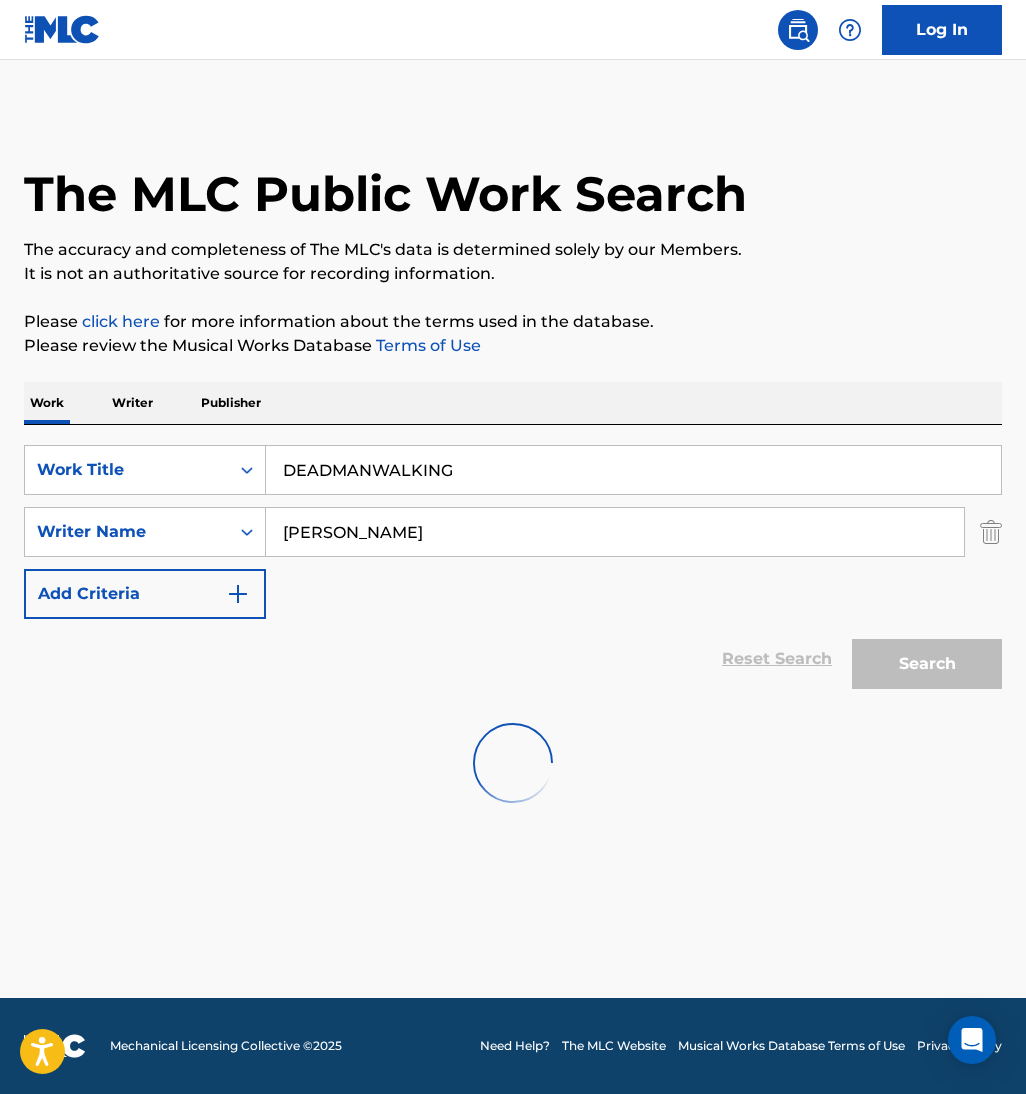 scroll, scrollTop: 0, scrollLeft: 0, axis: both 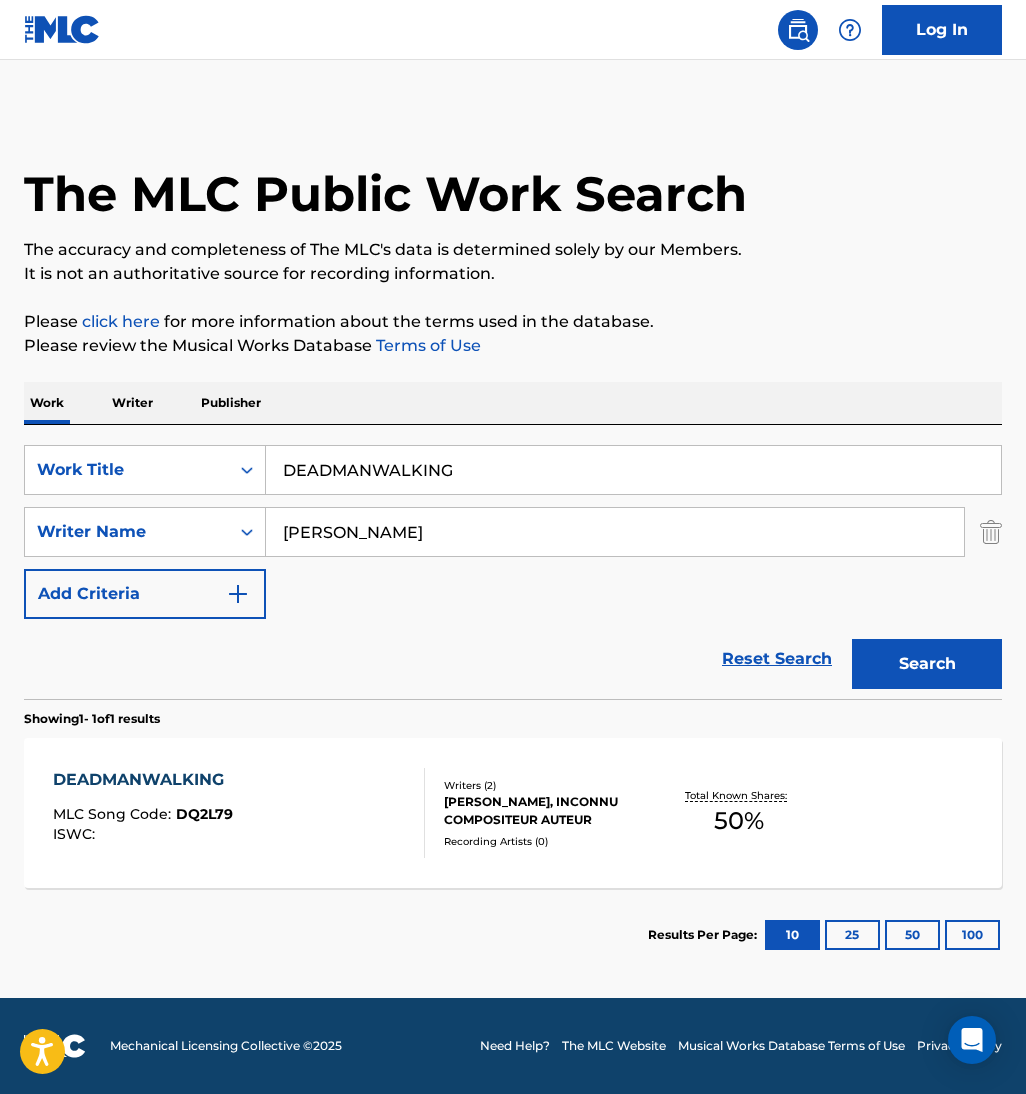 click on "Accessibility Screen-Reader Guide, Feedback, and Issue Reporting | New window Consent Details [#IABV2SETTINGS#] About This website uses cookies We use cookies to personalise content and ads, to provide social media features and to analyse our traffic. We also share information about your use of our site with our social media, advertising and analytics partners who may combine it with other information that you’ve provided to them or that they’ve collected from your use of their services. You consent to our cookies if you continue to use our website. Consent Selection Necessary   Preferences   Statistics   Marketing   Show details Details Necessary    41   Necessary cookies help make a website usable by enabling basic functions like page navigation and access to secure areas of the website. The website cannot function properly without these cookies.  Meta Platforms, Inc. 3 Learn more about this provider lastExternalReferrer Detects how the user reached the website by registering their last URL-address. 4 3" at bounding box center (513, 547) 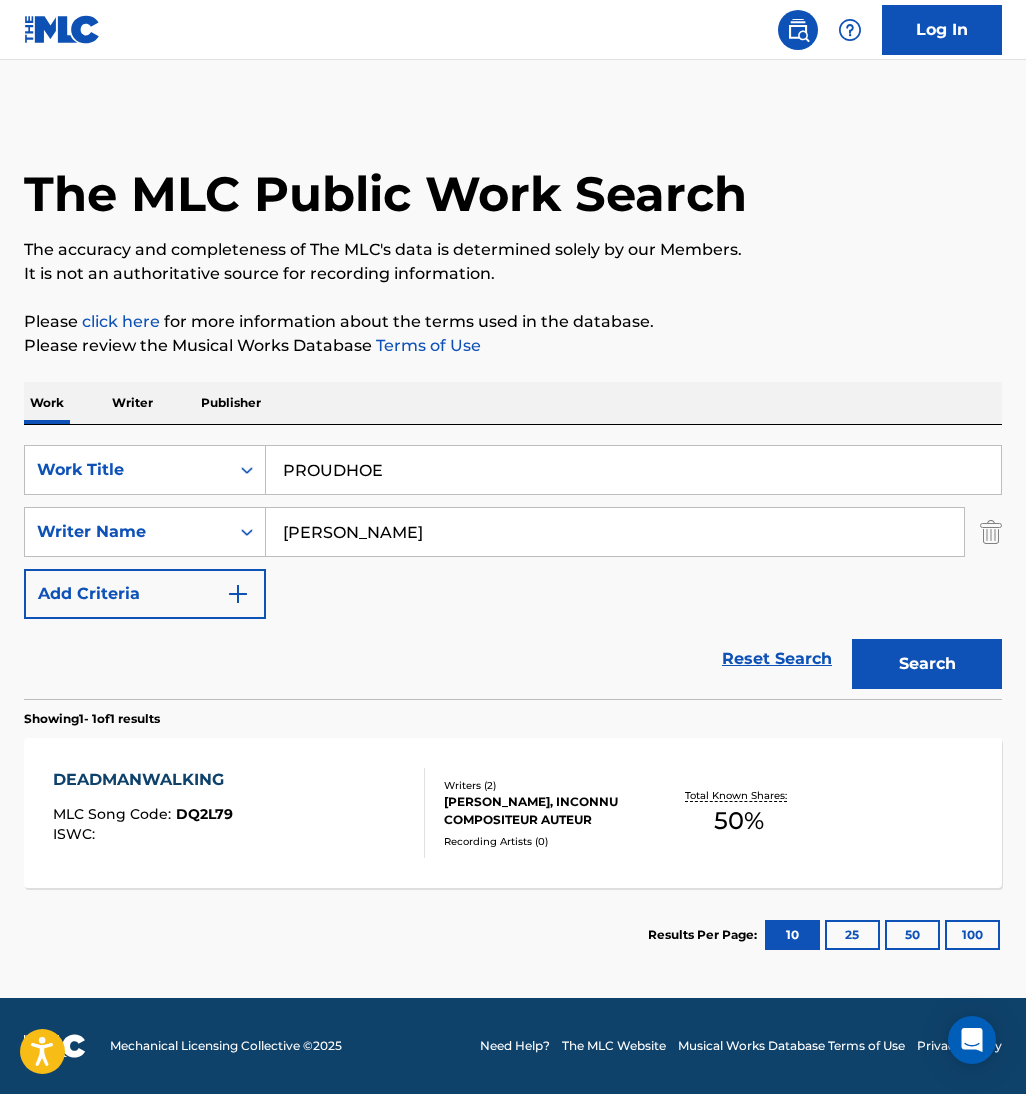 drag, startPoint x: 935, startPoint y: 672, endPoint x: 968, endPoint y: 662, distance: 34.48188 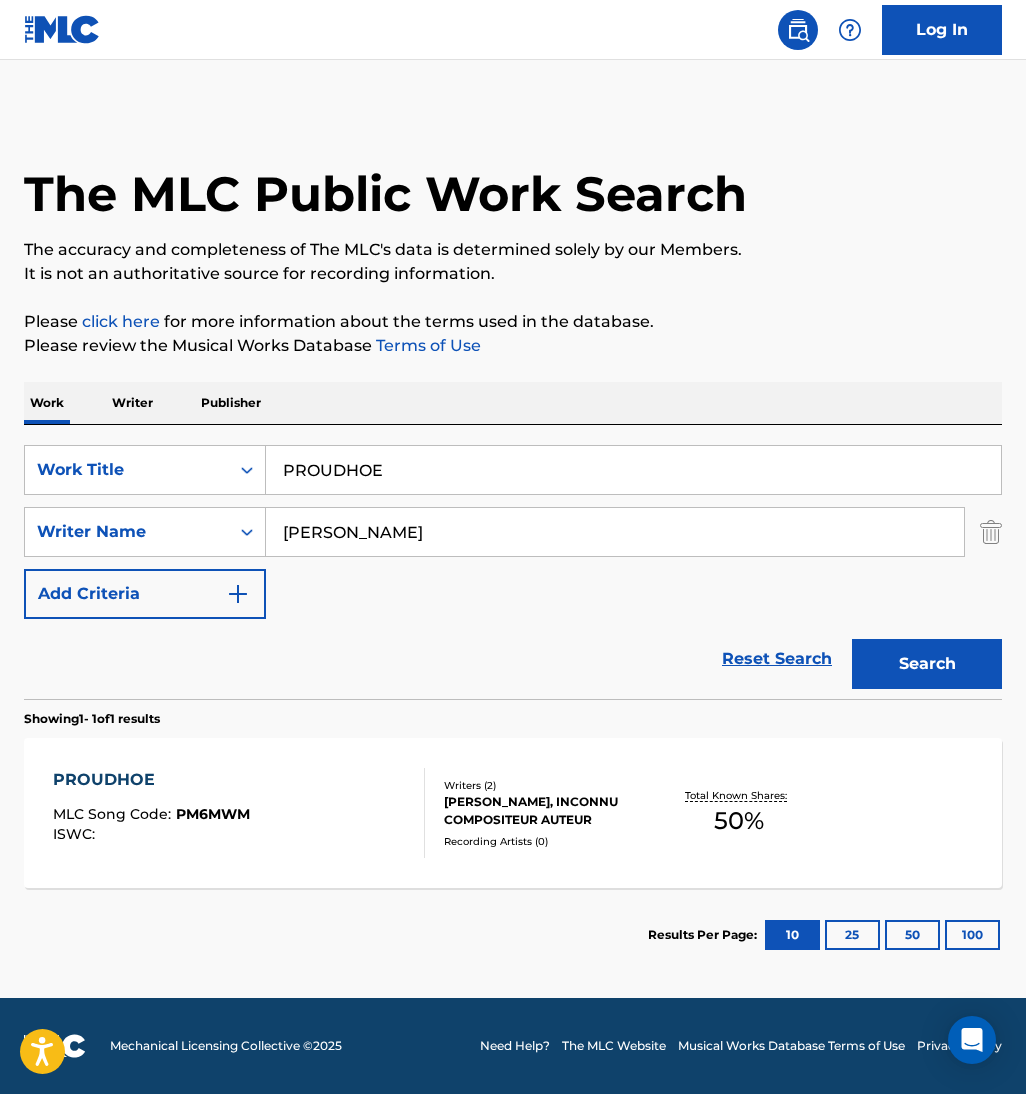 click on "SearchWithCriteria175ec7b3-f42c-42ab-a88f-5b7bede134ae Work Title PROUDHOE" at bounding box center (513, 470) 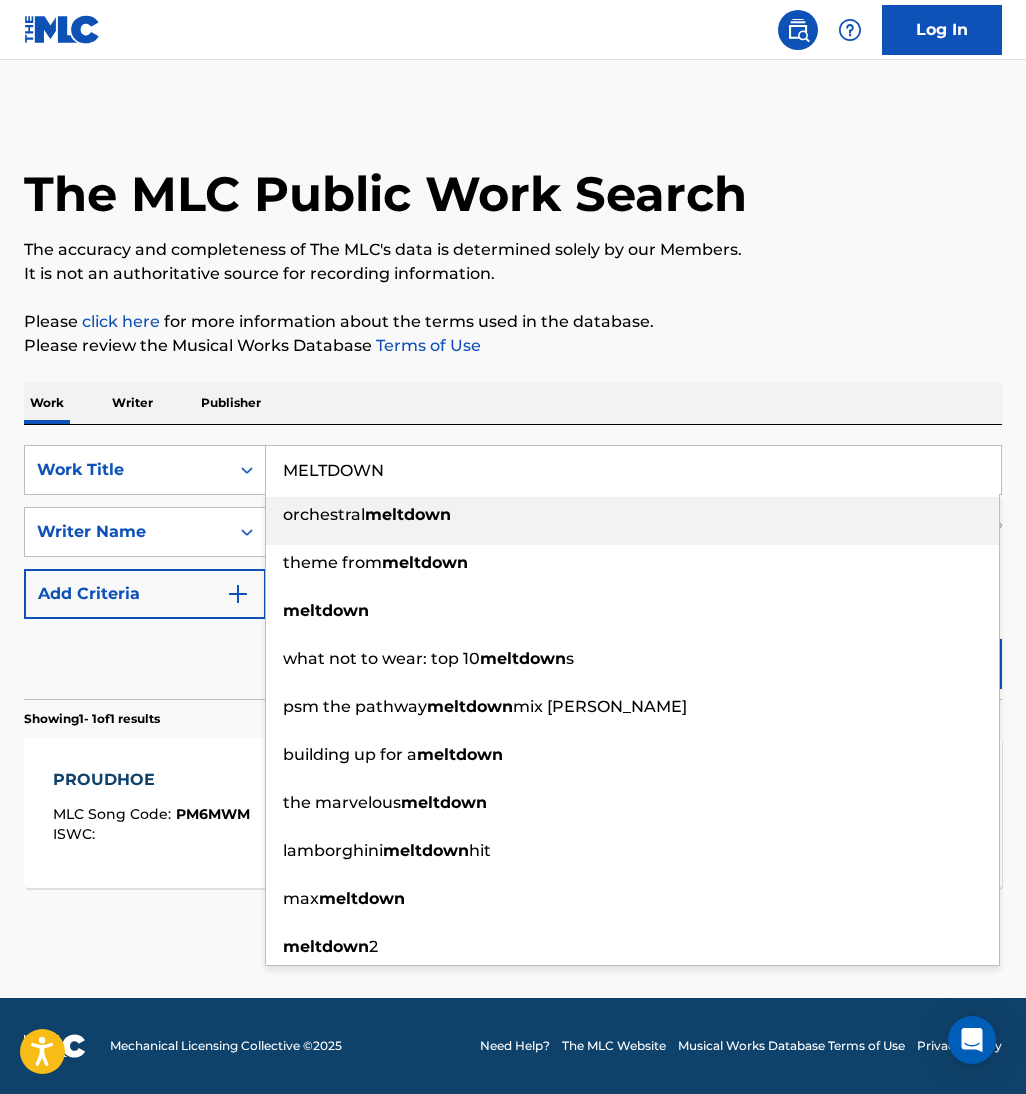 click on "It is not an authoritative source for recording information." at bounding box center (513, 274) 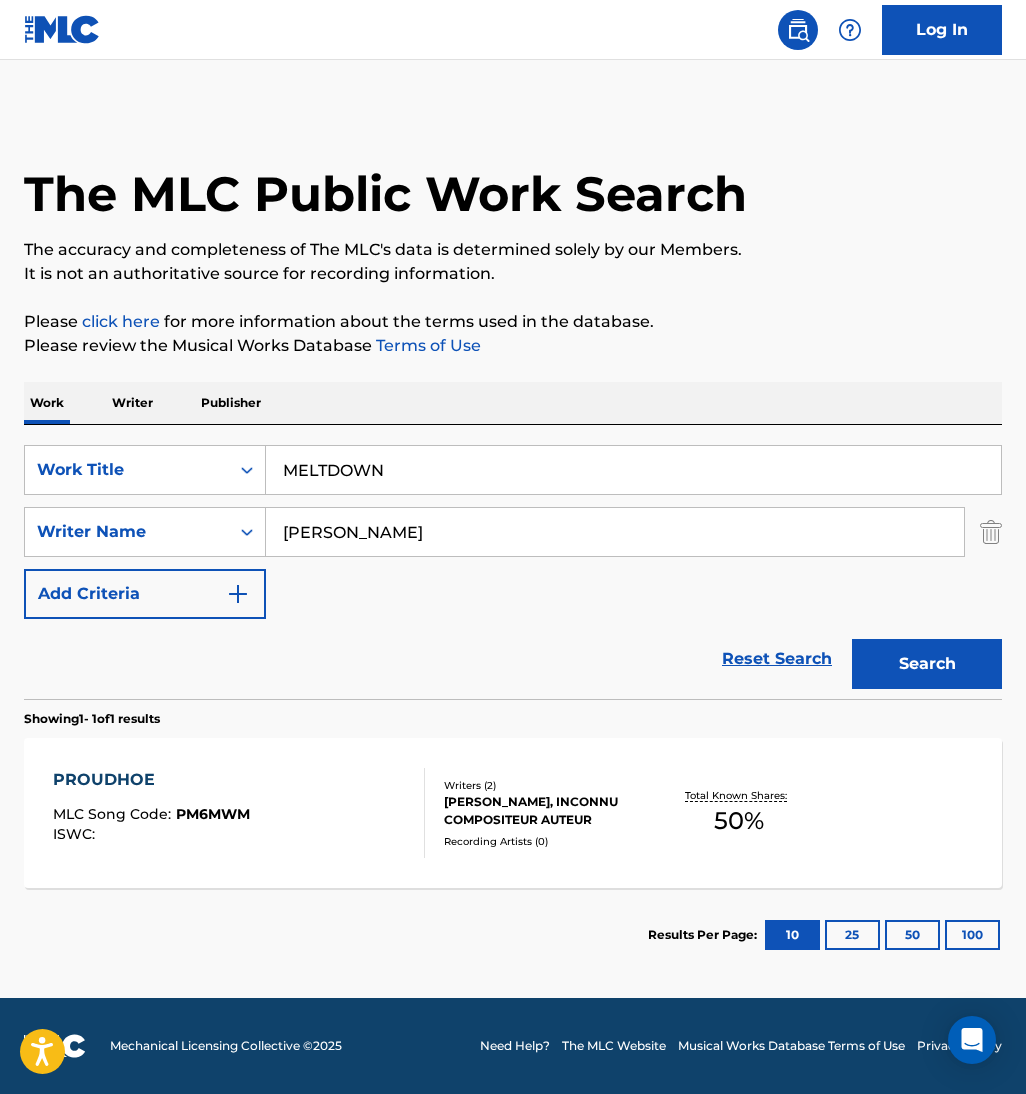 click on "Search" at bounding box center [927, 664] 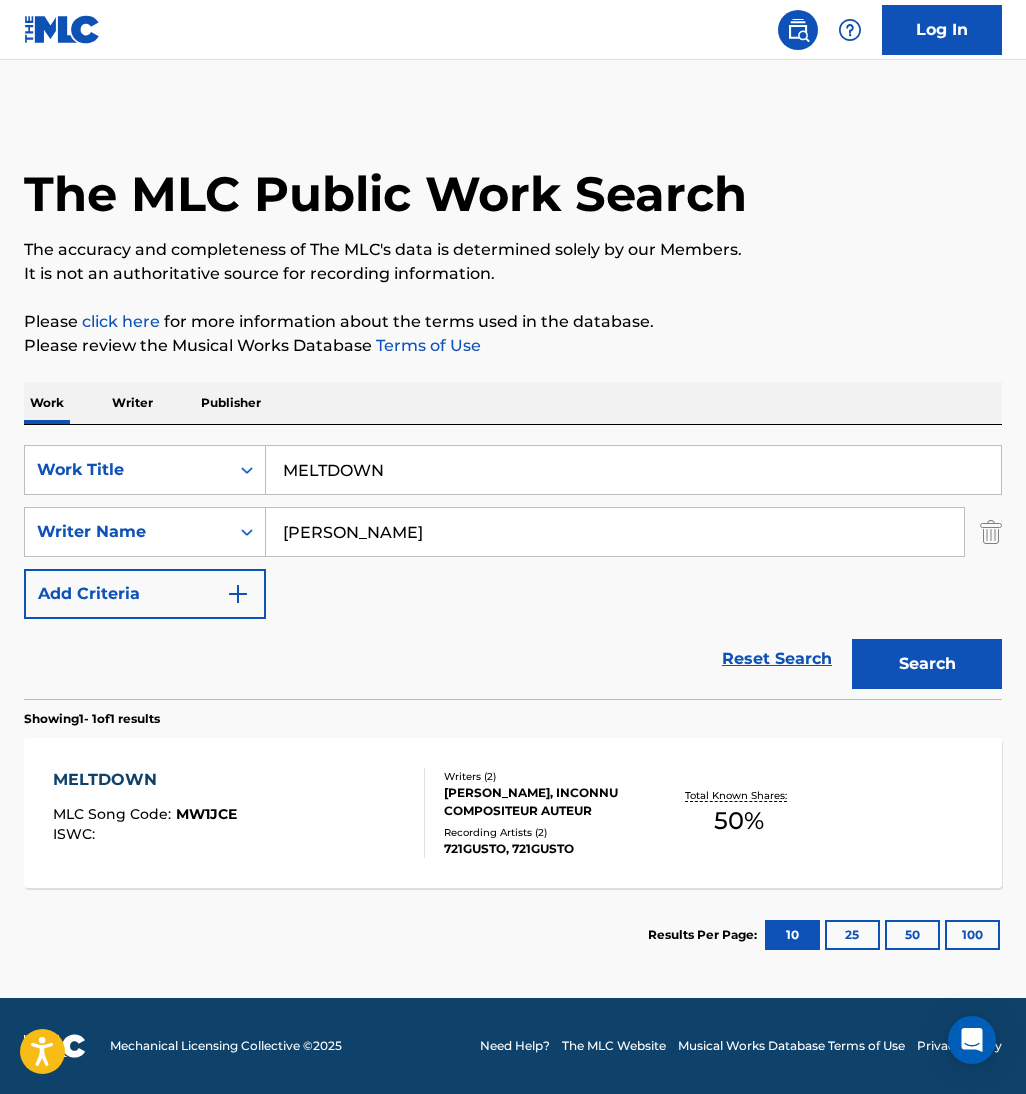 drag, startPoint x: 321, startPoint y: 475, endPoint x: 485, endPoint y: 476, distance: 164.00305 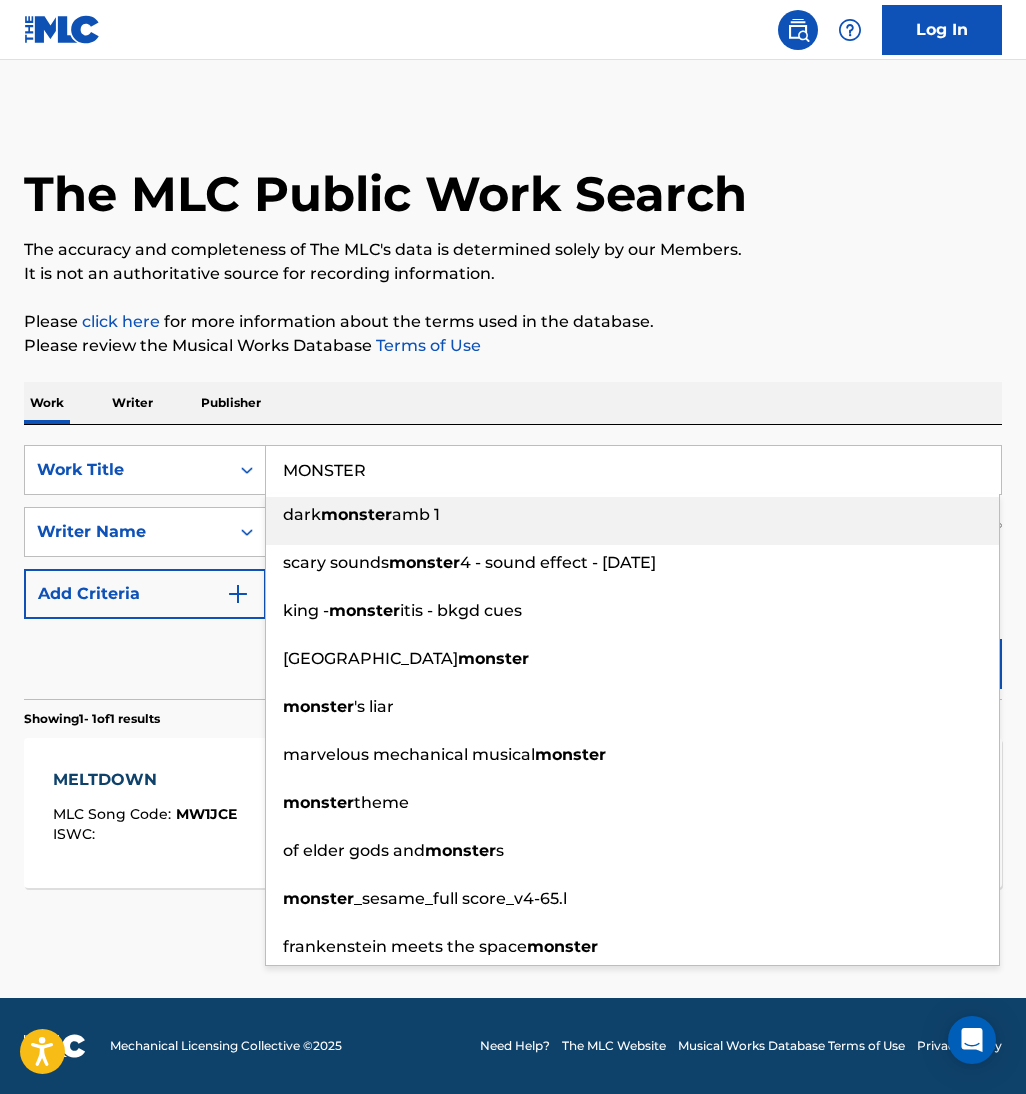 click on "The MLC Public Work Search The accuracy and completeness of The MLC's data is determined solely by our Members. It is not an authoritative source for recording information. Please   click here   for more information about the terms used in the database. Please review the Musical Works Database   Terms of Use Work Writer Publisher SearchWithCriteria175ec7b3-f42c-42ab-a88f-5b7bede134ae Work Title MONSTER dark  monster  amb 1 scary sounds  monster  4 - sound effect - [DATE] king -  monster itis - bkgd cues wallowa lake  monster monster 's liar marvelous mechanical musical  monster monster  theme of elder gods and  monster s monster _sesame_full score_v4-65.l frankenstein meets the space  monster SearchWithCriteriaeac2c74e-021c-4915-b79a-56d061eca5ba Writer Name [PERSON_NAME] Add Criteria Reset Search Search Showing  1  -   1  of  1   results   MELTDOWN MLC Song Code : MW1JCE ISWC : Writers ( 2 ) [PERSON_NAME], INCONNU COMPOSITEUR AUTEUR Recording Artists ( 2 ) 721GUSTO, 721GUSTO Total Known Shares: 50 % 10" at bounding box center (513, 546) 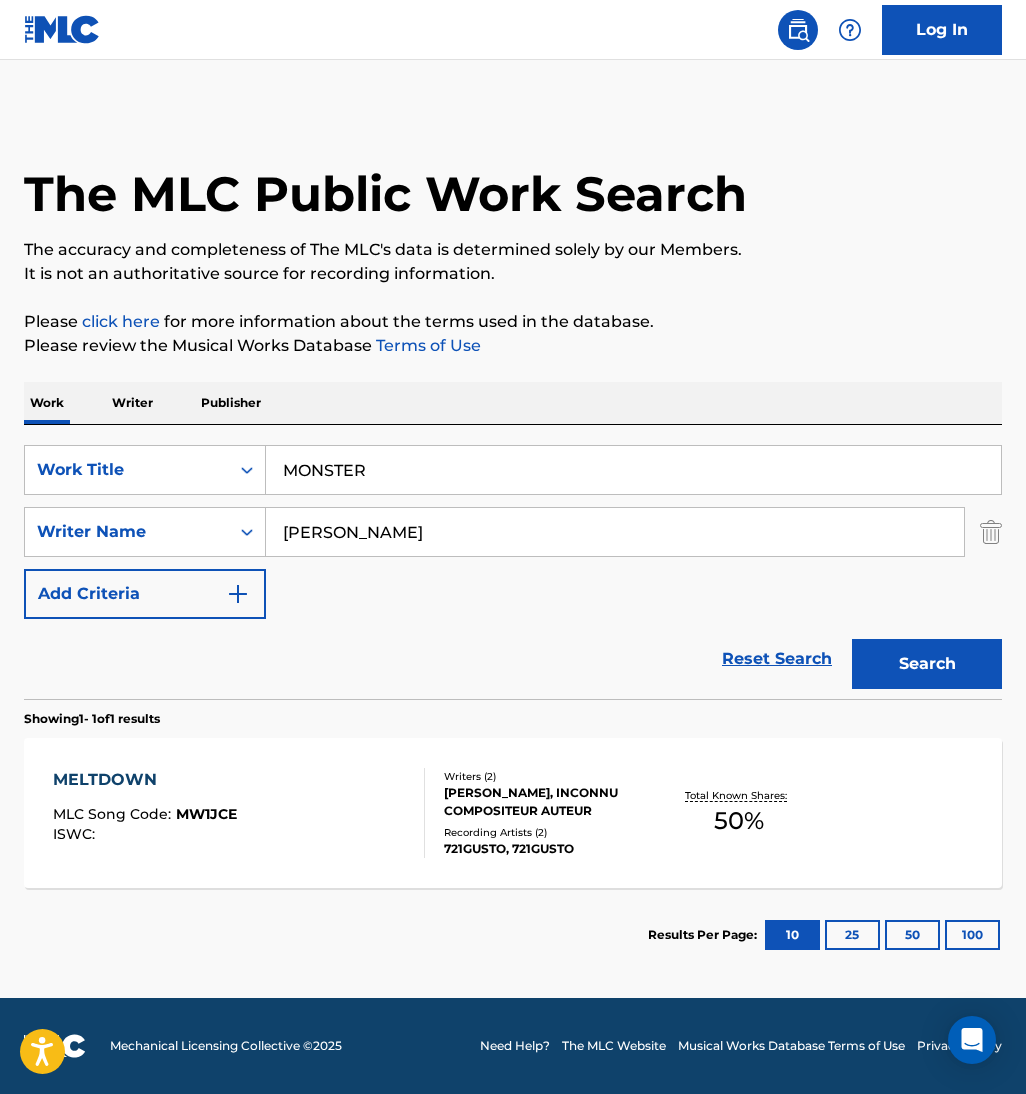 click on "Search" at bounding box center [927, 664] 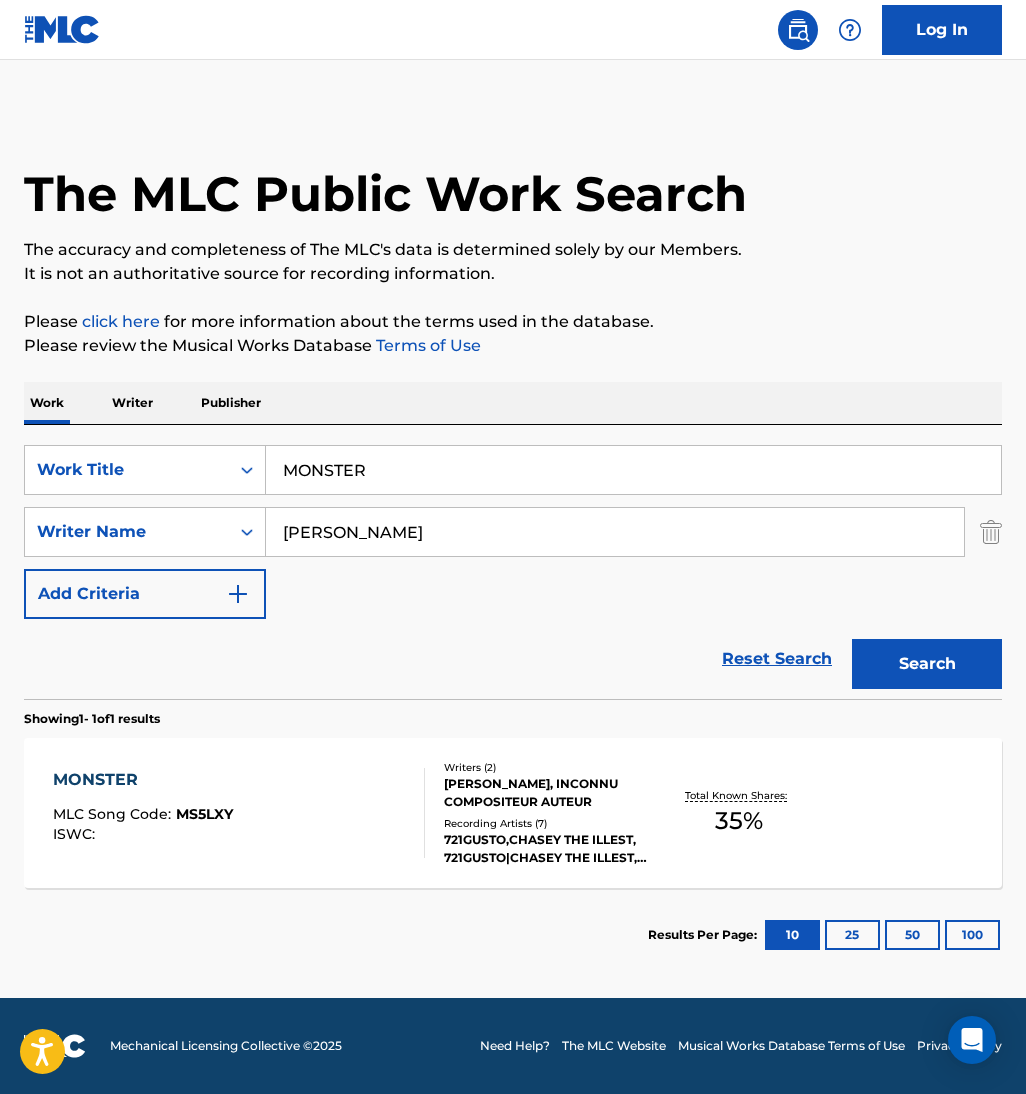 drag, startPoint x: 458, startPoint y: 471, endPoint x: 884, endPoint y: 380, distance: 435.61105 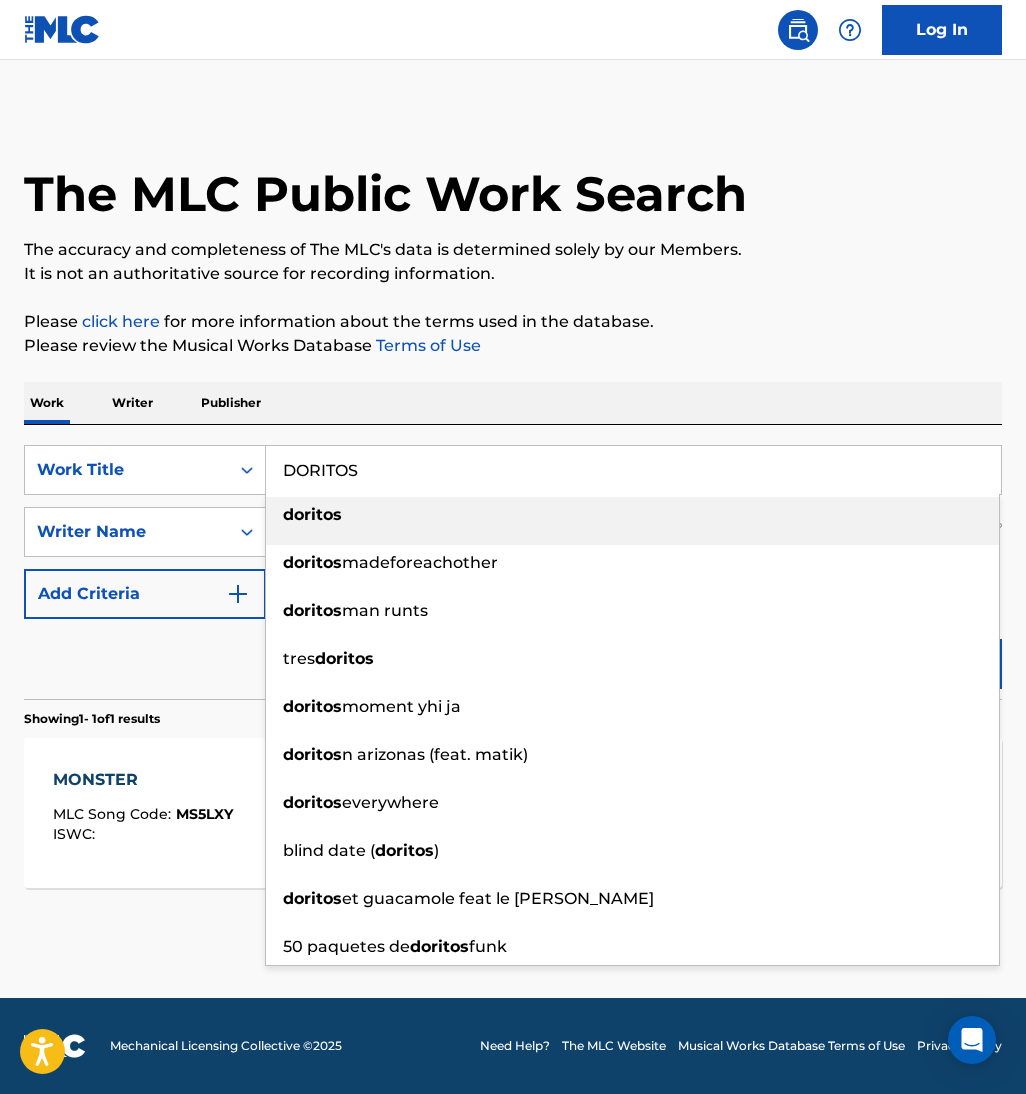 click on "Please   click here   for more information about the terms used in the database." at bounding box center (513, 322) 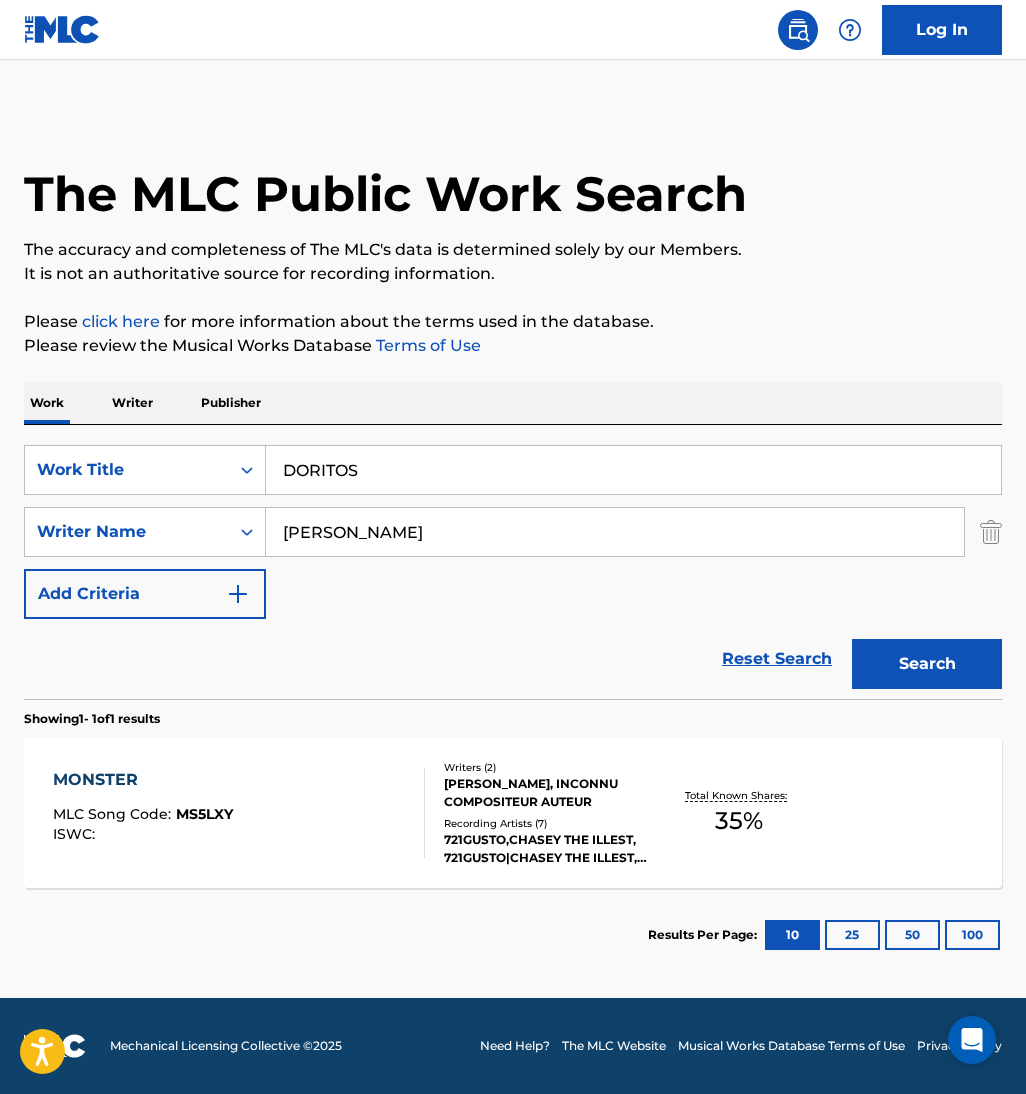 click on "Showing  1  -   1  of  1   results" at bounding box center [513, 713] 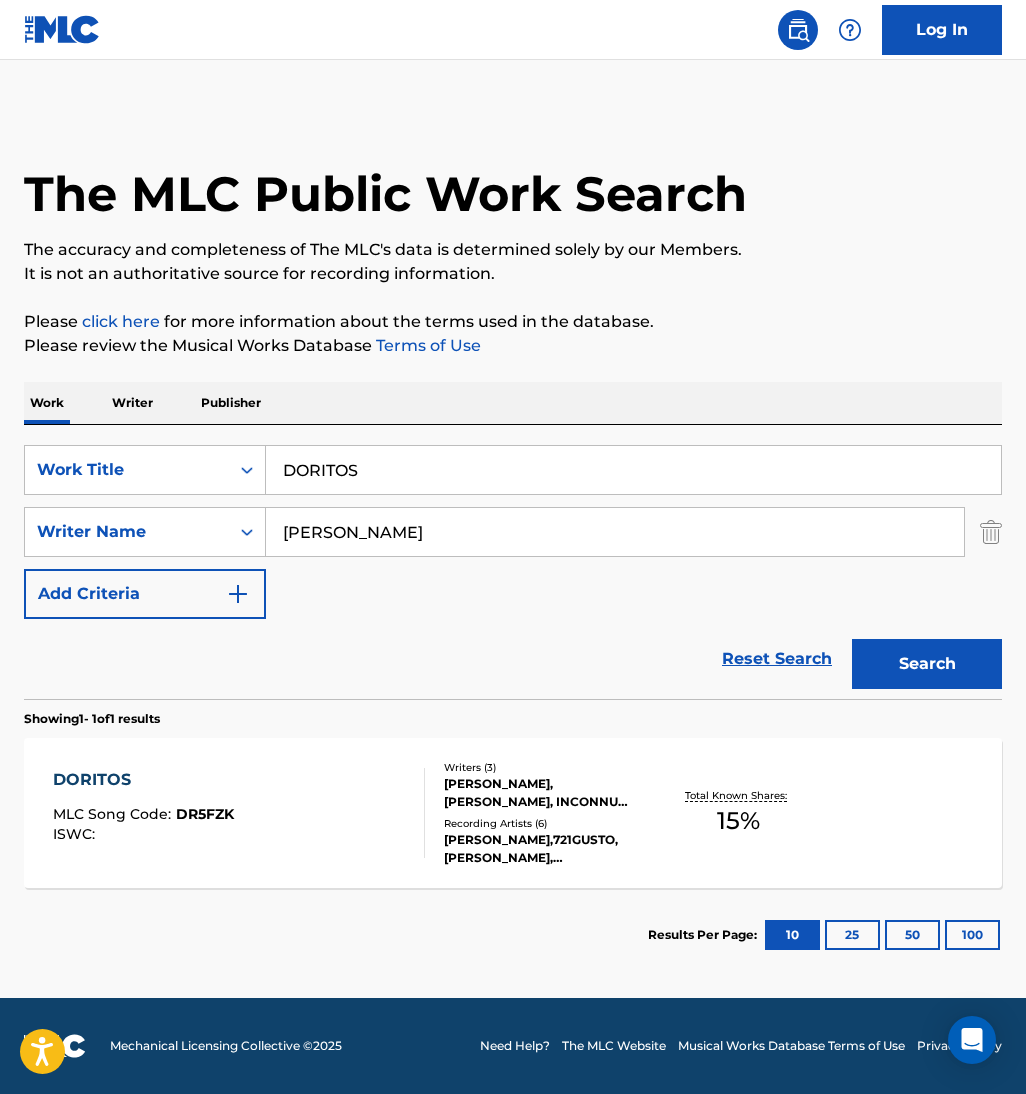 click on "SearchWithCriteria175ec7b3-f42c-42ab-a88f-5b7bede134ae Work Title DORITOS" at bounding box center (513, 470) 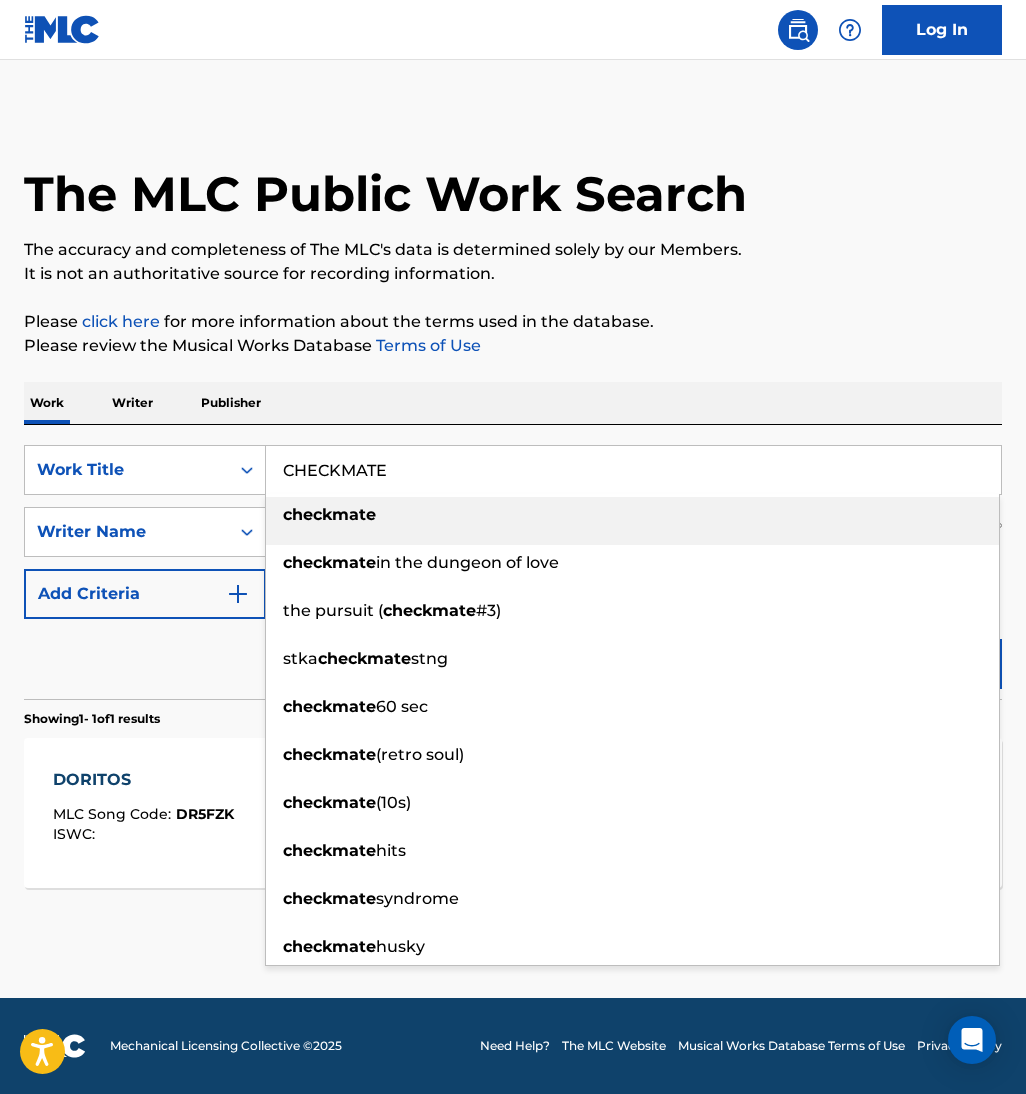 click on "Please   click here   for more information about the terms used in the database." at bounding box center [513, 322] 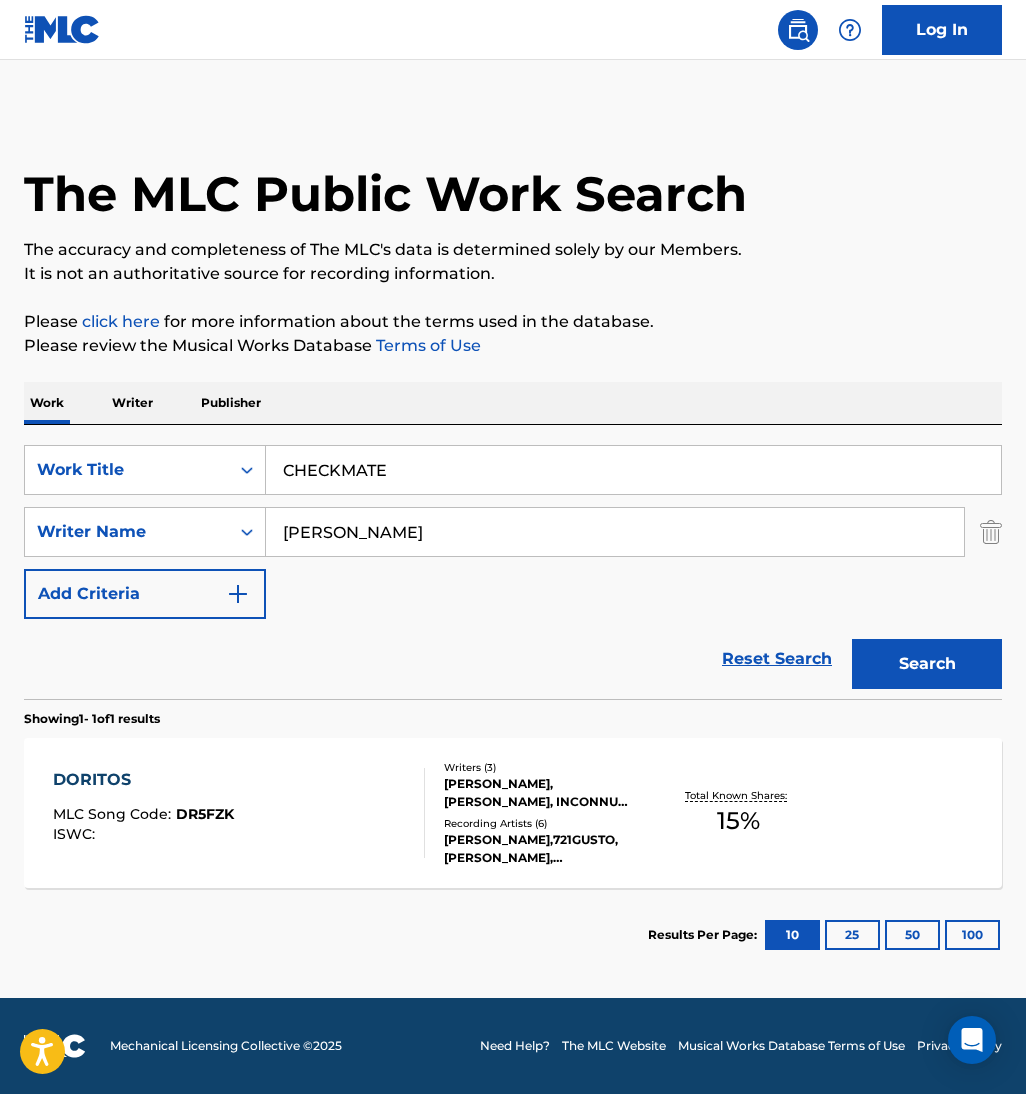 click on "Search" at bounding box center (927, 664) 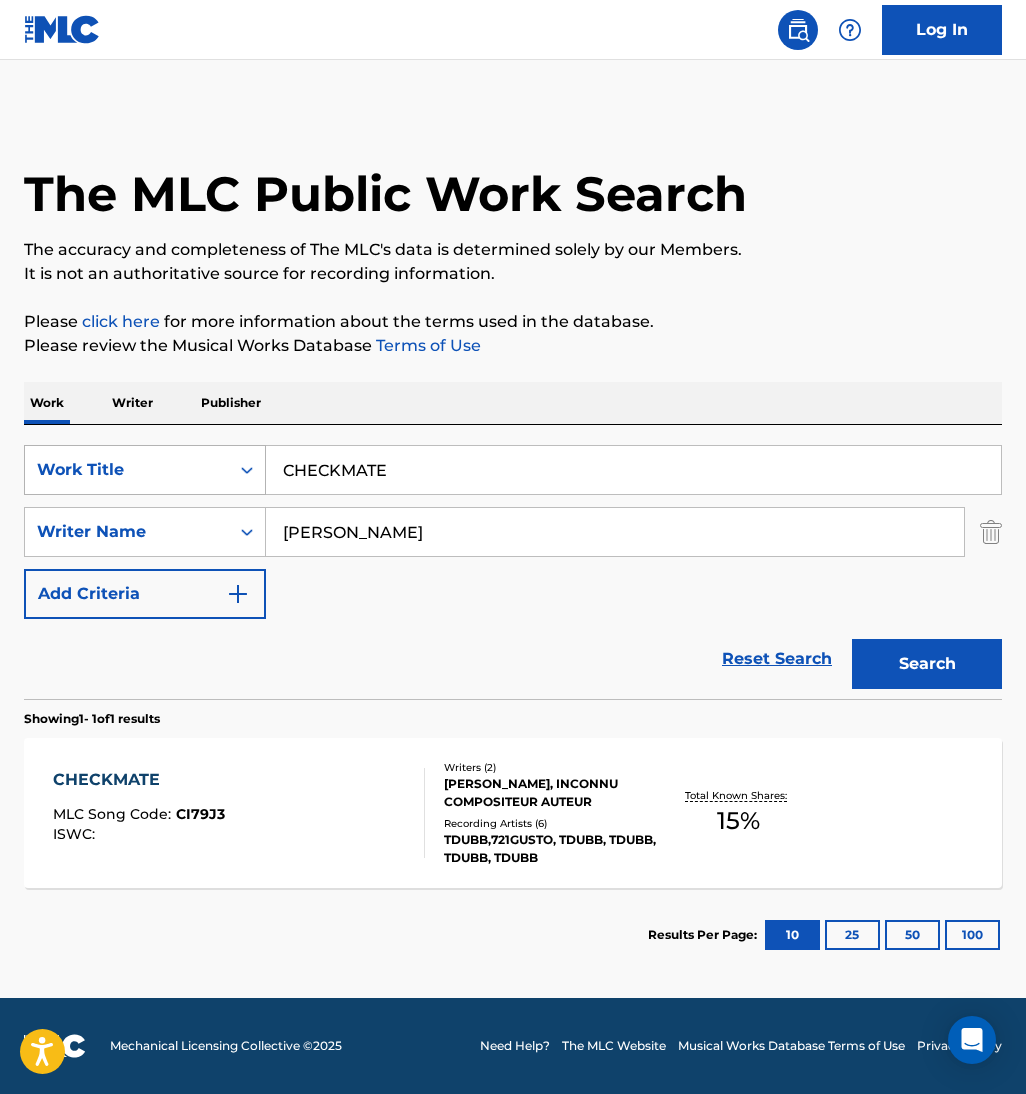 paste on "NO FRIENDS" 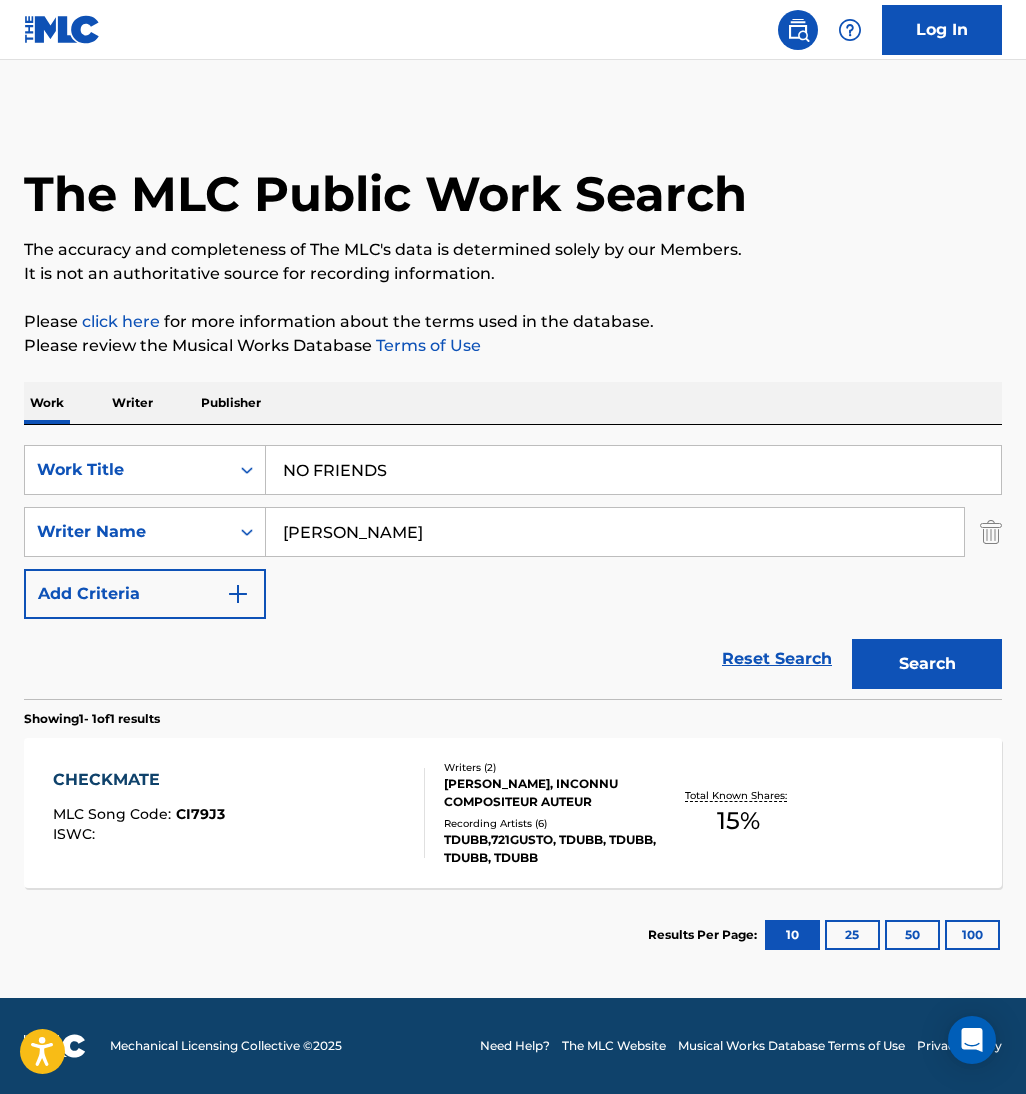click on "Please review the Musical Works Database   Terms of Use" at bounding box center (513, 346) 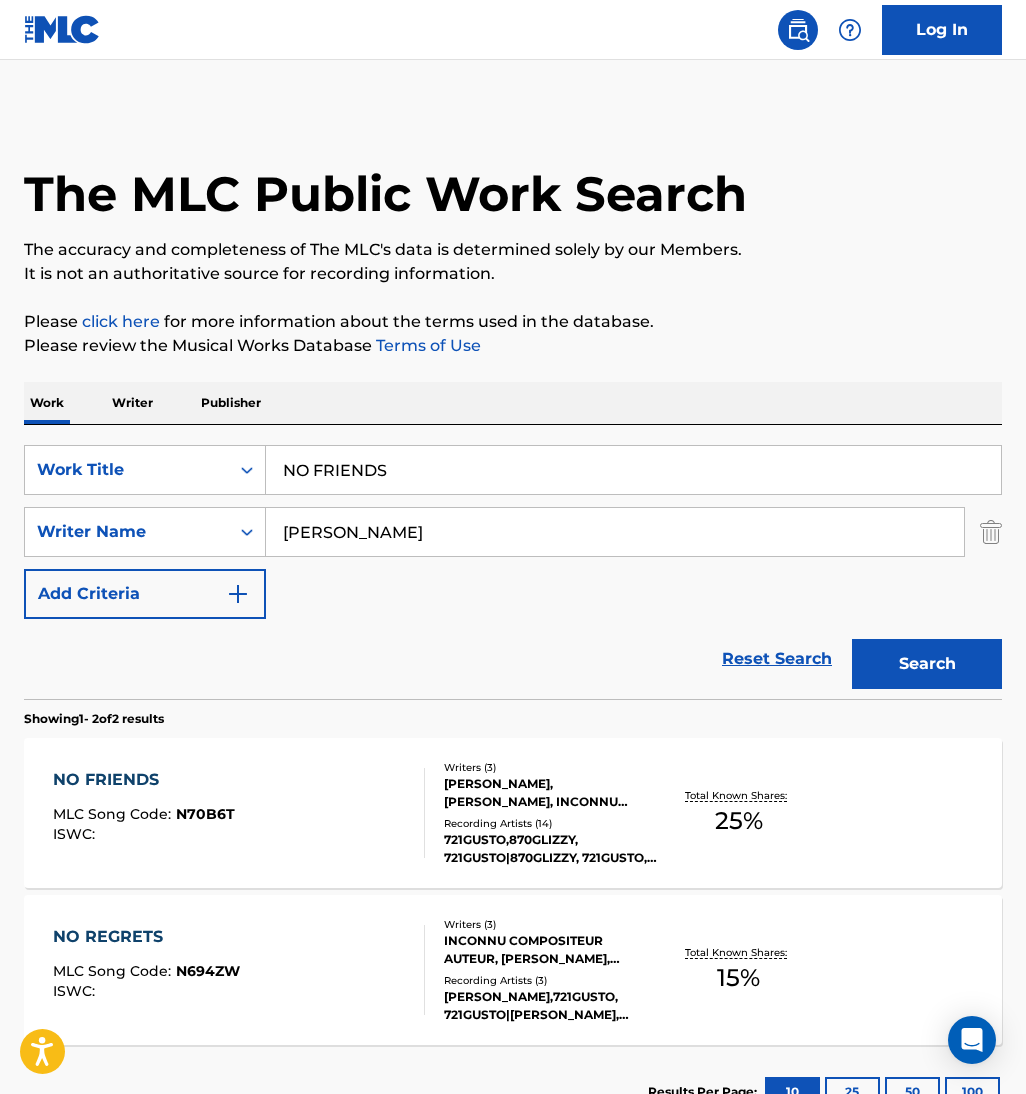 click on "SearchWithCriteria175ec7b3-f42c-42ab-a88f-5b7bede134ae Work Title NO FRIENDS" at bounding box center (513, 470) 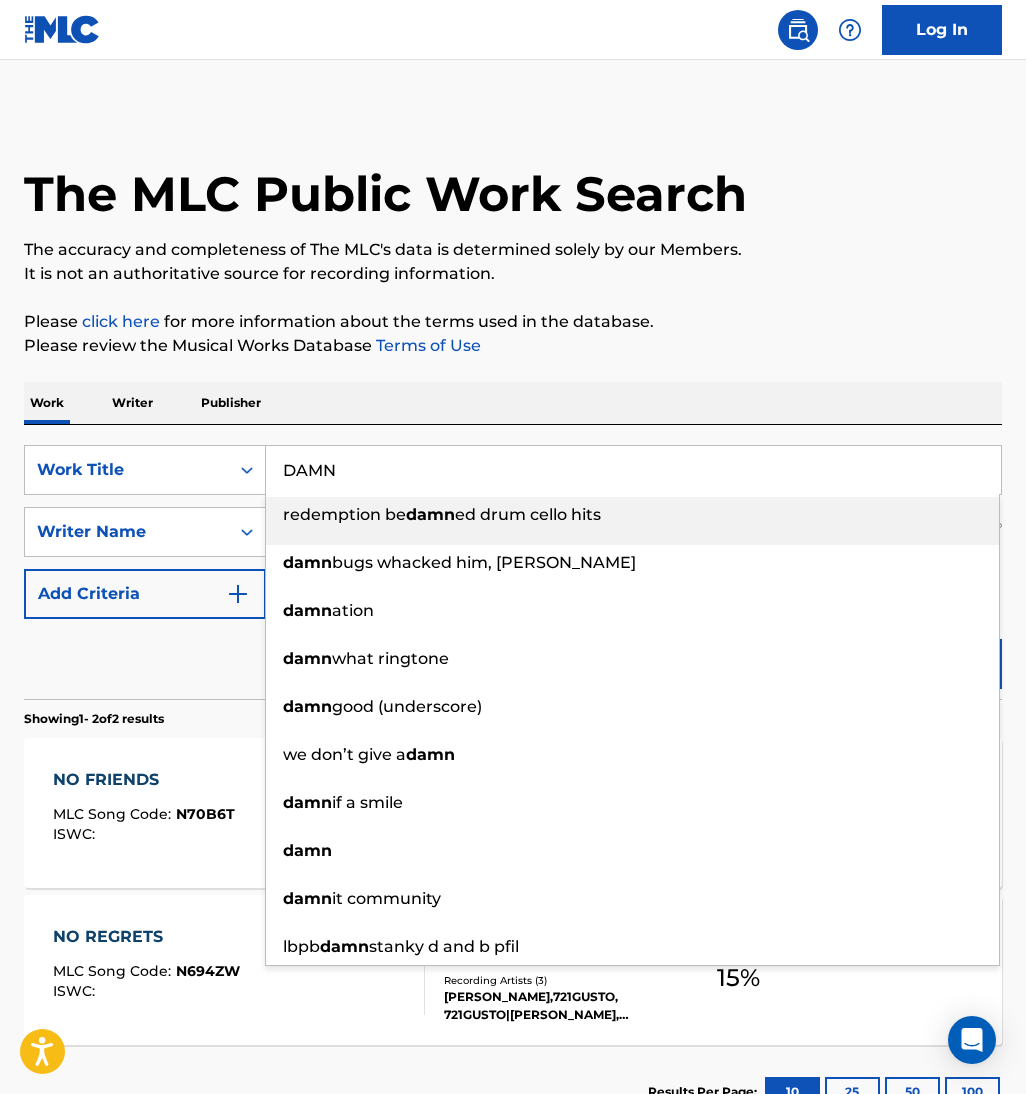 click on "Please   click here   for more information about the terms used in the database." at bounding box center (513, 322) 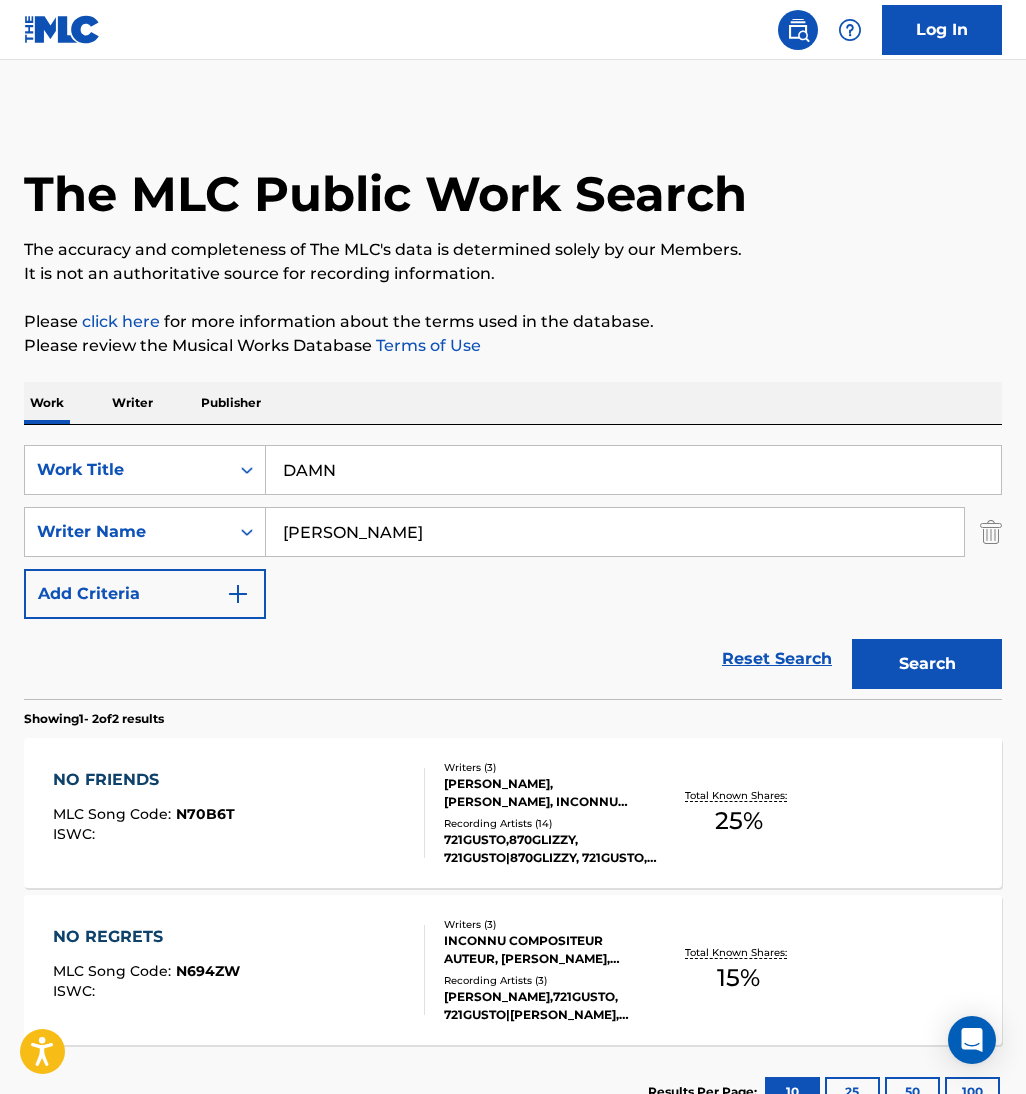 click on "Search" at bounding box center (927, 664) 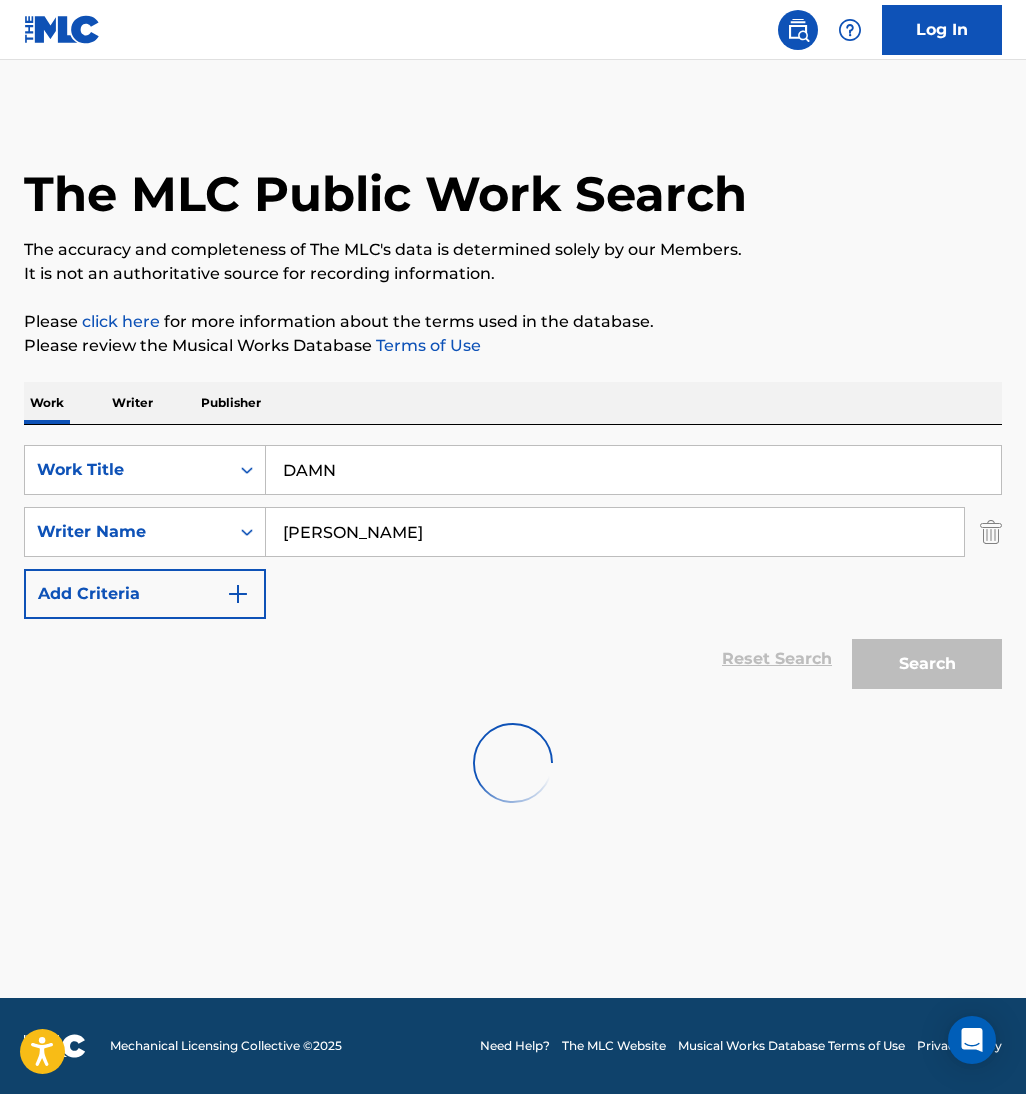 click on "Search" at bounding box center [922, 659] 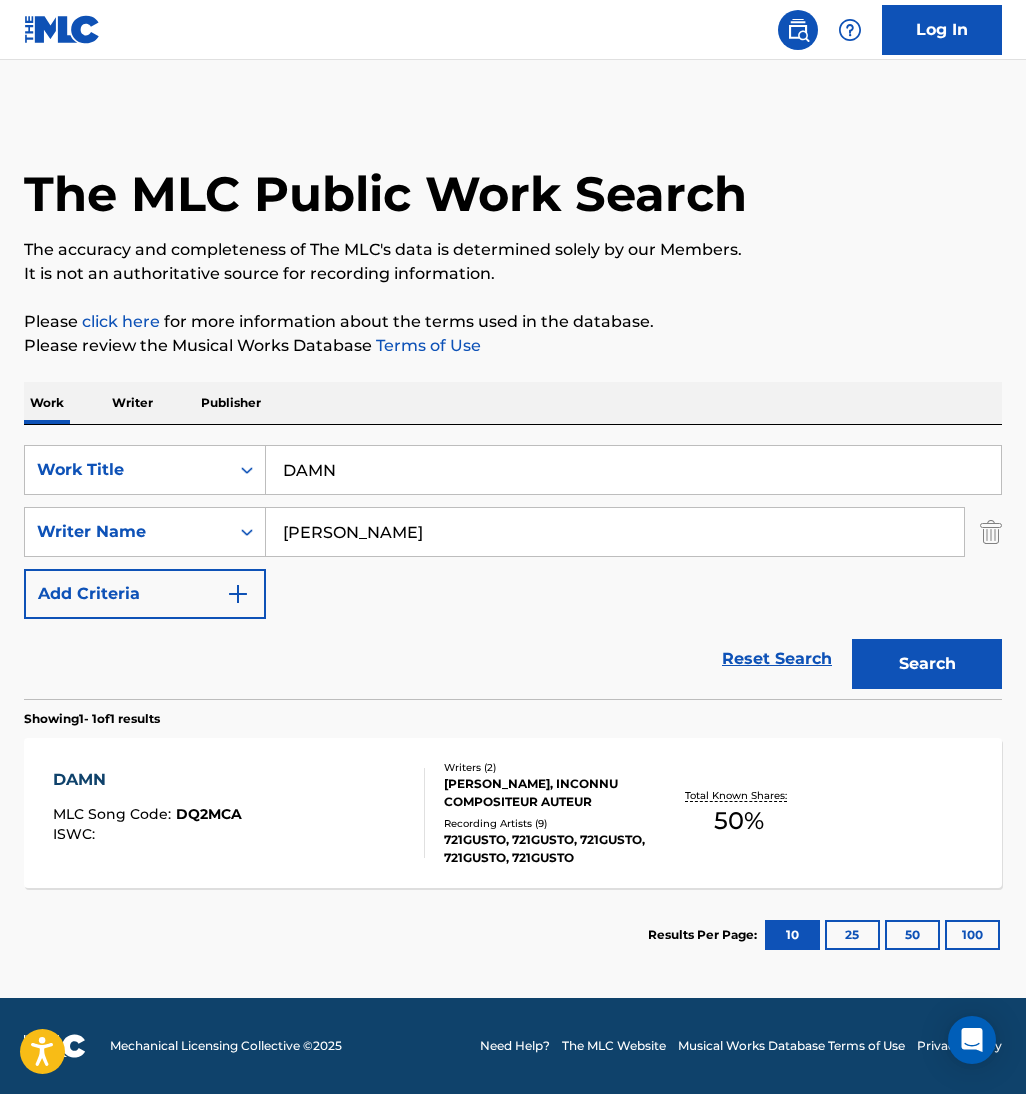 click on "SearchWithCriteria175ec7b3-f42c-42ab-a88f-5b7bede134ae Work Title DAMN SearchWithCriteriaeac2c74e-021c-4915-b79a-56d061eca5ba Writer Name [PERSON_NAME] Add Criteria Reset Search Search" at bounding box center [513, 562] 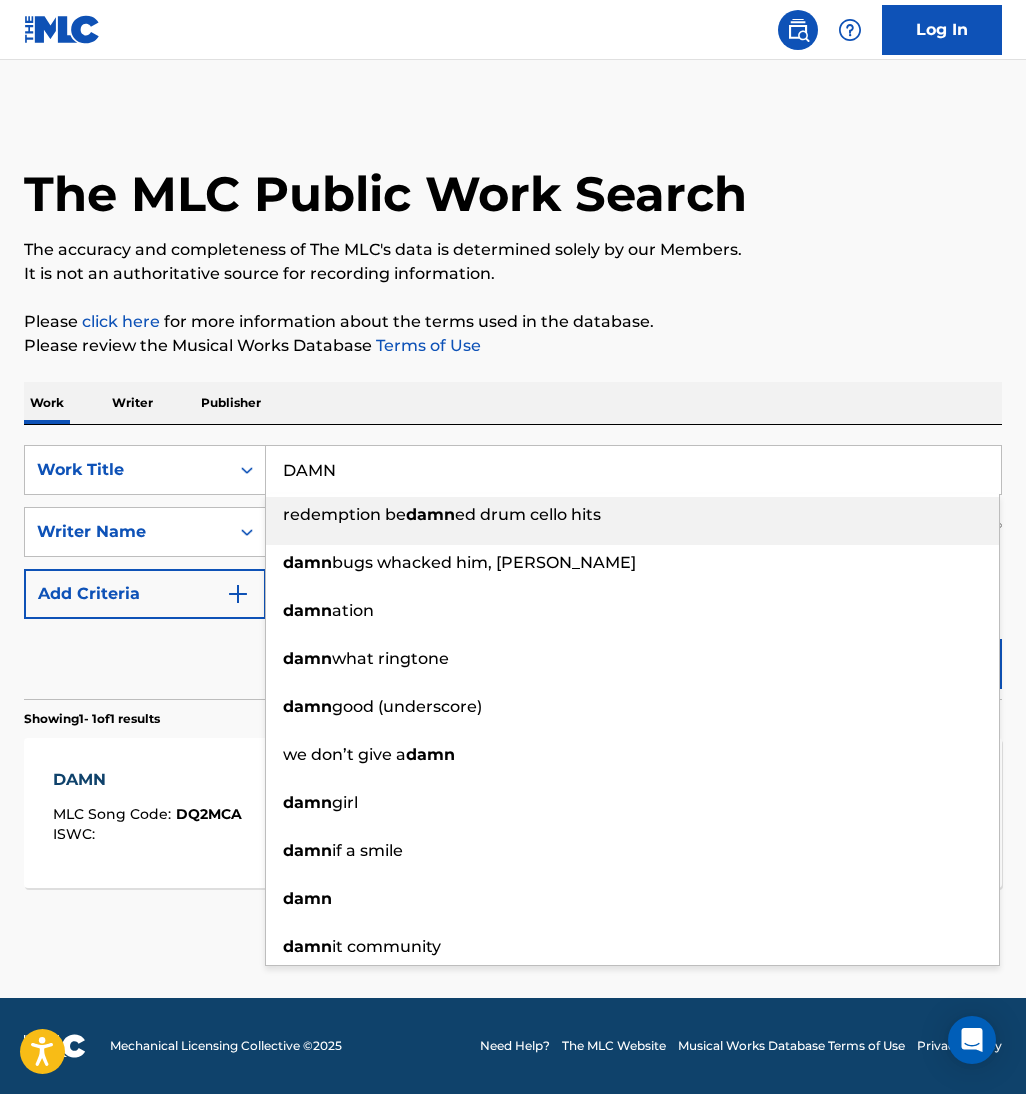 paste on "IN THIS BITCH" 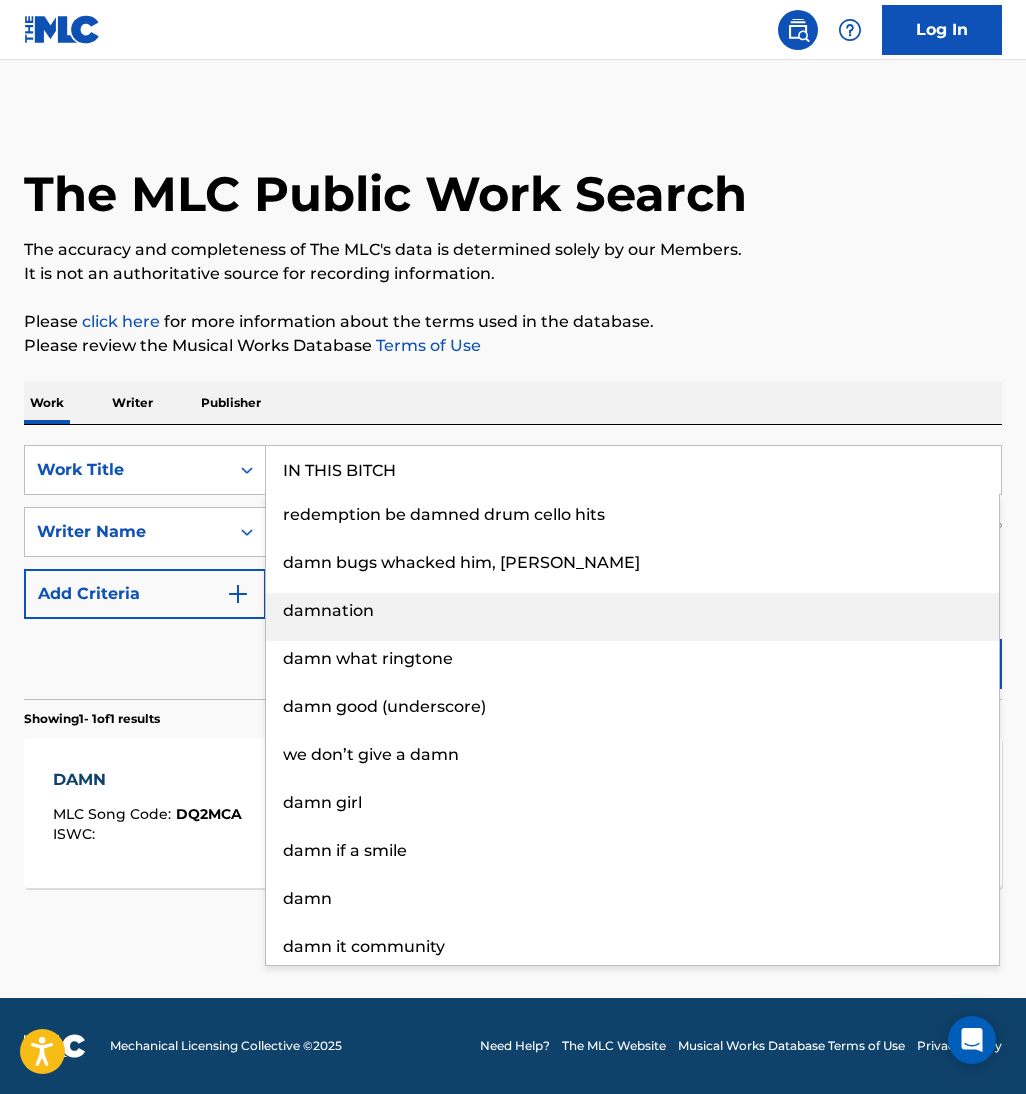 click on "It is not an authoritative source for recording information." at bounding box center (513, 274) 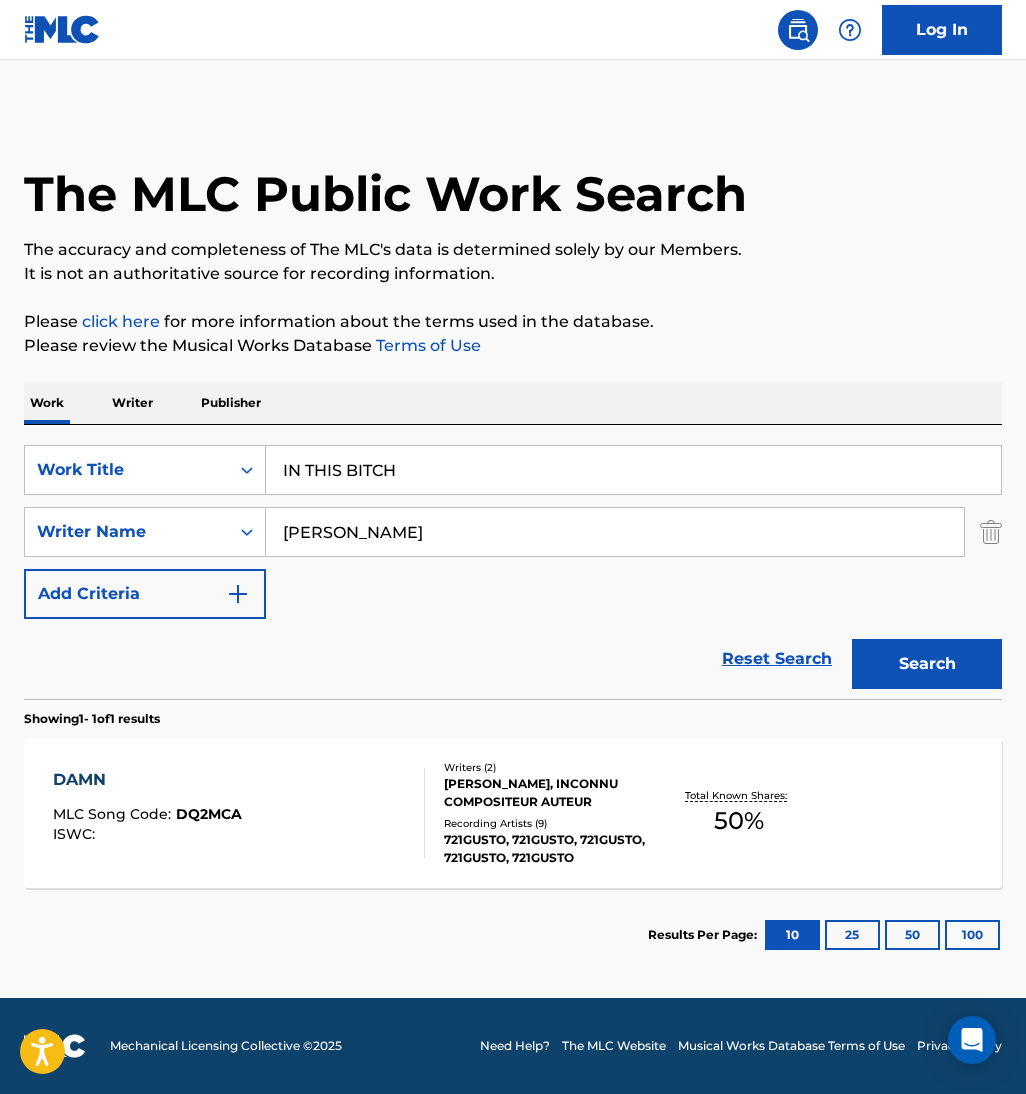 click on "Search" at bounding box center [927, 664] 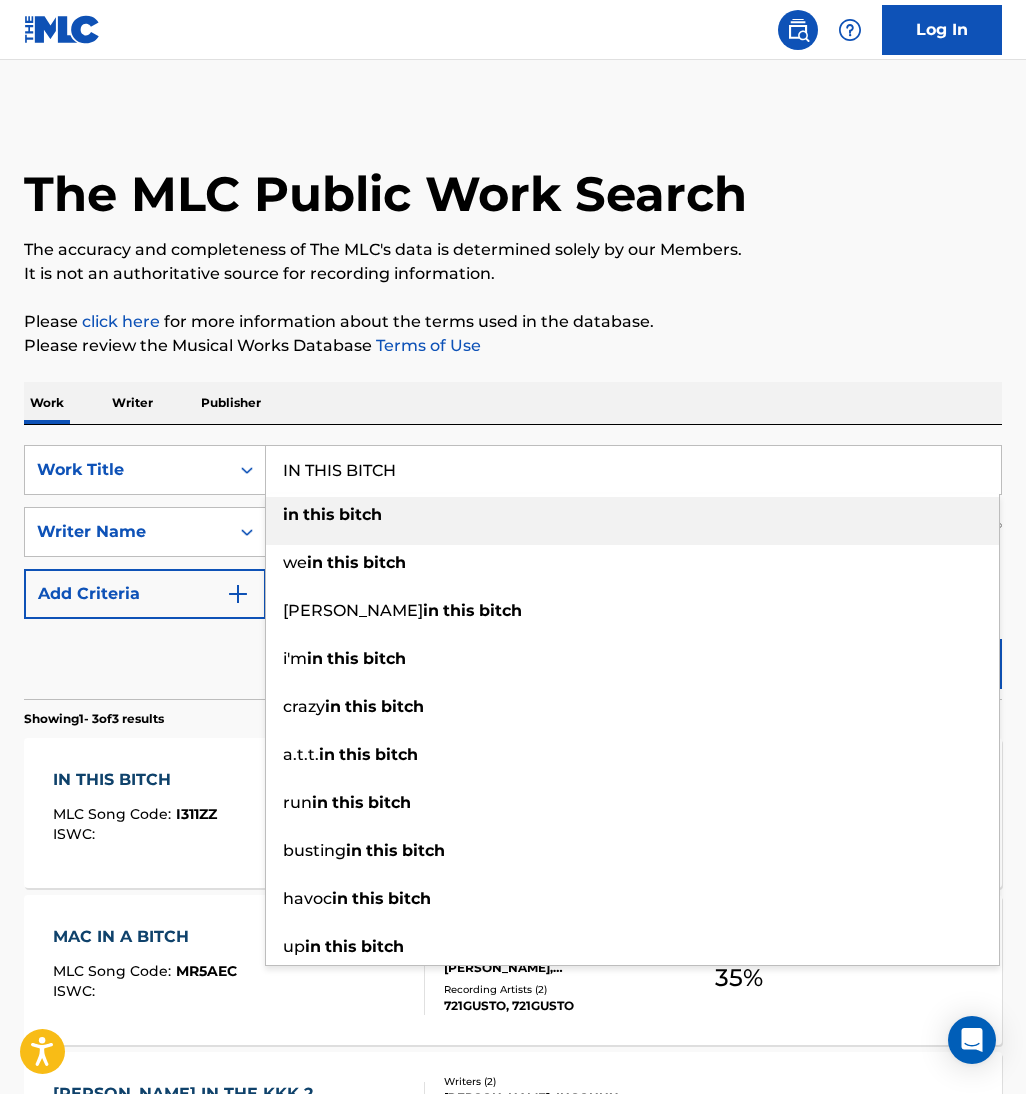 drag, startPoint x: 191, startPoint y: 469, endPoint x: 659, endPoint y: 325, distance: 489.65292 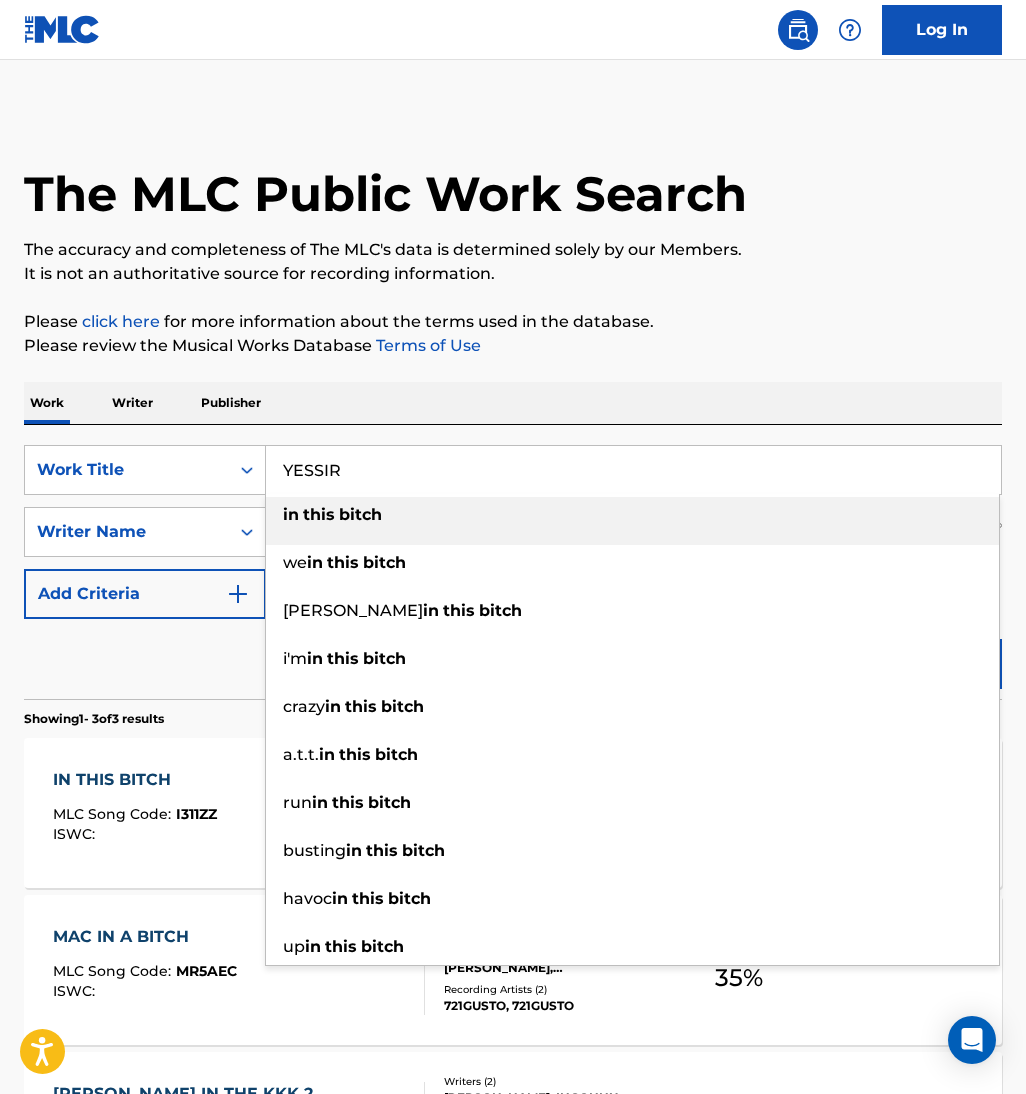 click on "Please   click here   for more information about the terms used in the database." at bounding box center (513, 322) 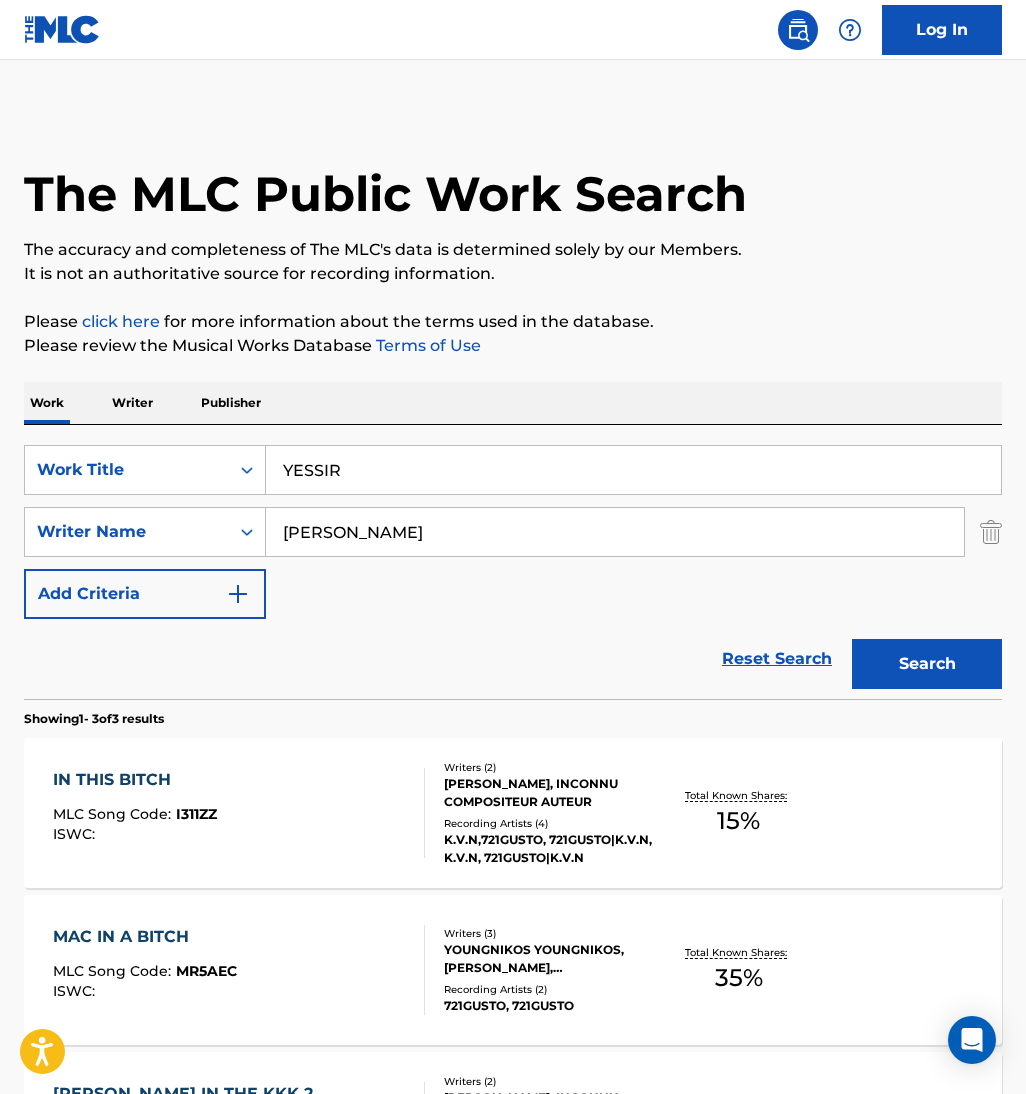 click on "Search" at bounding box center (927, 664) 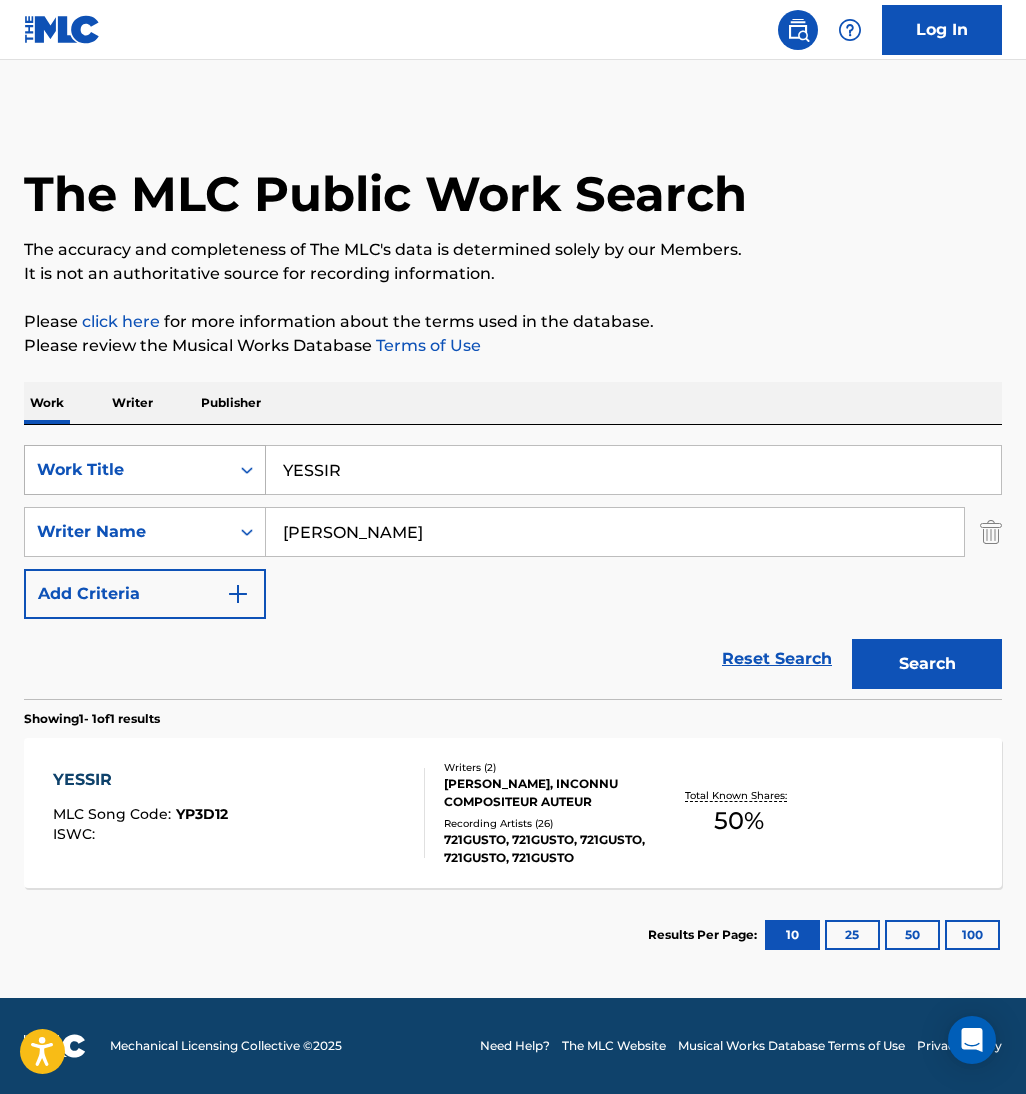 click on "SearchWithCriteria175ec7b3-f42c-42ab-a88f-5b7bede134ae Work Title YESSIR" at bounding box center [513, 470] 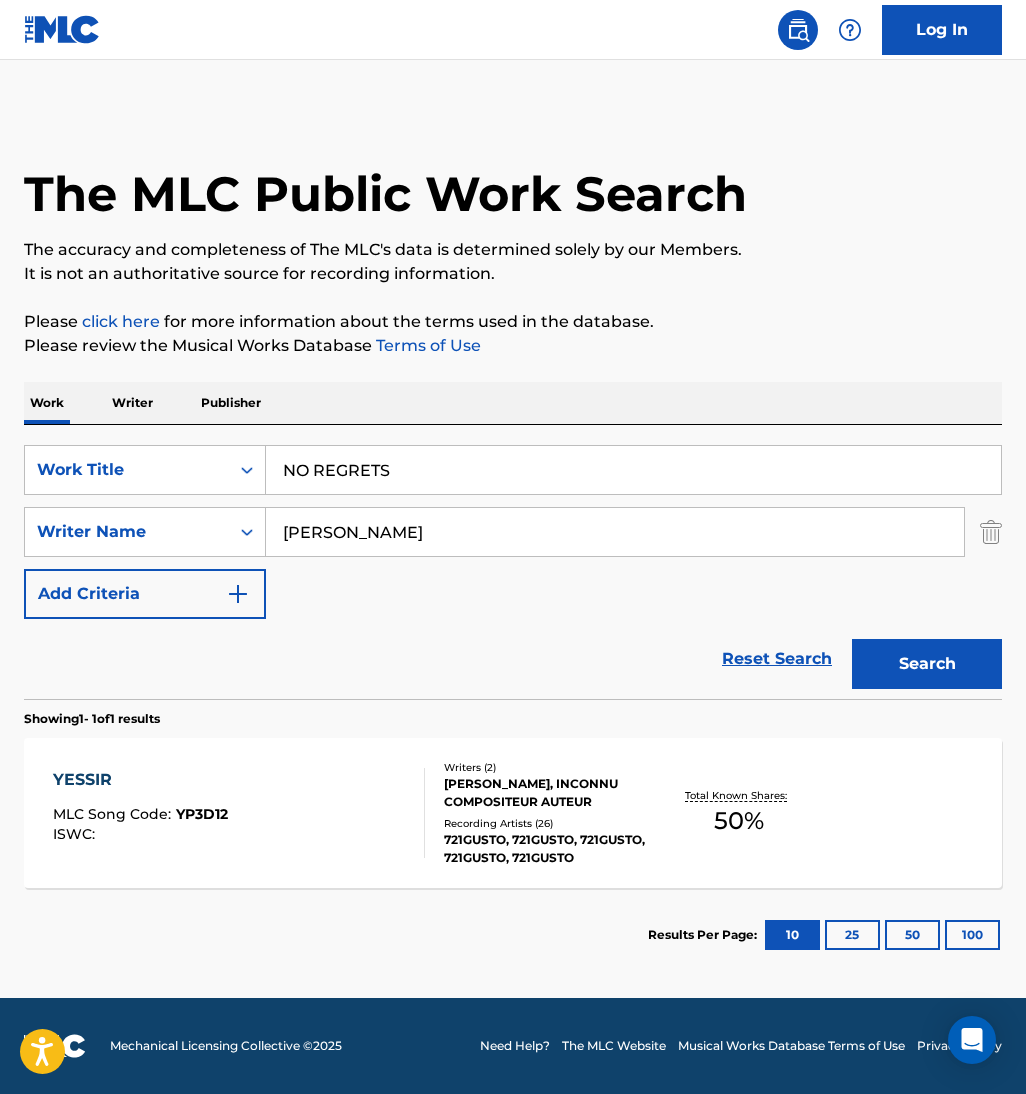 drag, startPoint x: 830, startPoint y: 297, endPoint x: 910, endPoint y: 584, distance: 297.94128 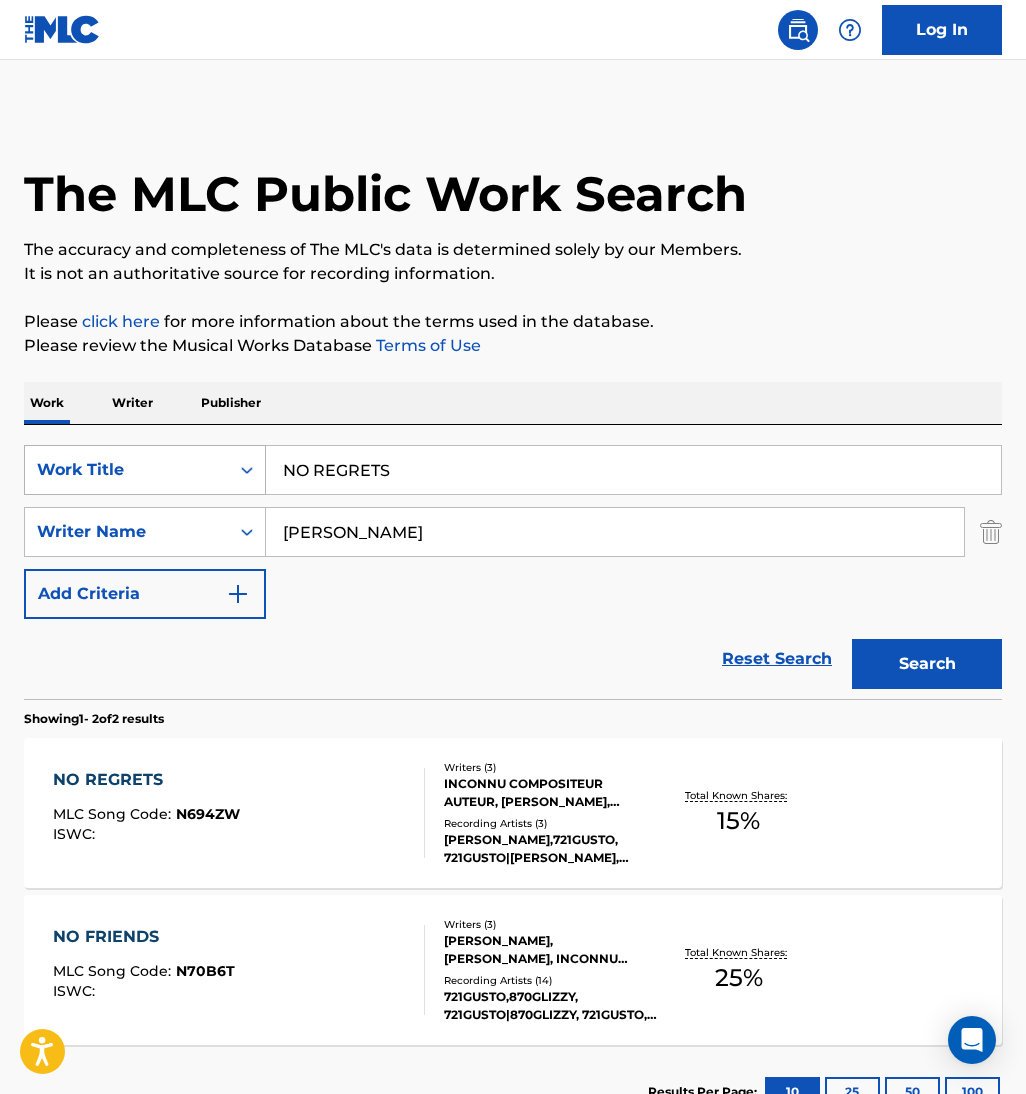 click on "SearchWithCriteria175ec7b3-f42c-42ab-a88f-5b7bede134ae Work Title NO REGRETS" at bounding box center [513, 470] 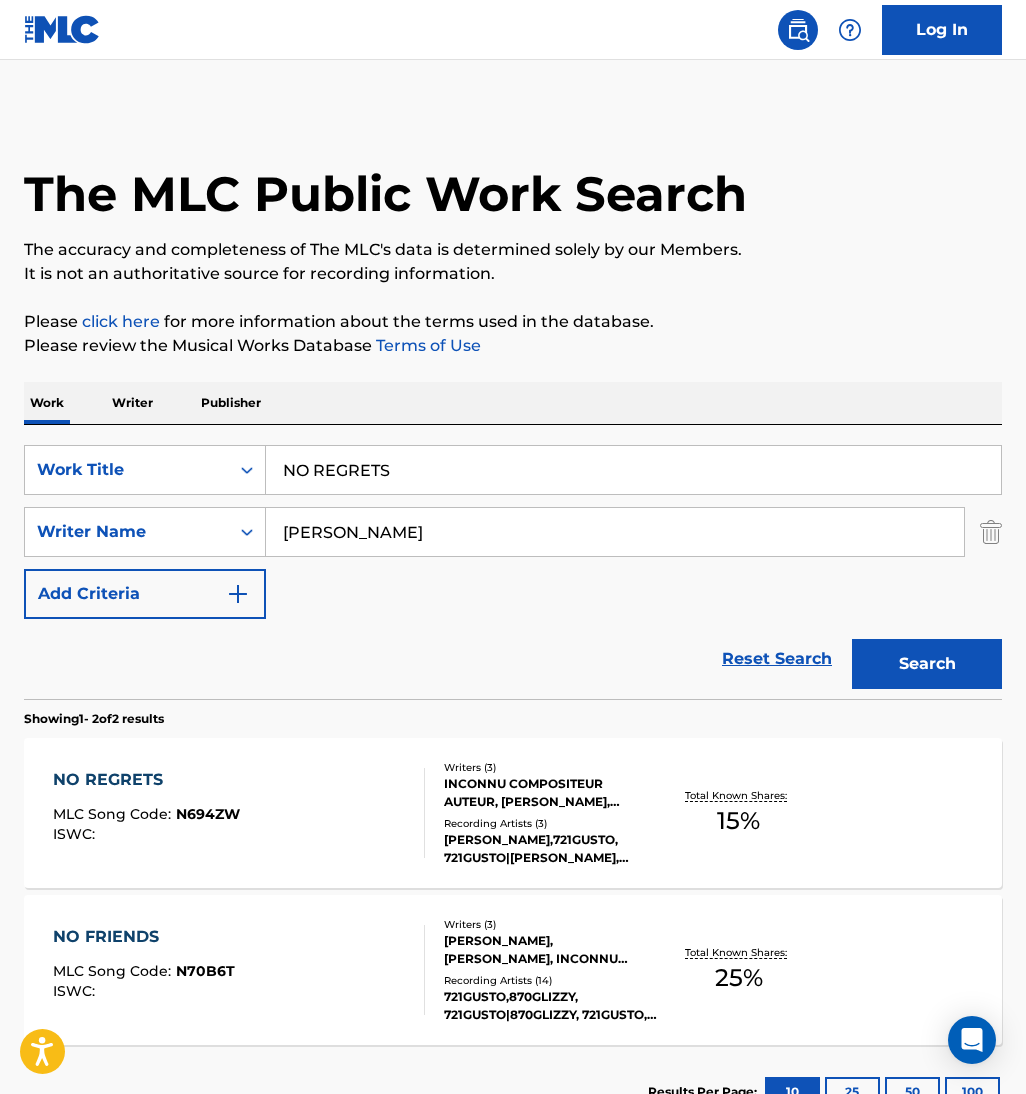 paste on "PROBLEM WITH YOU" 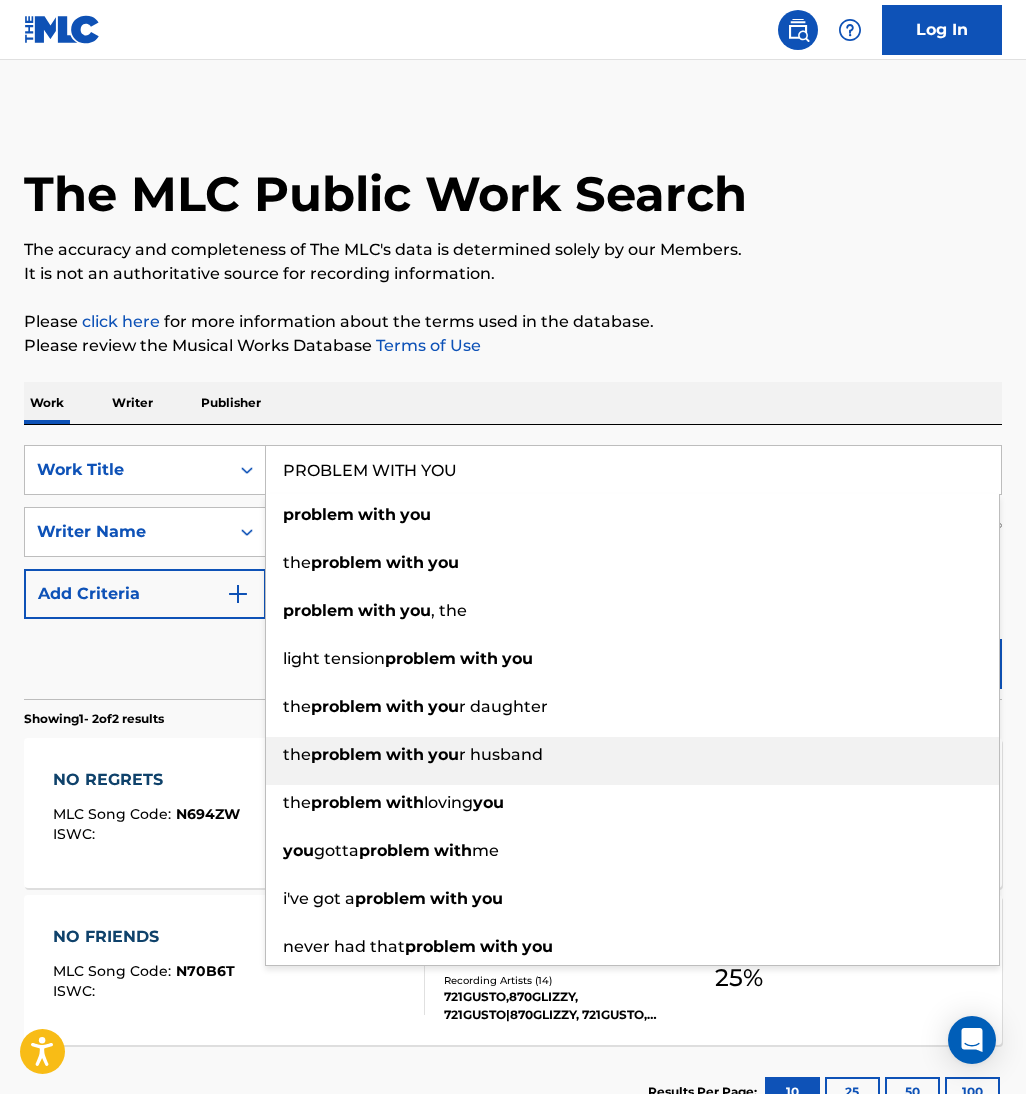 click on "Please review the Musical Works Database   Terms of Use" at bounding box center (513, 346) 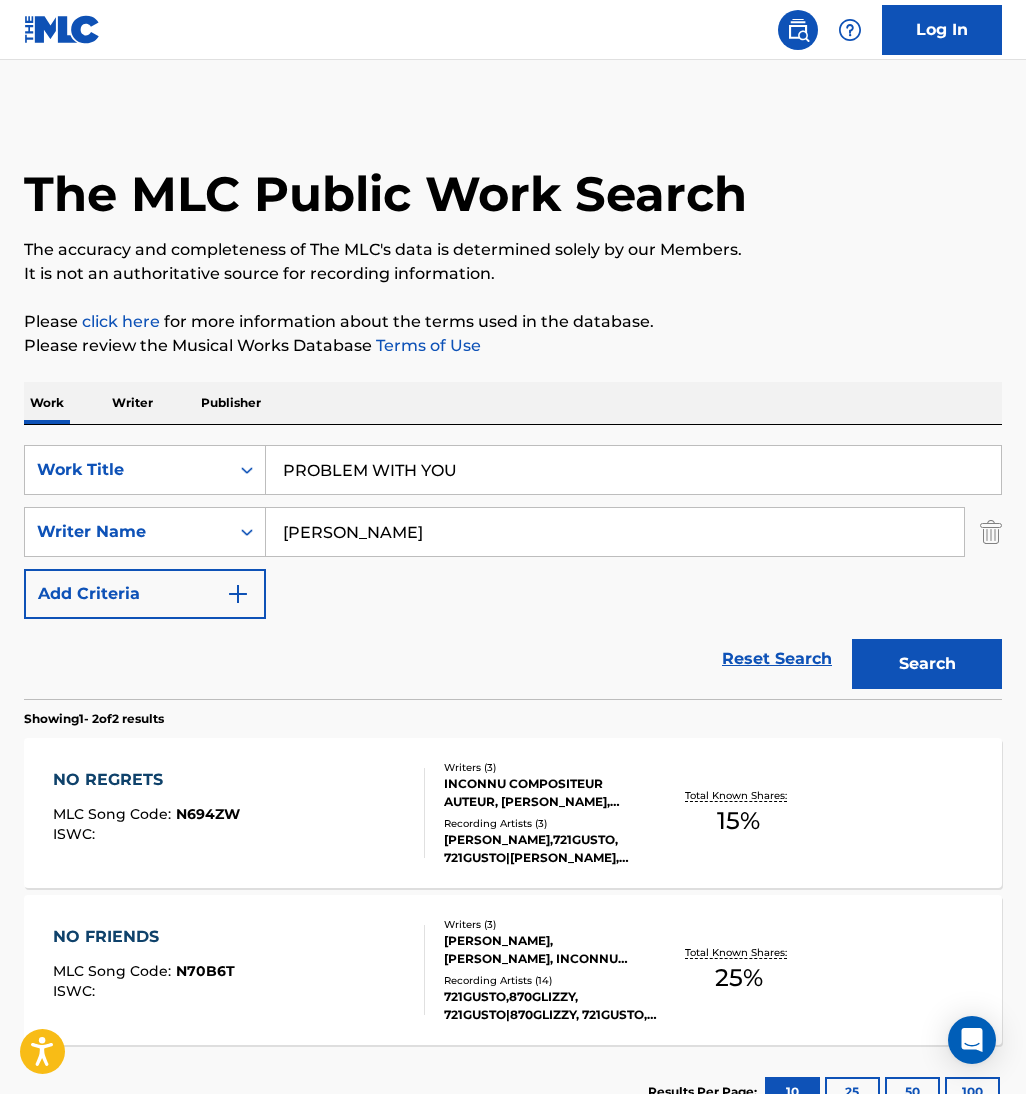 click on "Search" at bounding box center (927, 664) 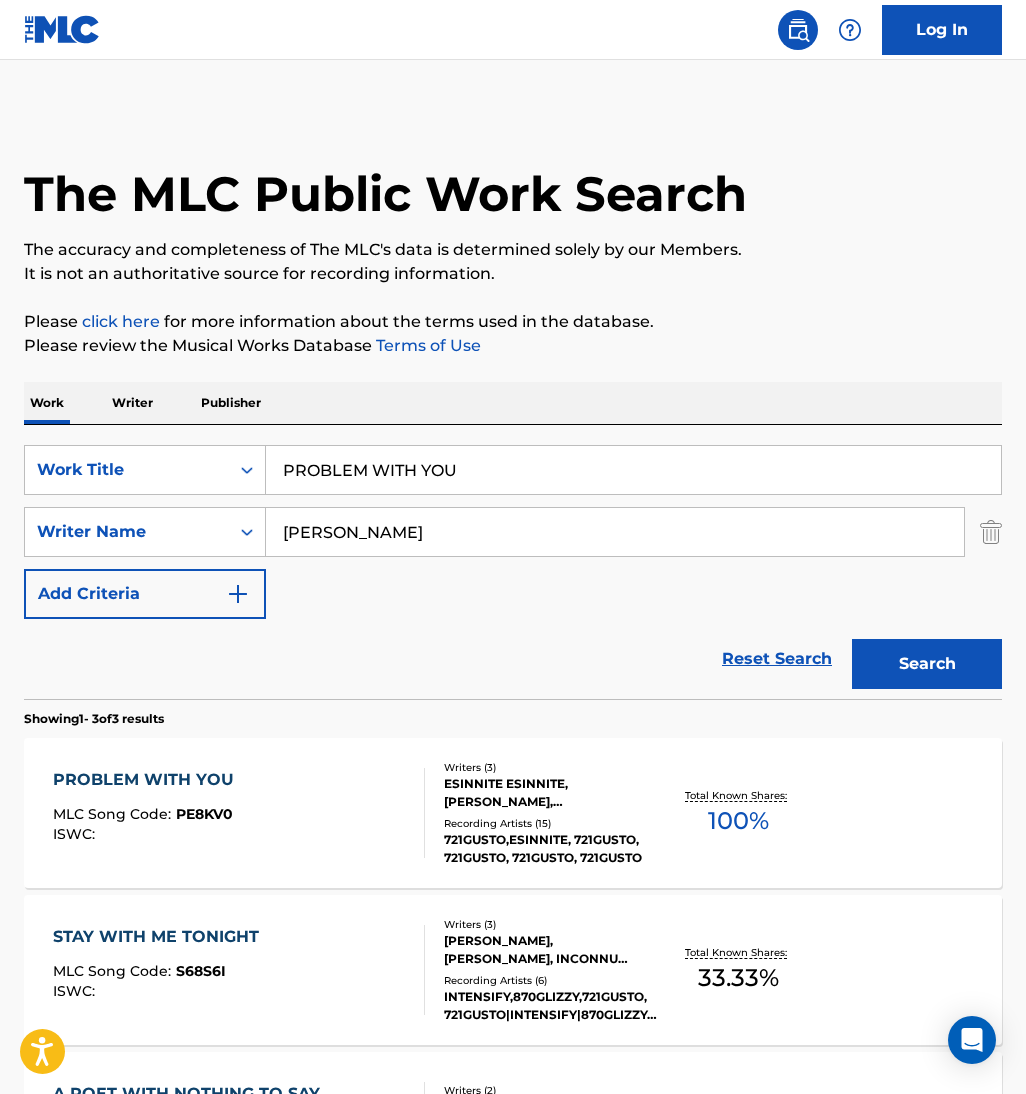 paste on "Bank" 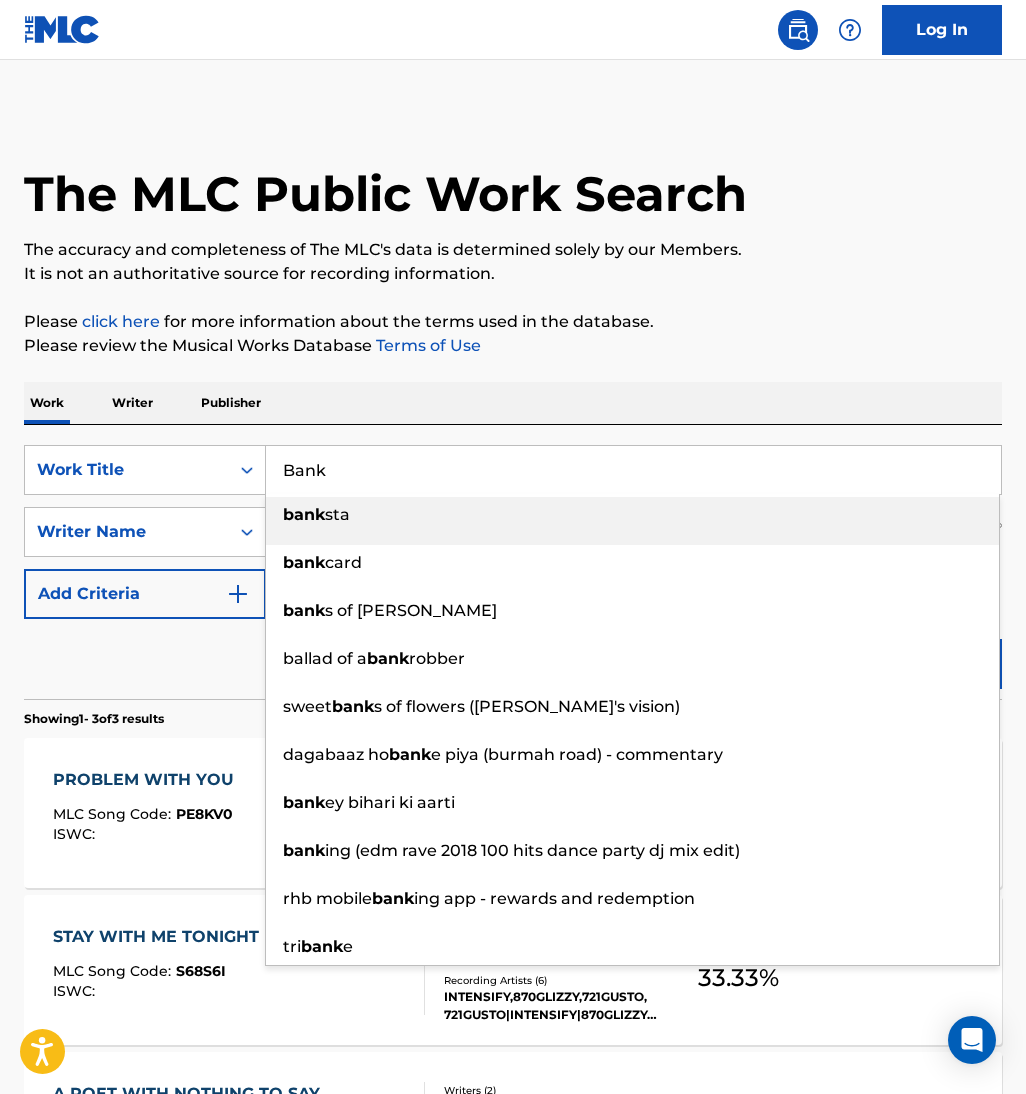 click on "Please   click here   for more information about the terms used in the database." at bounding box center (513, 322) 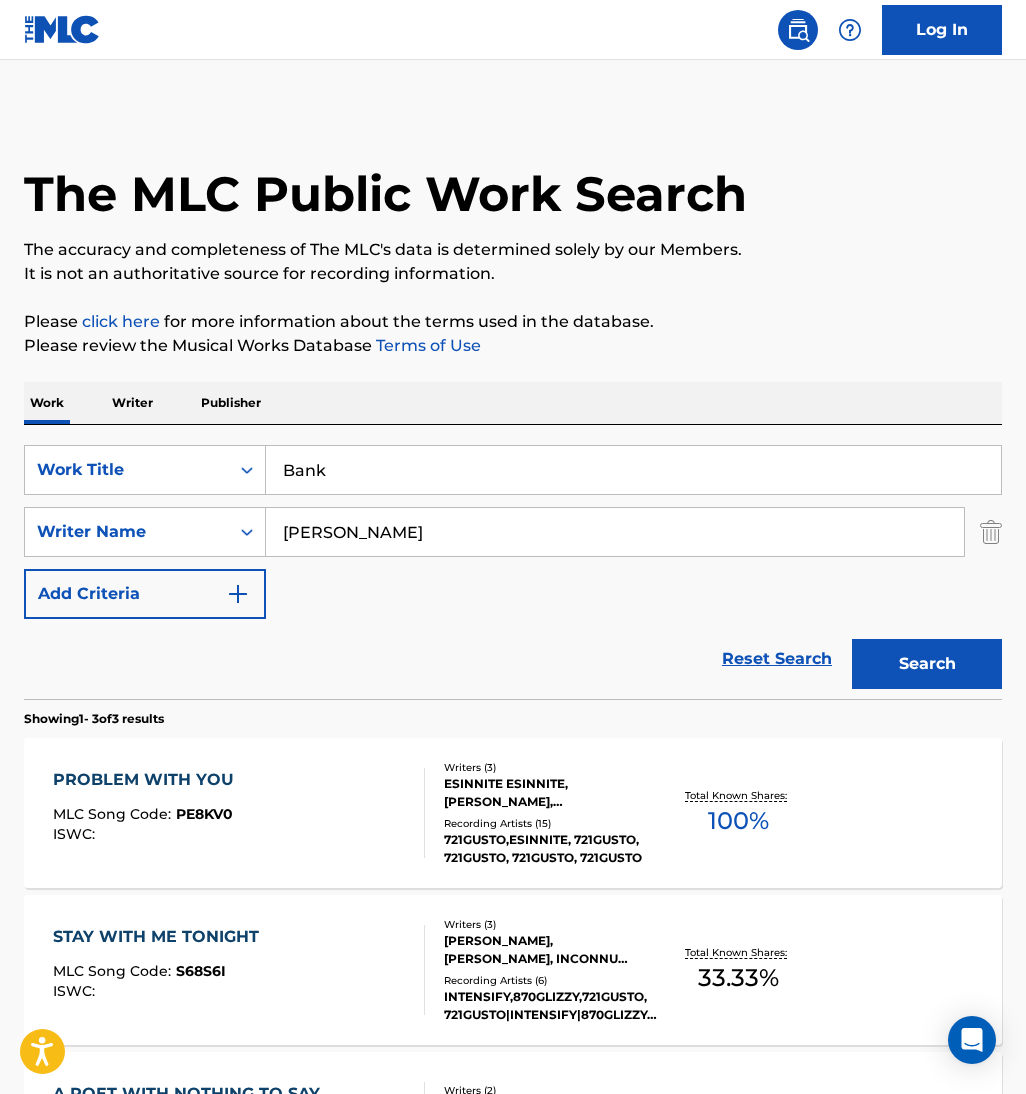 click on "Search" at bounding box center (927, 664) 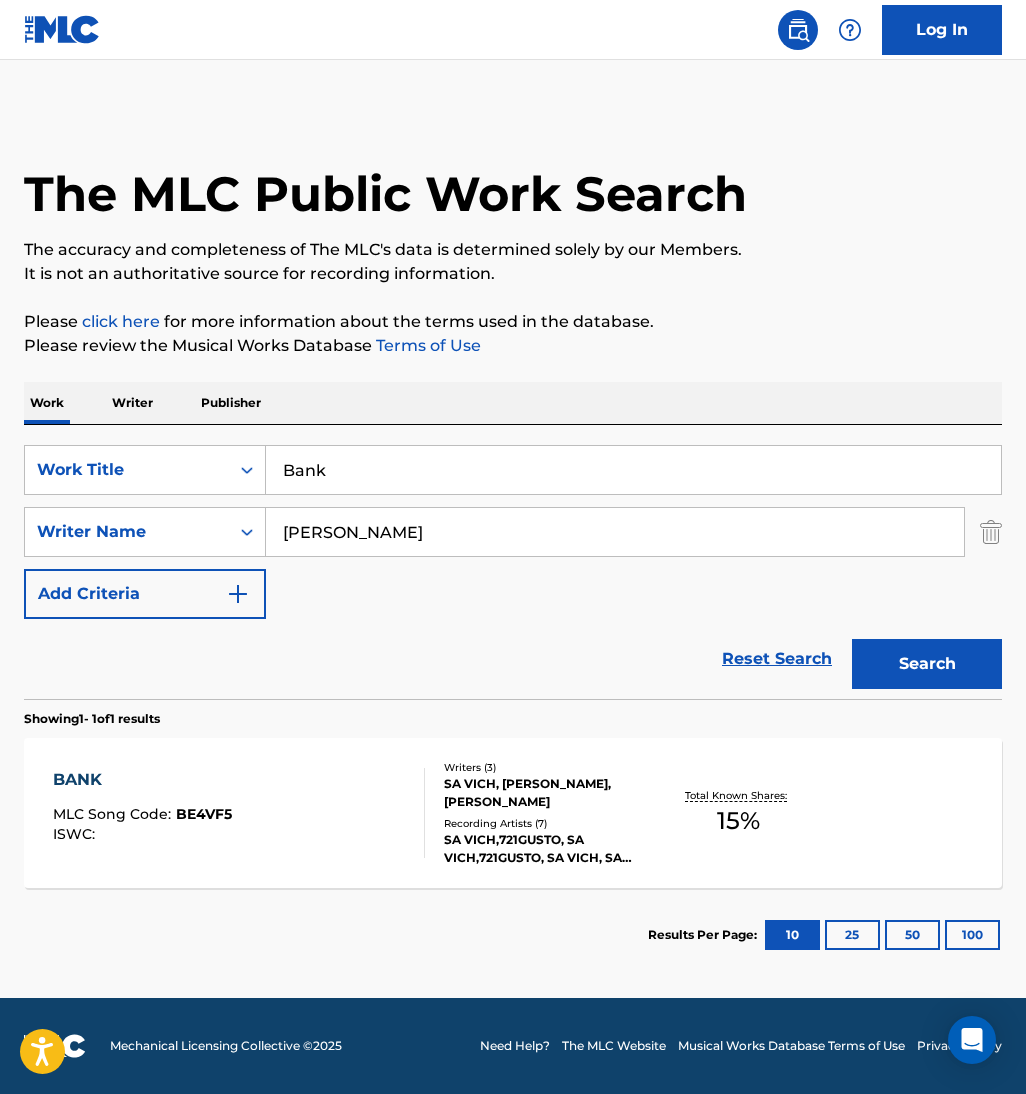 click on "SearchWithCriteria175ec7b3-f42c-42ab-a88f-5b7bede134ae Work Title Bank" at bounding box center (513, 470) 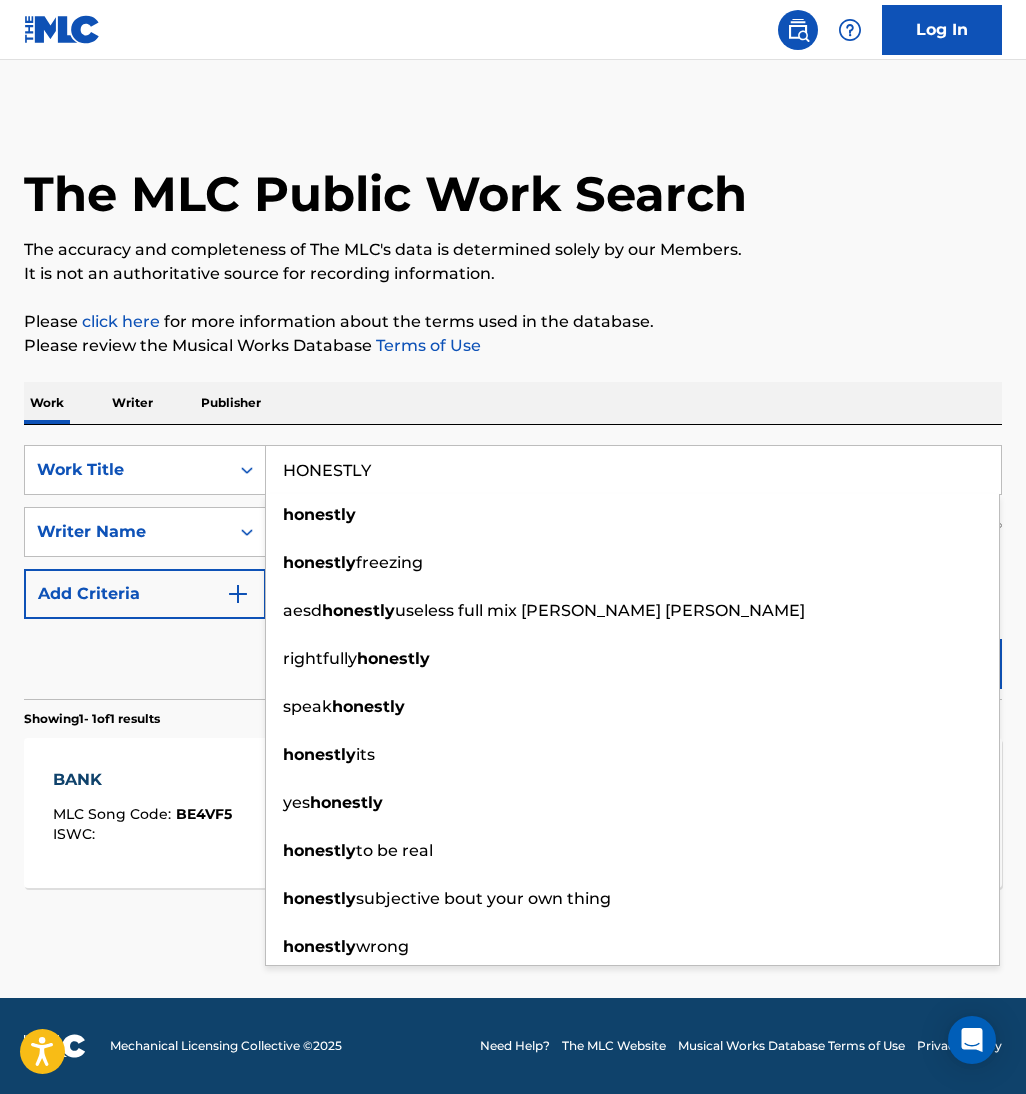 click on "Work Writer Publisher" at bounding box center [513, 403] 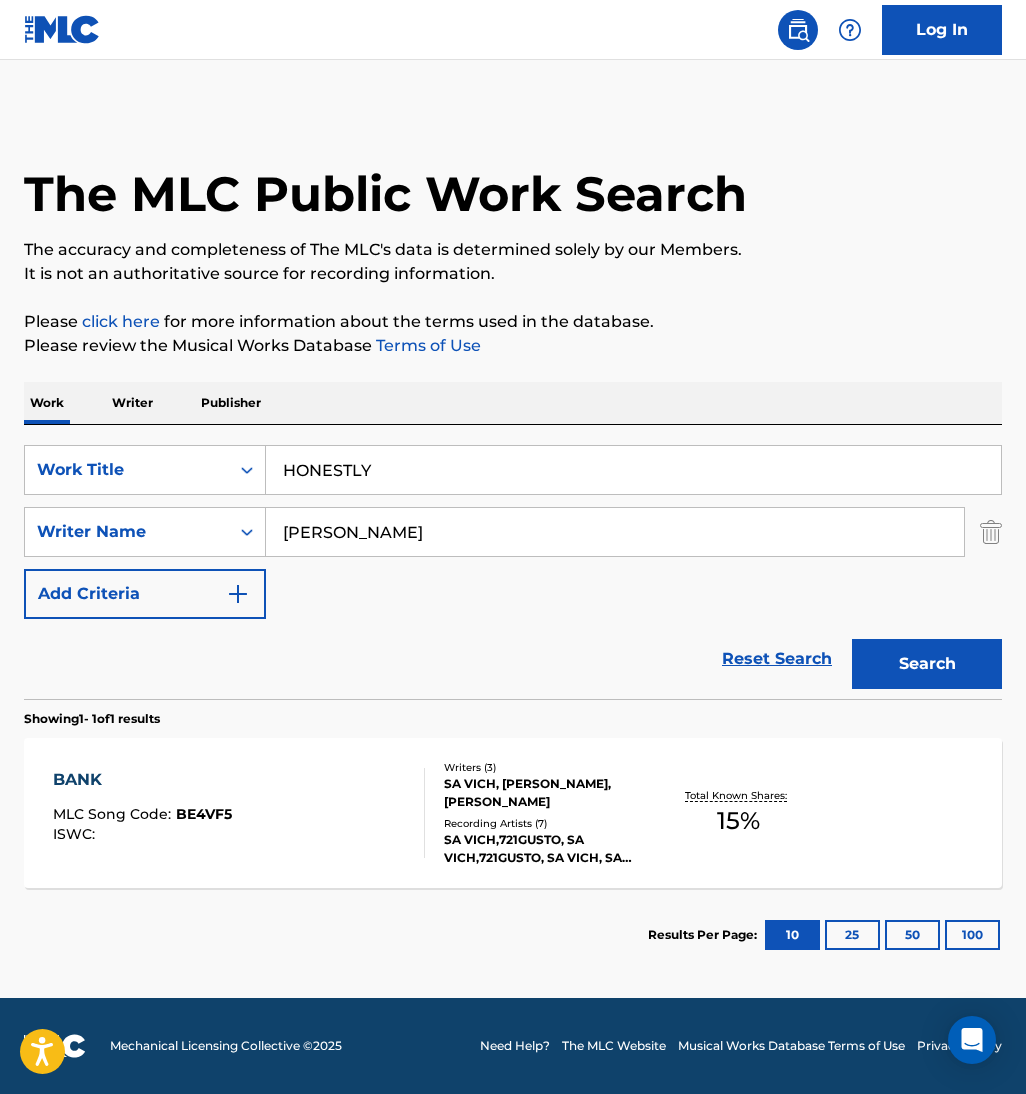 click on "Search" at bounding box center [927, 664] 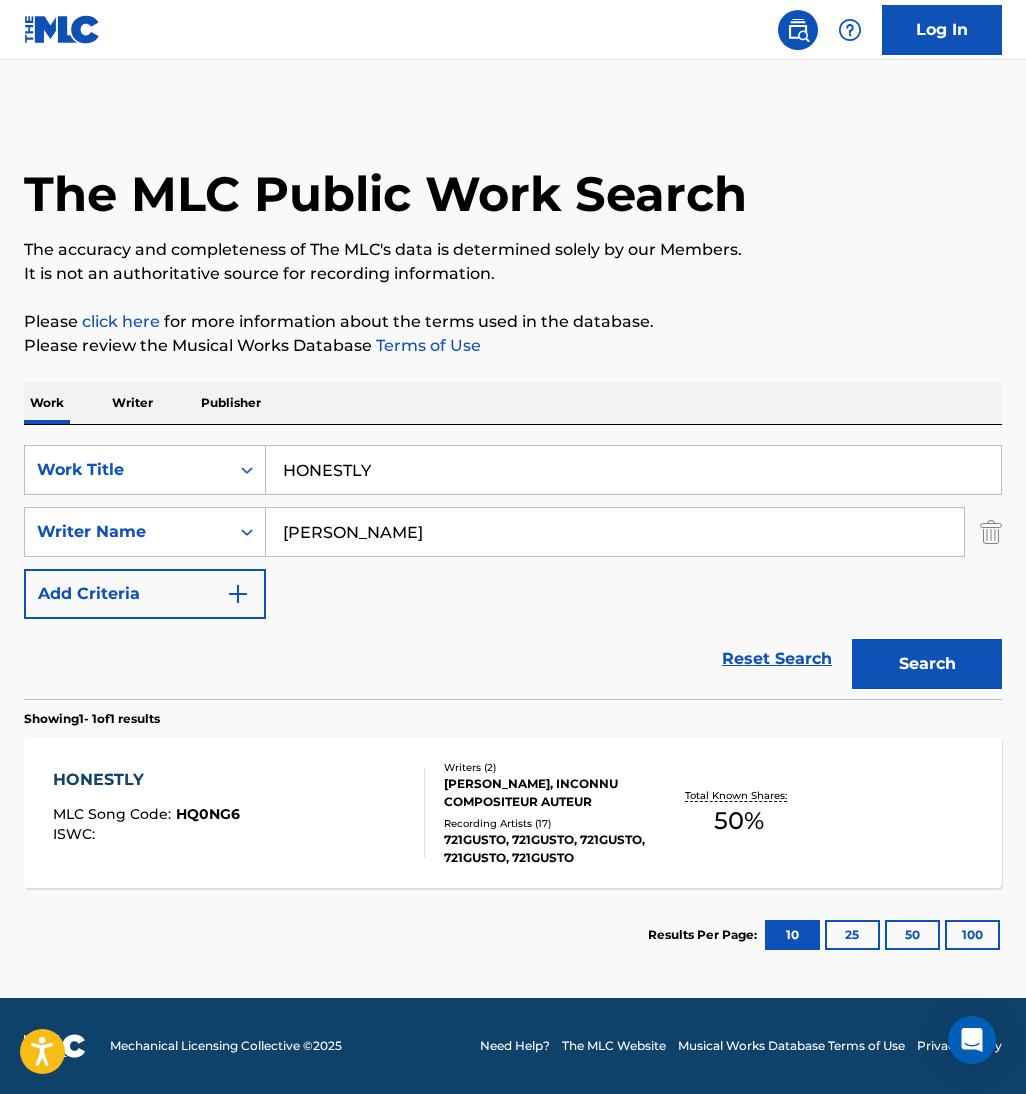 drag, startPoint x: 229, startPoint y: 489, endPoint x: 783, endPoint y: 357, distance: 569.50854 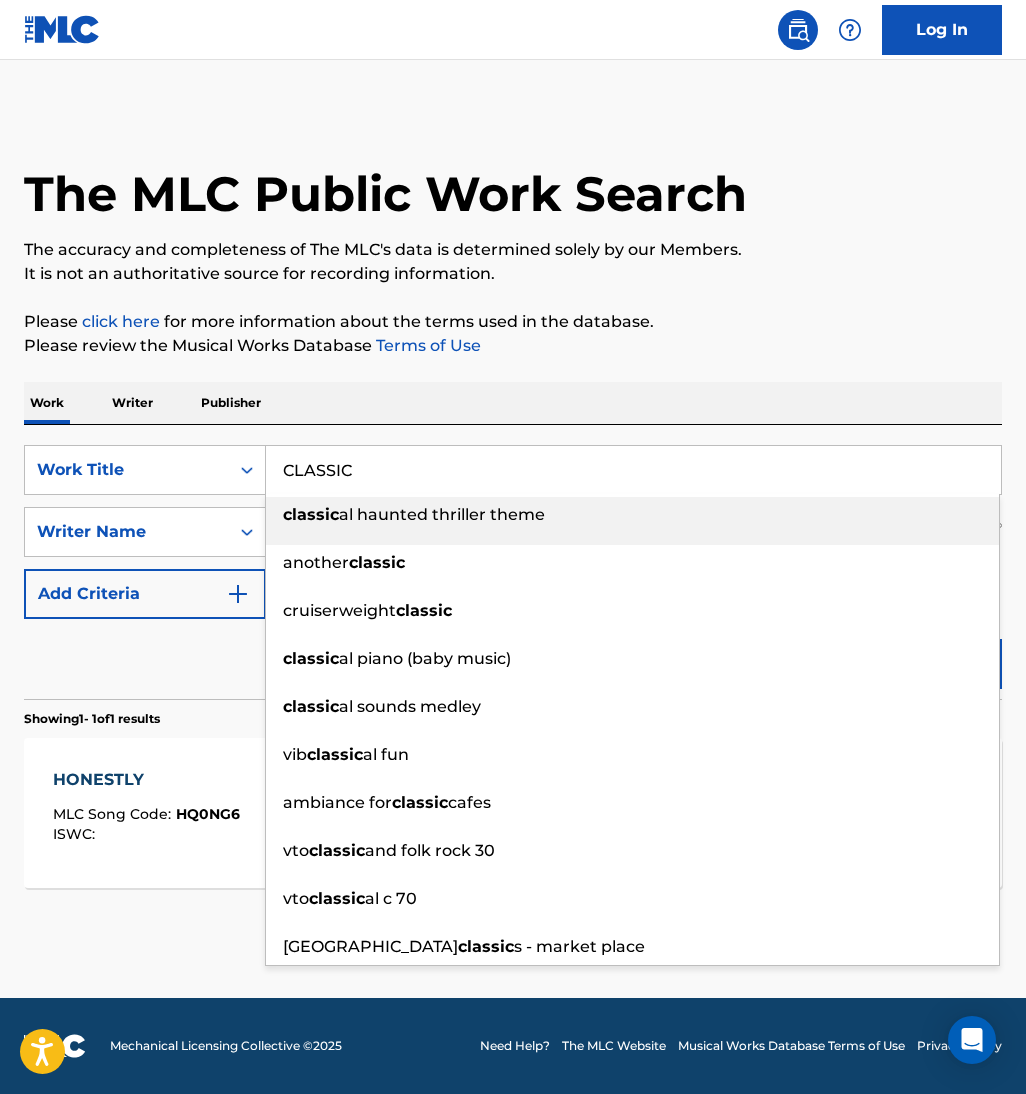 type on "CLASSIC" 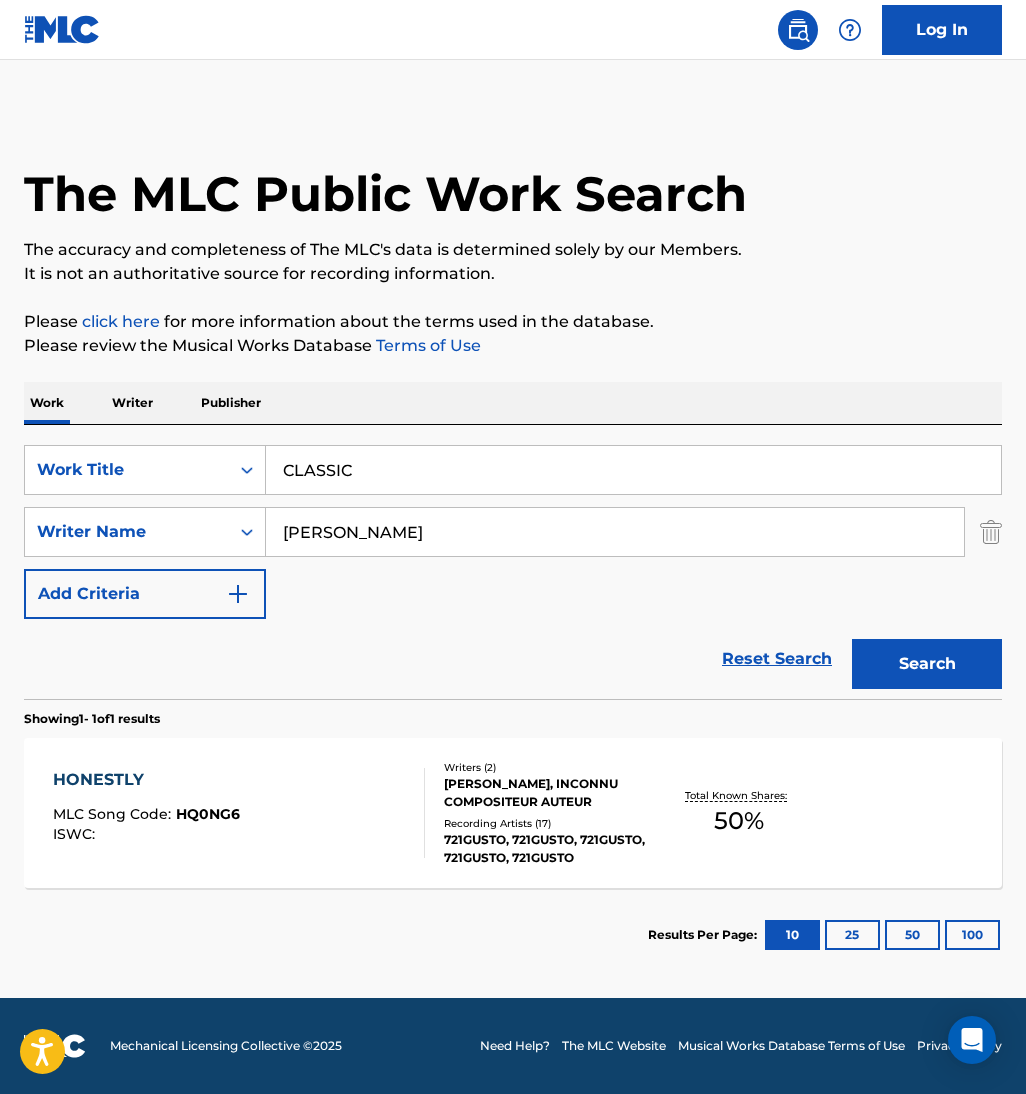 click on "Search" at bounding box center [927, 664] 